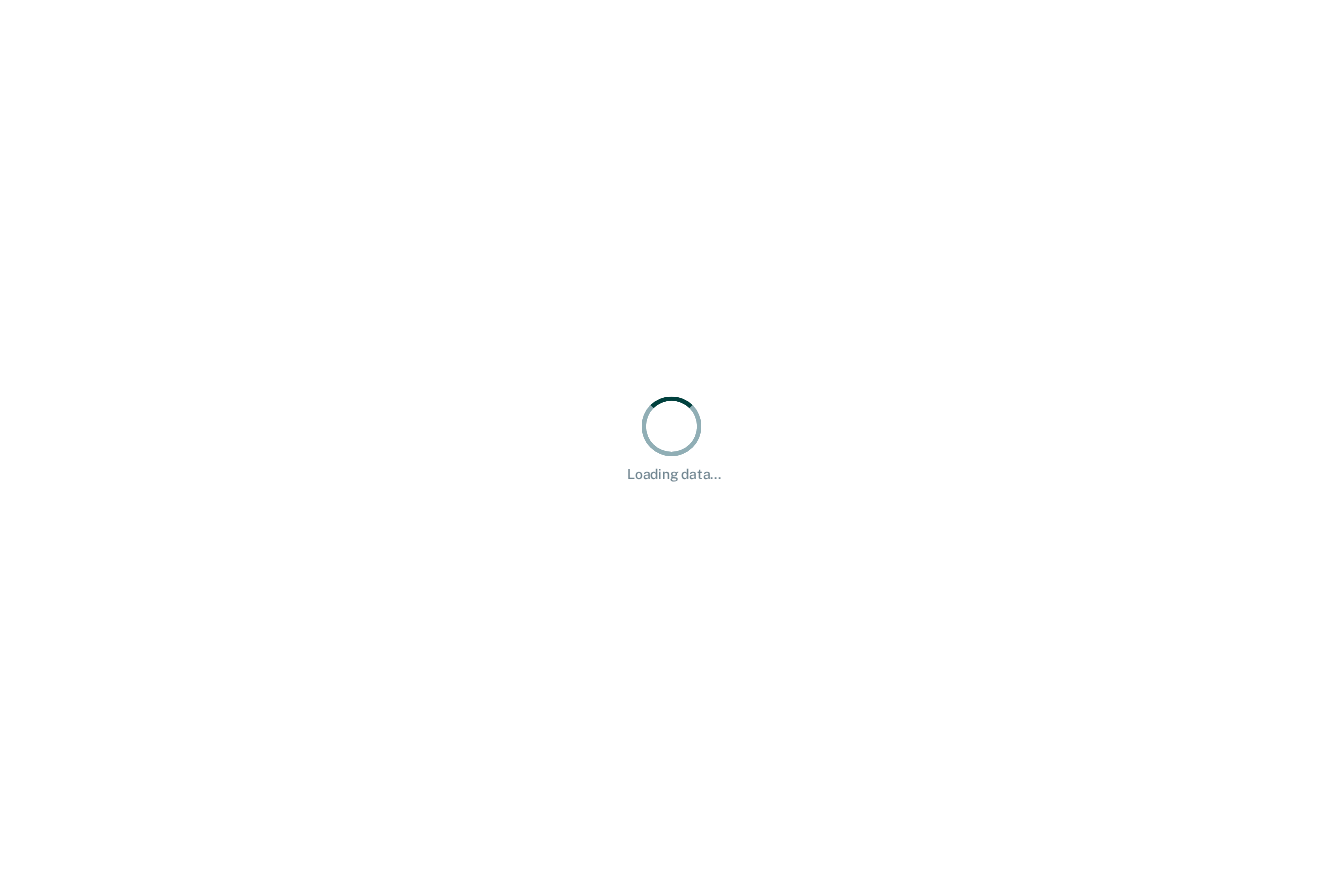 scroll, scrollTop: 0, scrollLeft: 0, axis: both 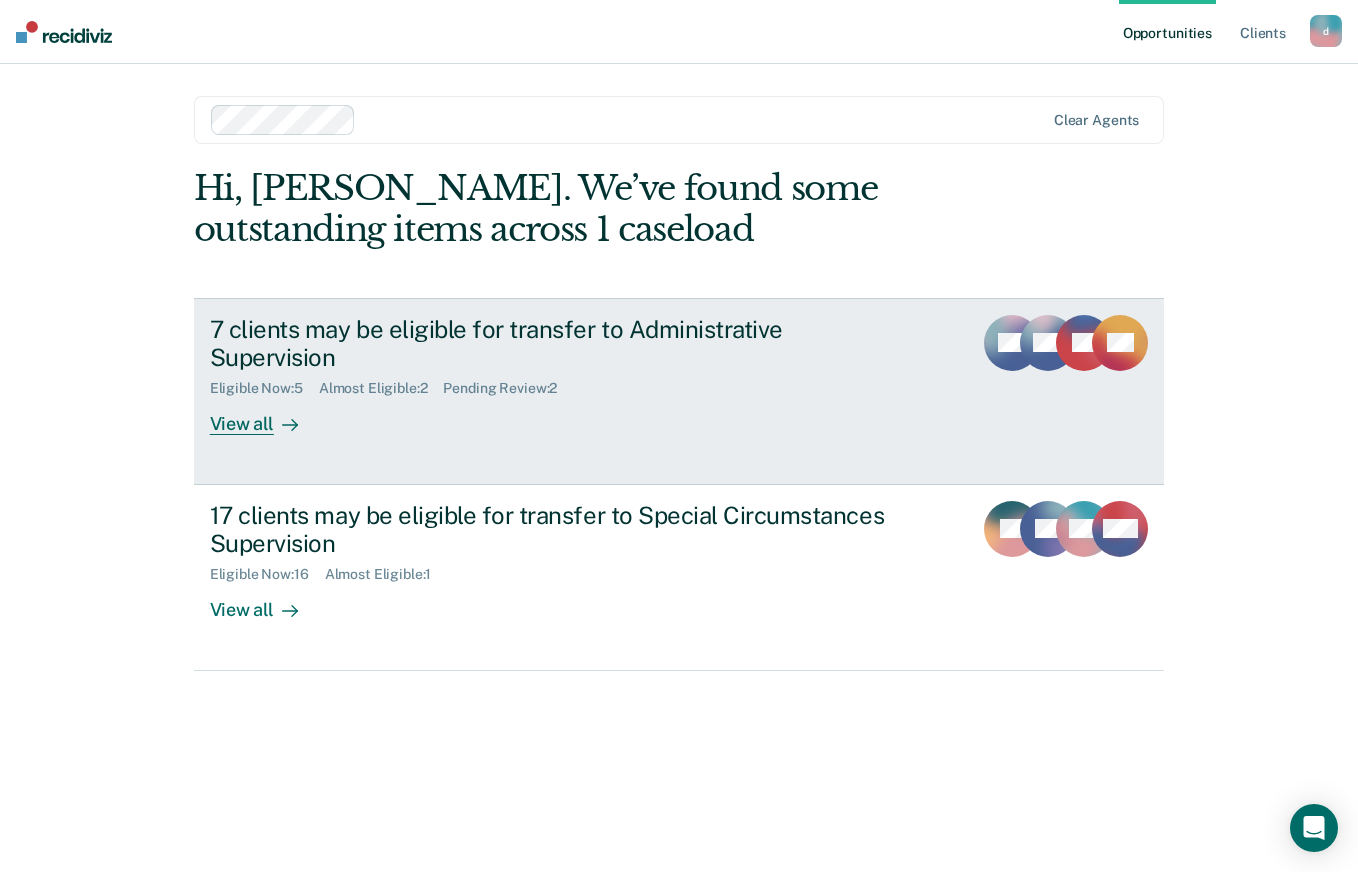 click at bounding box center [286, 424] 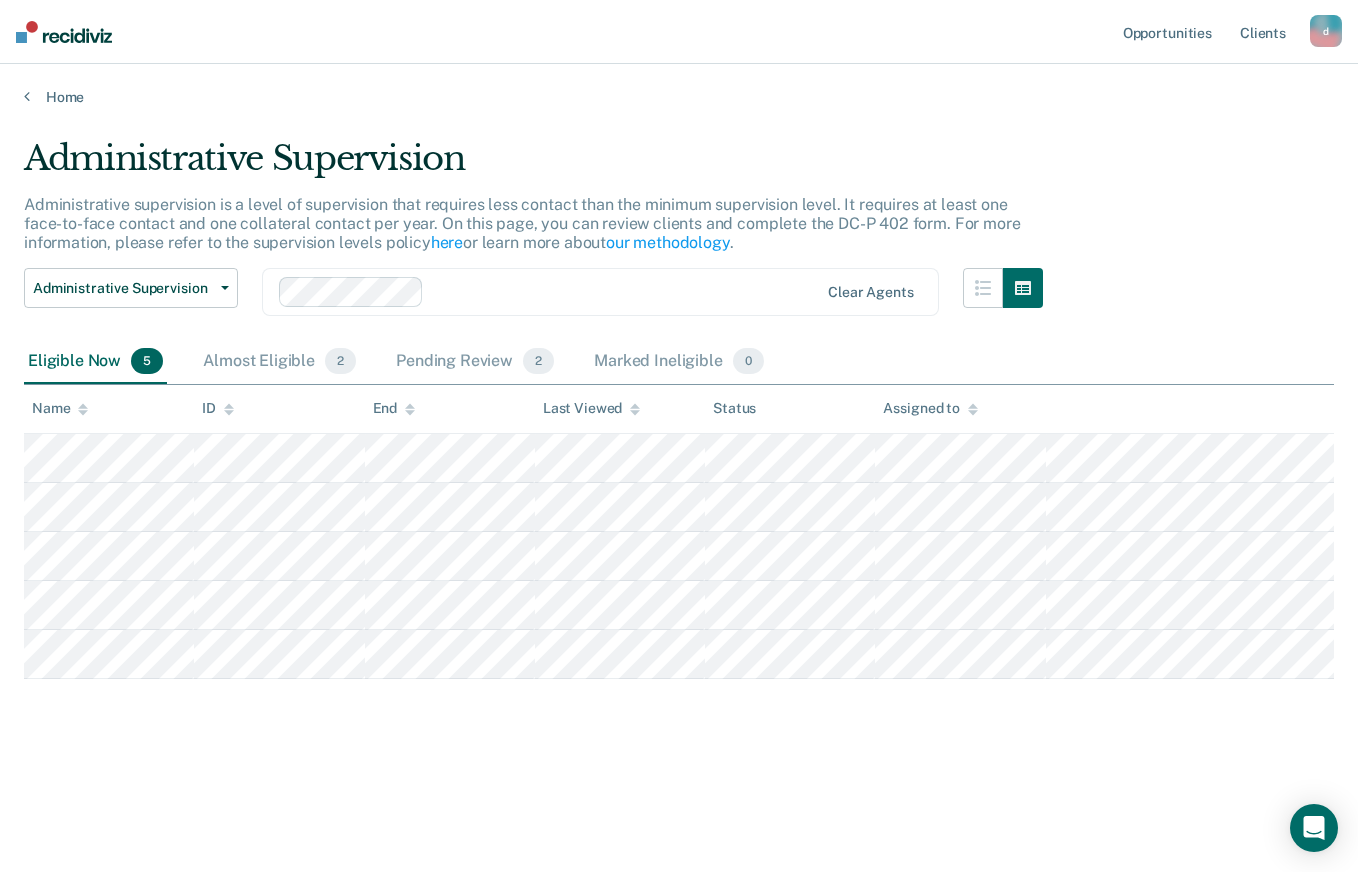 click on "Administrative Supervision   Administrative supervision is a level of supervision that requires less contact than the minimum supervision level. It requires at least one face-to-face contact and one collateral contact per year. On this page, you can review clients and complete the DC-P 402 form. For more information, please refer to the supervision levels policy  here  or learn more about  our methodology . Administrative Supervision Administrative Supervision Special Circumstances Supervision Clear   agents Eligible Now 5 Almost Eligible 2 Pending Review 2 Marked Ineligible 0
To pick up a draggable item, press the space bar.
While dragging, use the arrow keys to move the item.
Press space again to drop the item in its new position, or press escape to cancel.
Name ID End Last Viewed Status Assigned to" at bounding box center (679, 486) 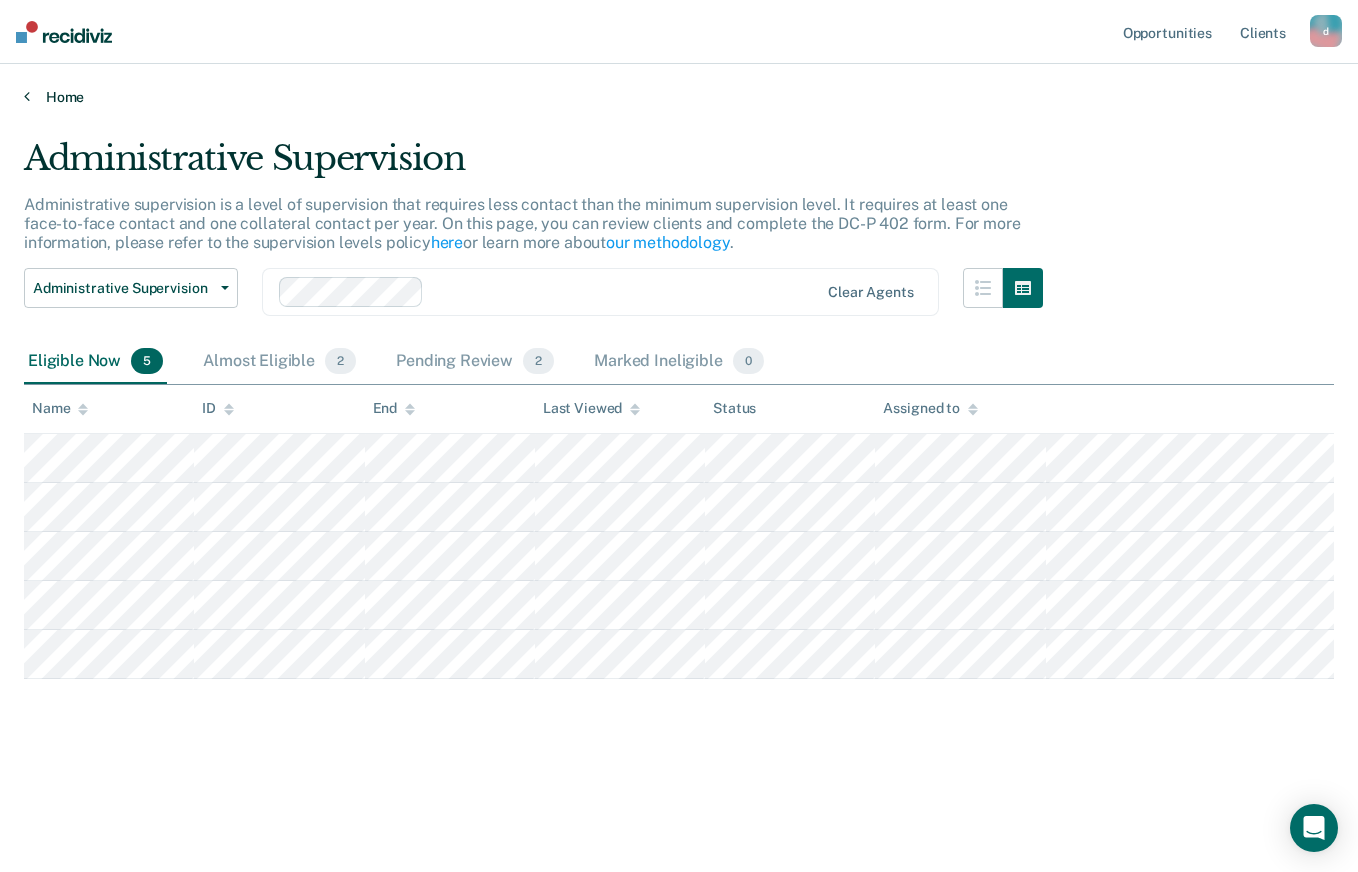 click on "Home" at bounding box center [679, 97] 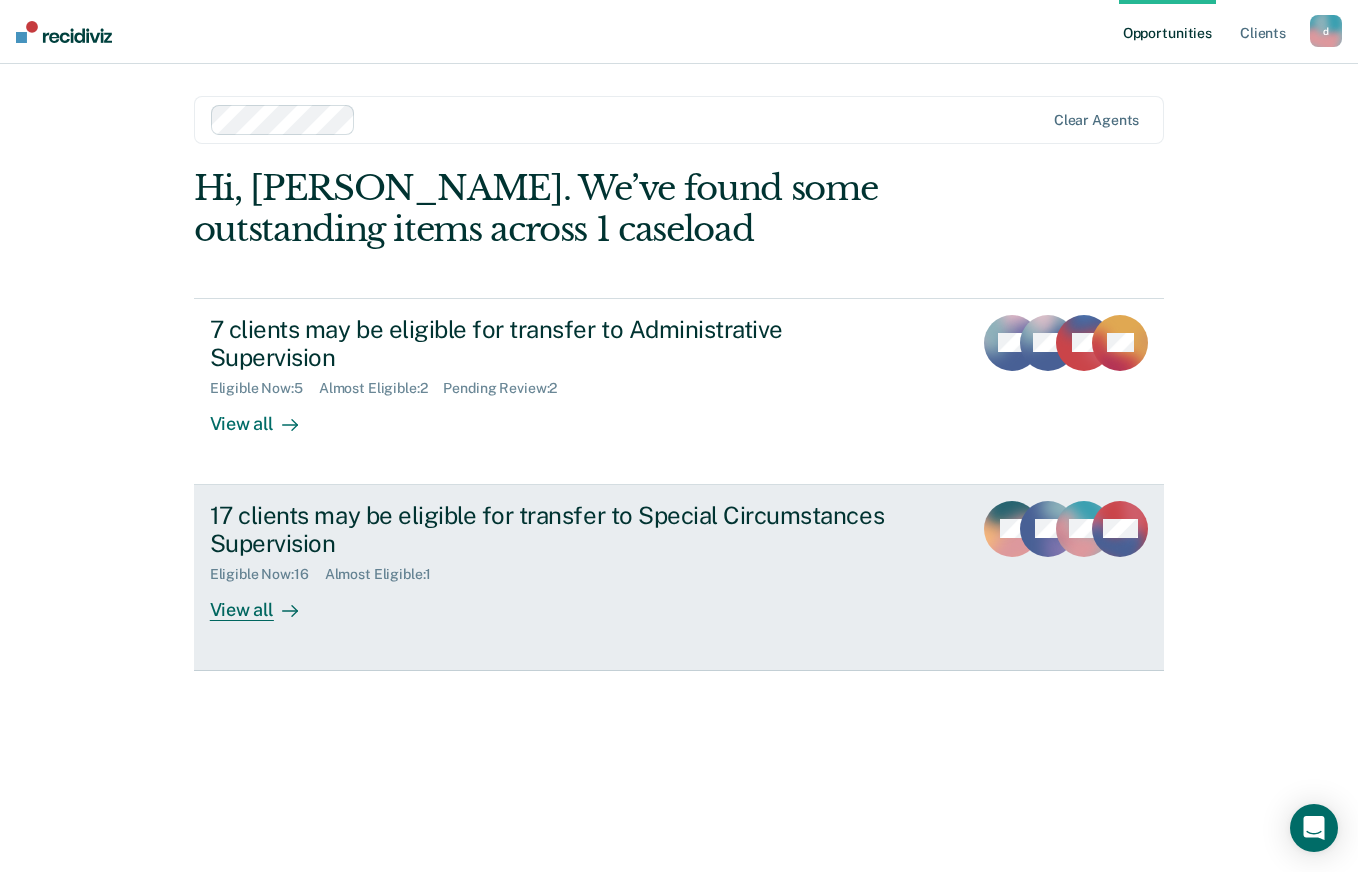 click on "17 clients may be eligible for transfer to Special Circumstances Supervision" at bounding box center [561, 530] 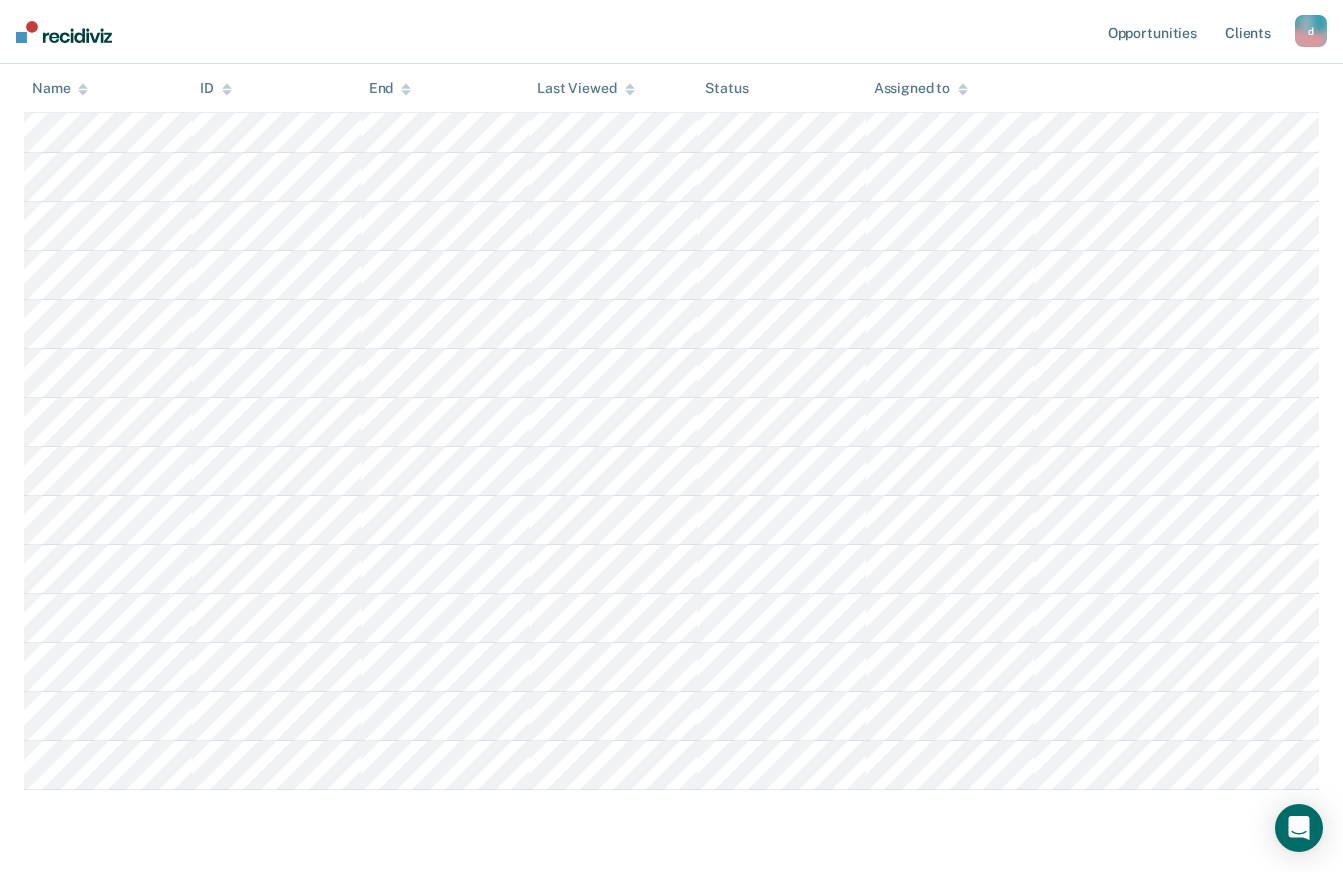 scroll, scrollTop: 487, scrollLeft: 0, axis: vertical 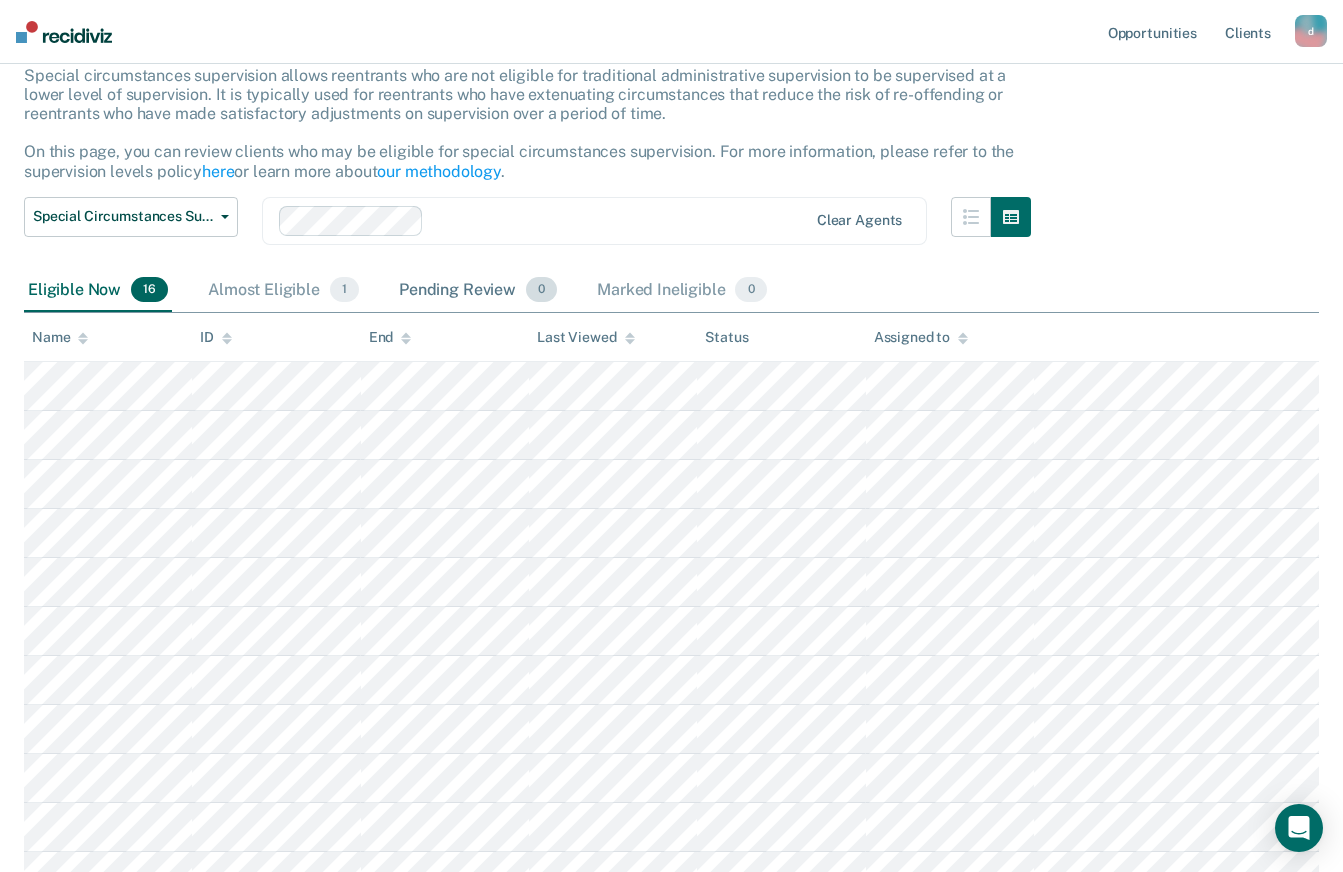 click on "0" at bounding box center [541, 290] 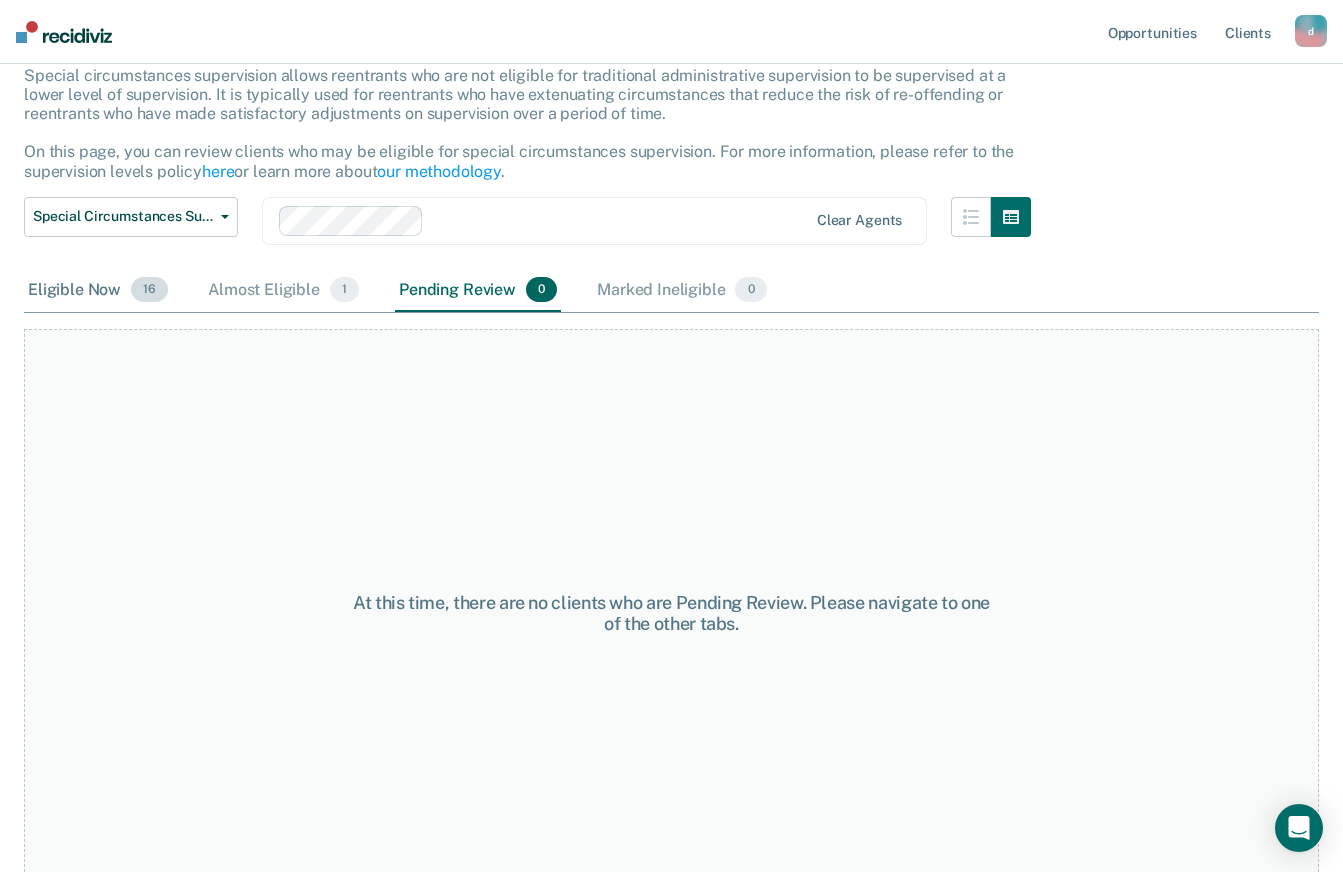 click on "Eligible Now 16" at bounding box center (98, 291) 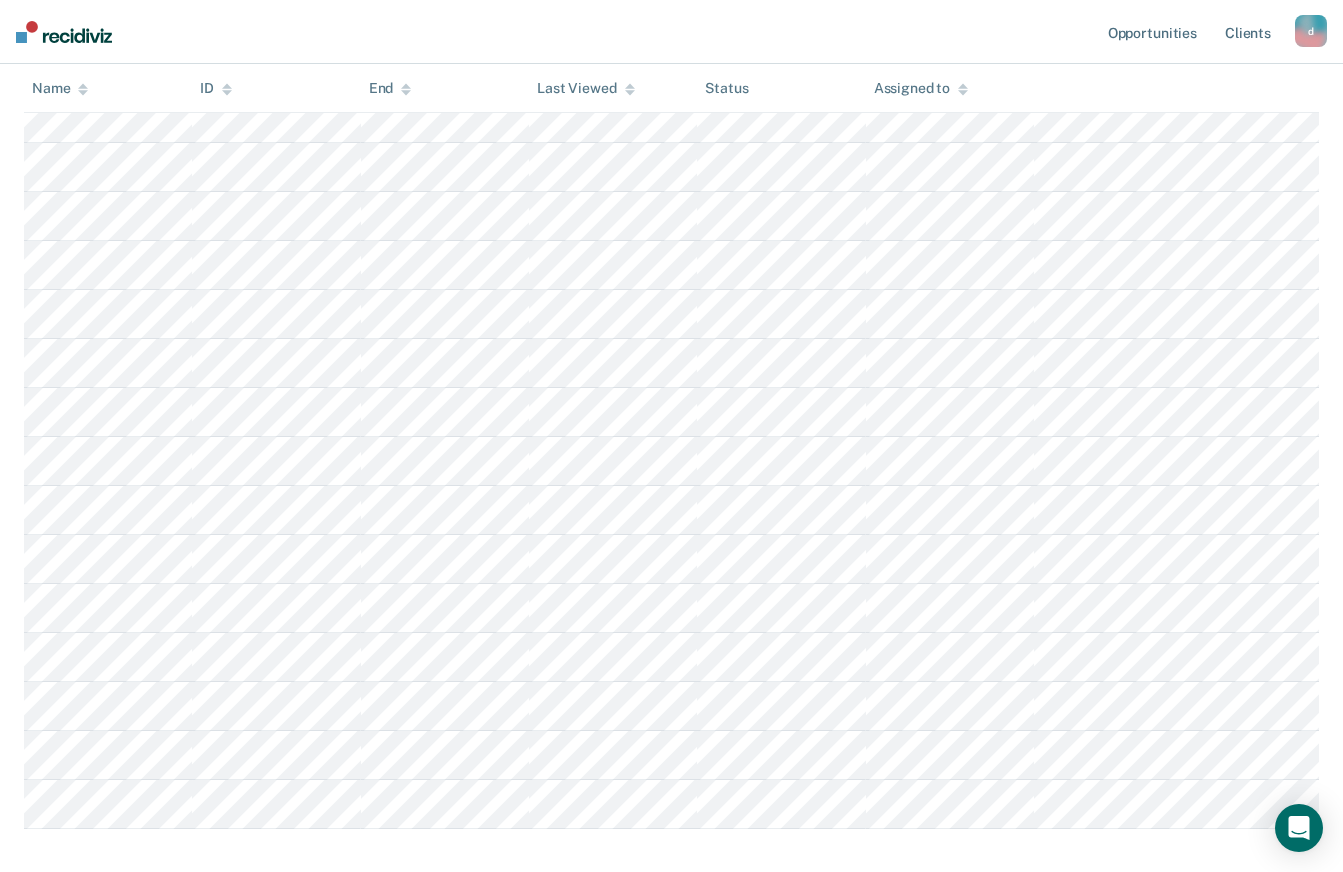 scroll, scrollTop: 447, scrollLeft: 0, axis: vertical 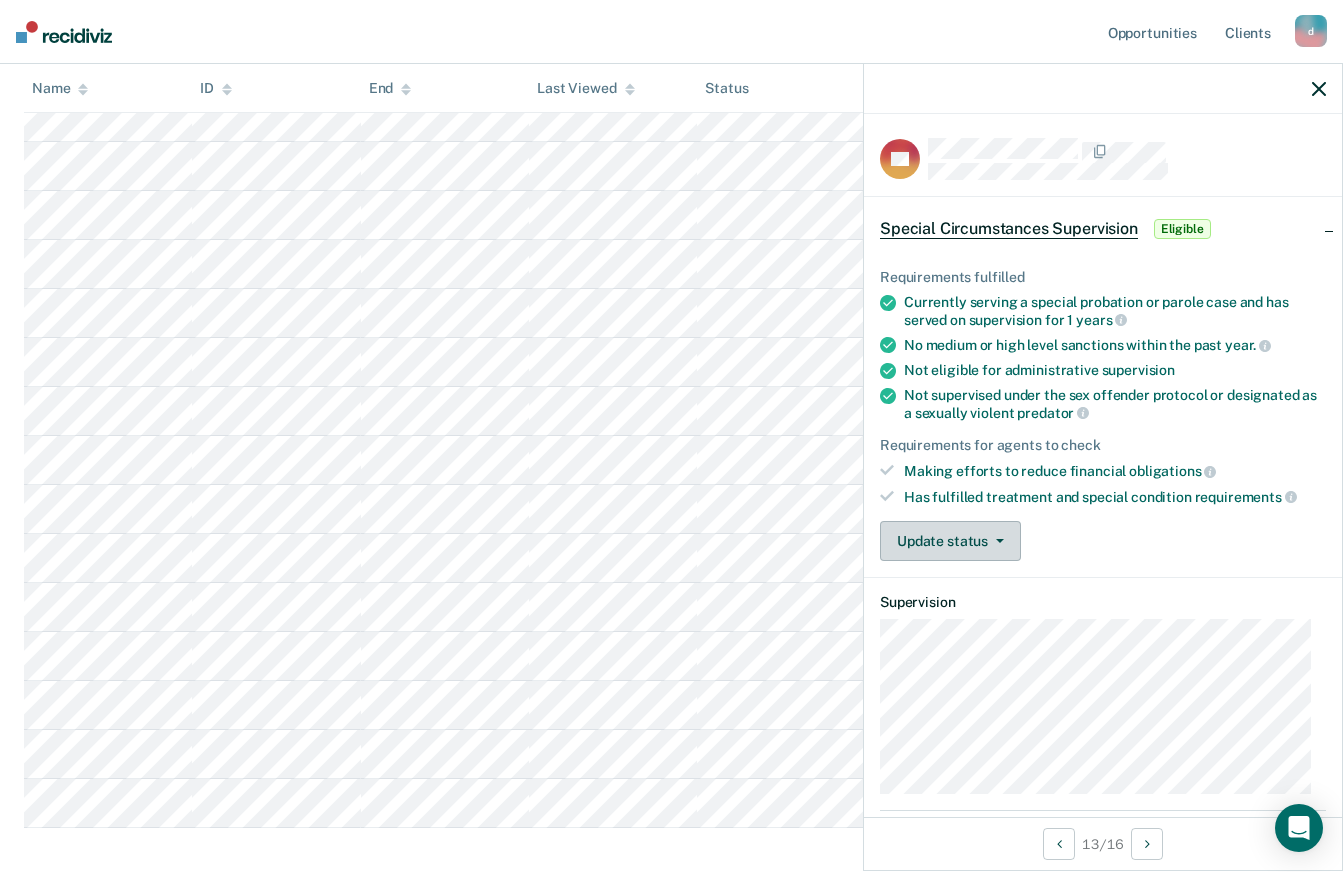 click on "Update status" at bounding box center (950, 541) 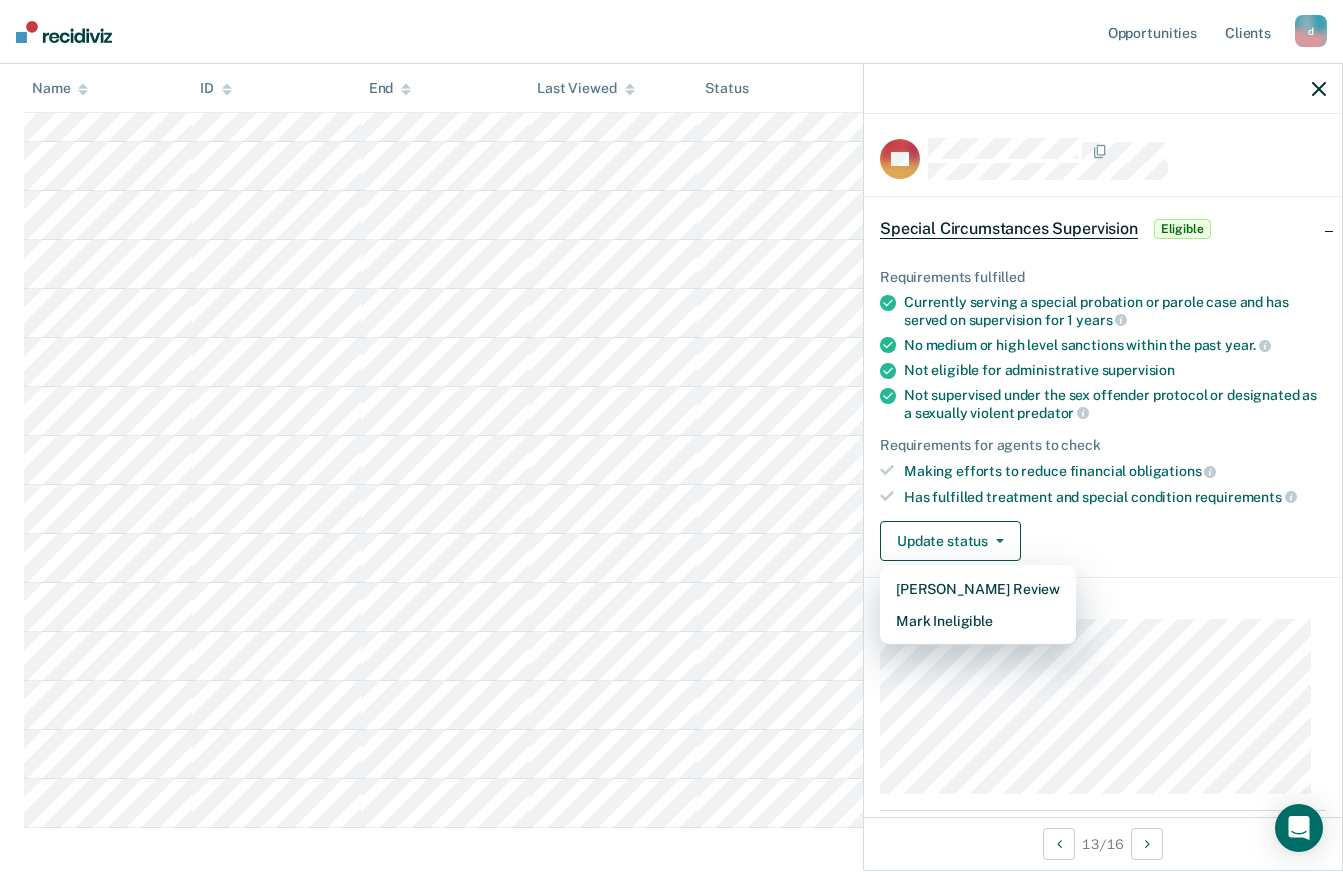 click on "Not supervised under the sex offender protocol or designated as a sexually violent   predator" at bounding box center (1115, 404) 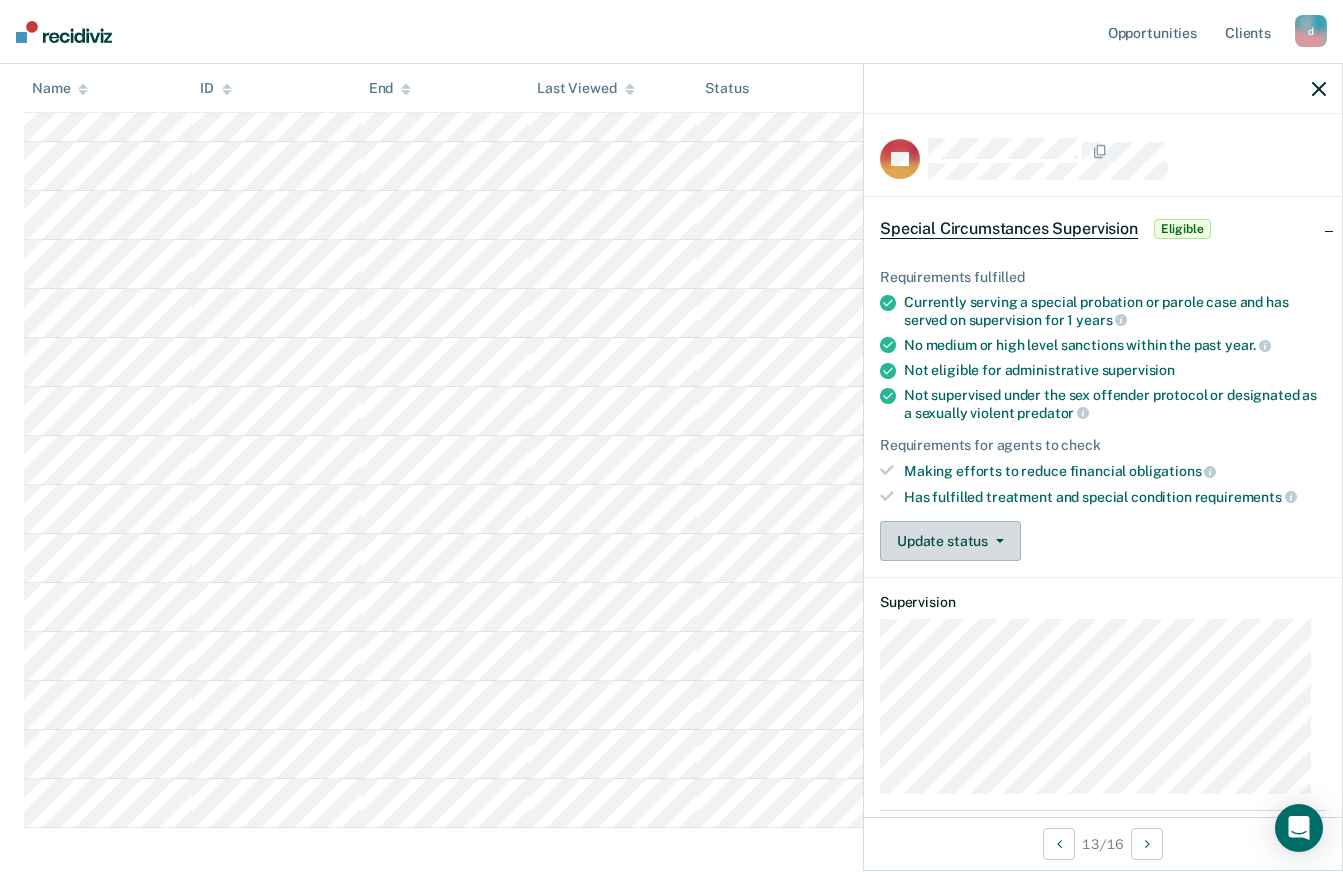 click on "Update status" at bounding box center [950, 541] 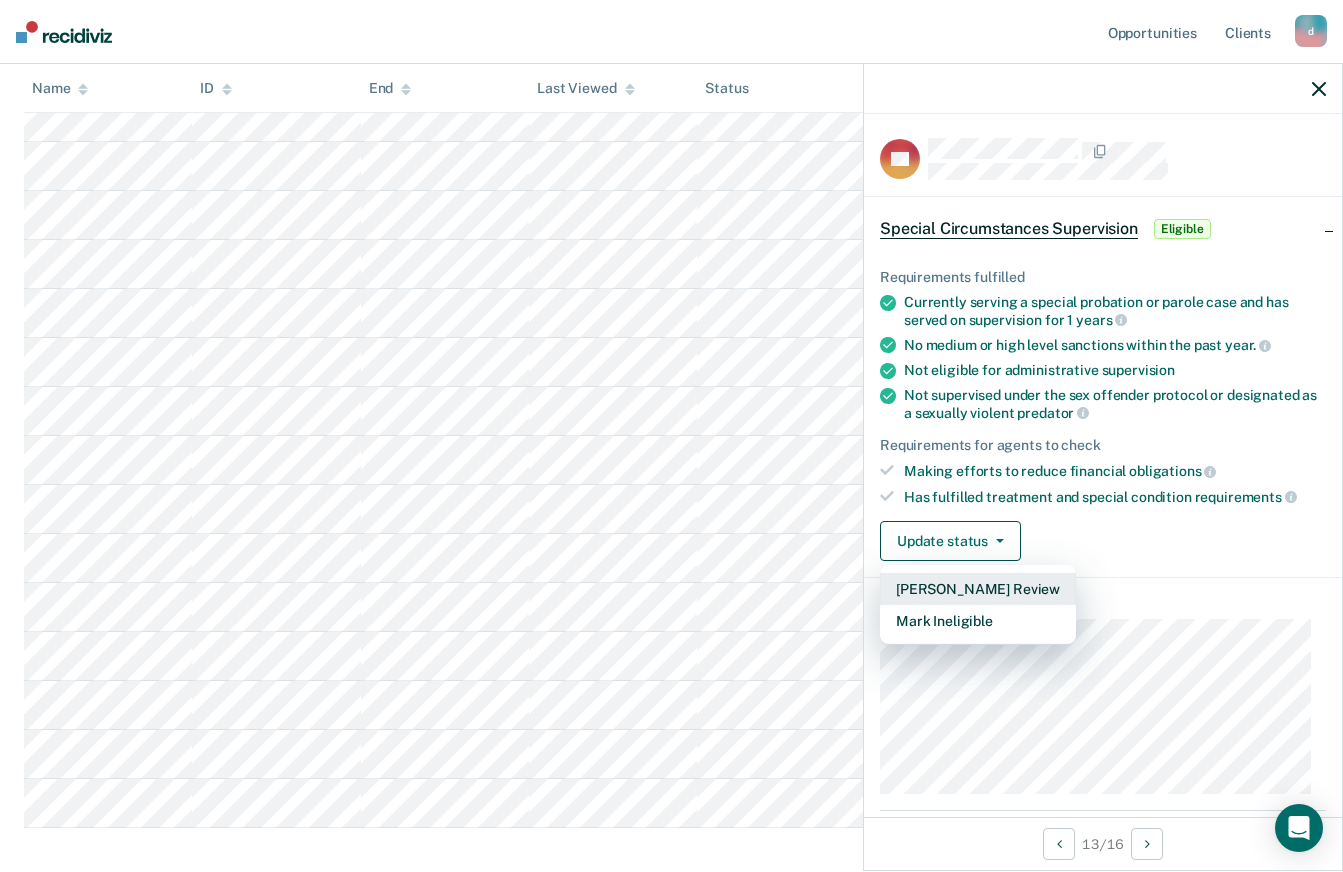 click on "[PERSON_NAME] Review" at bounding box center (978, 589) 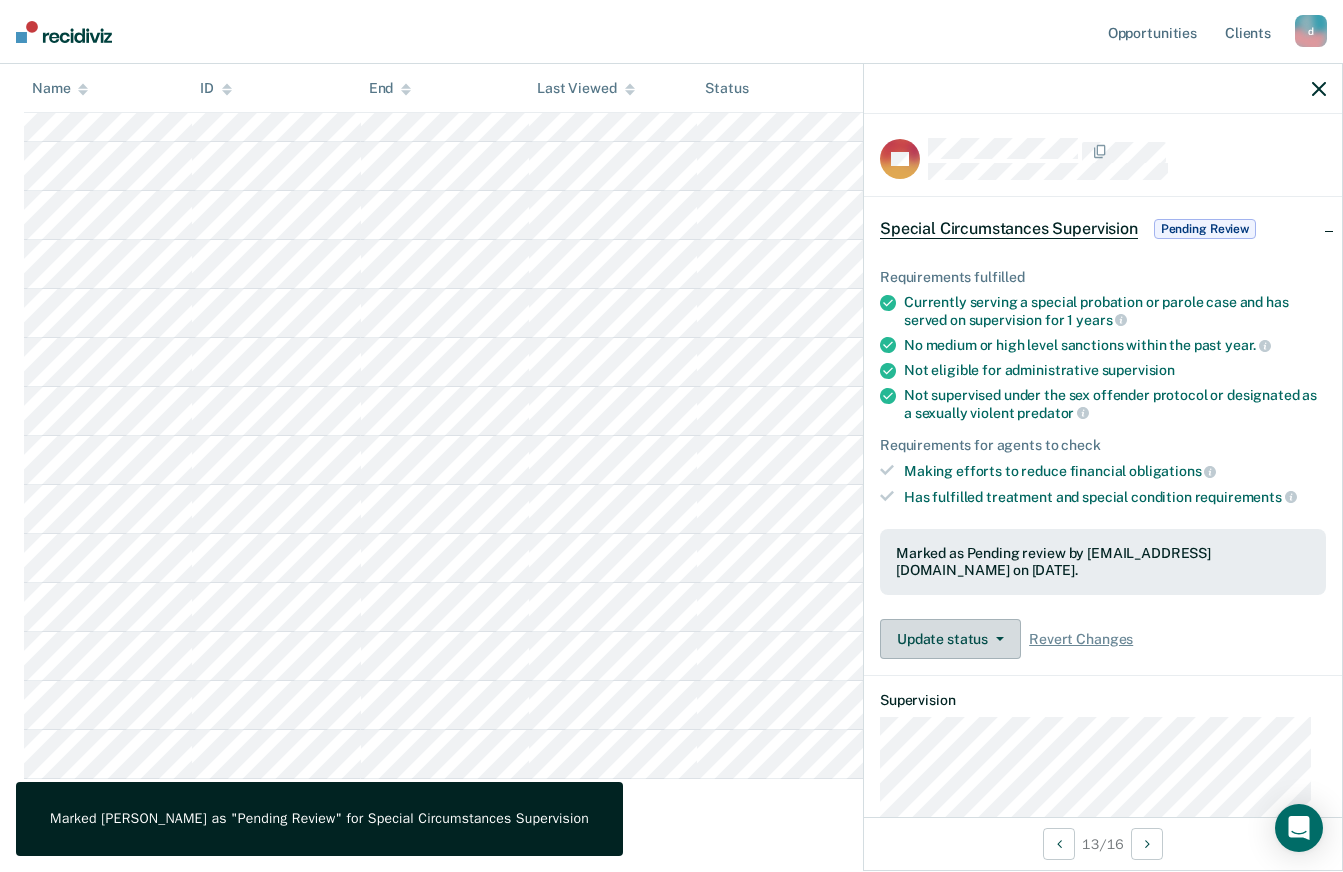 click on "Update status" at bounding box center (950, 639) 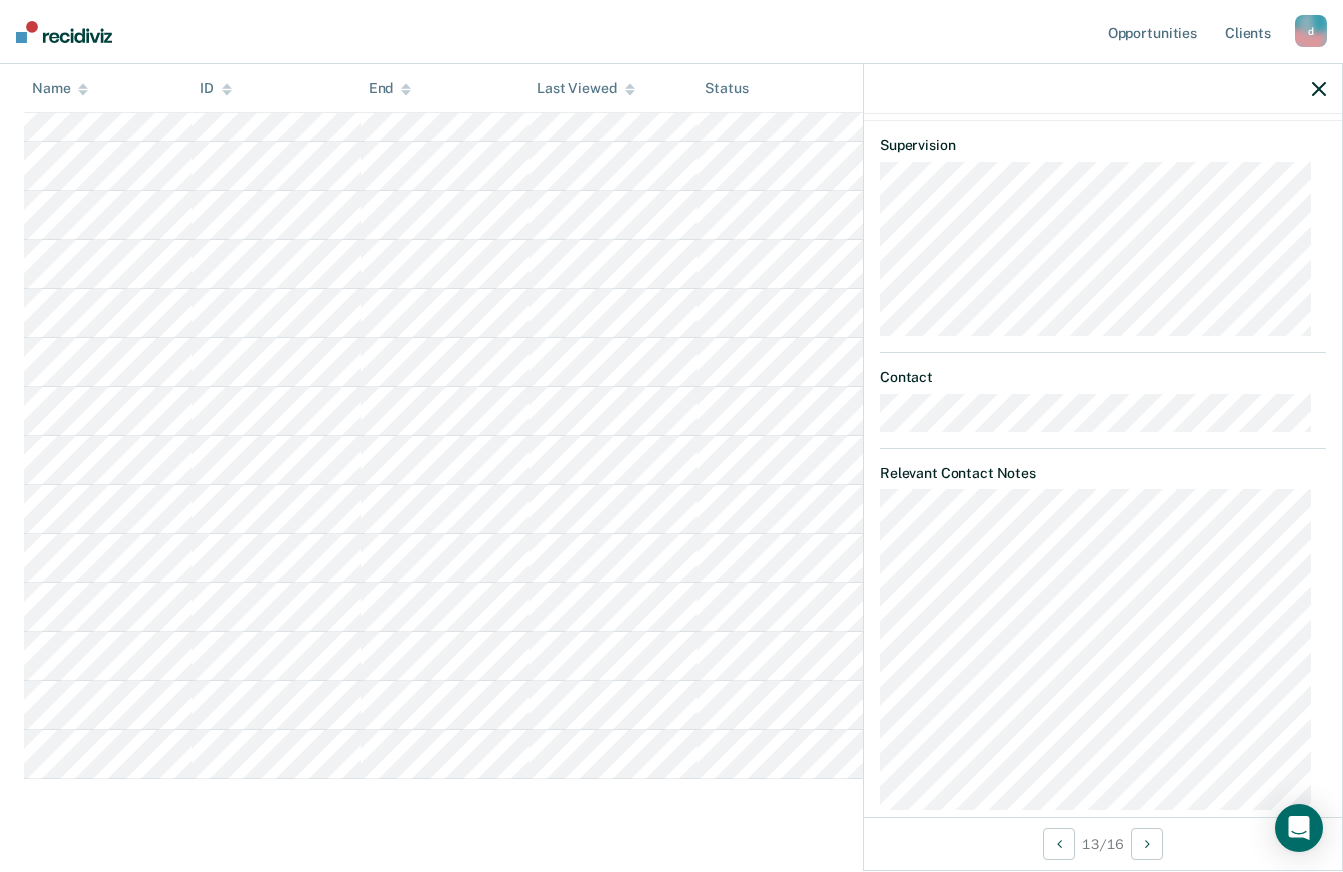 scroll, scrollTop: 569, scrollLeft: 0, axis: vertical 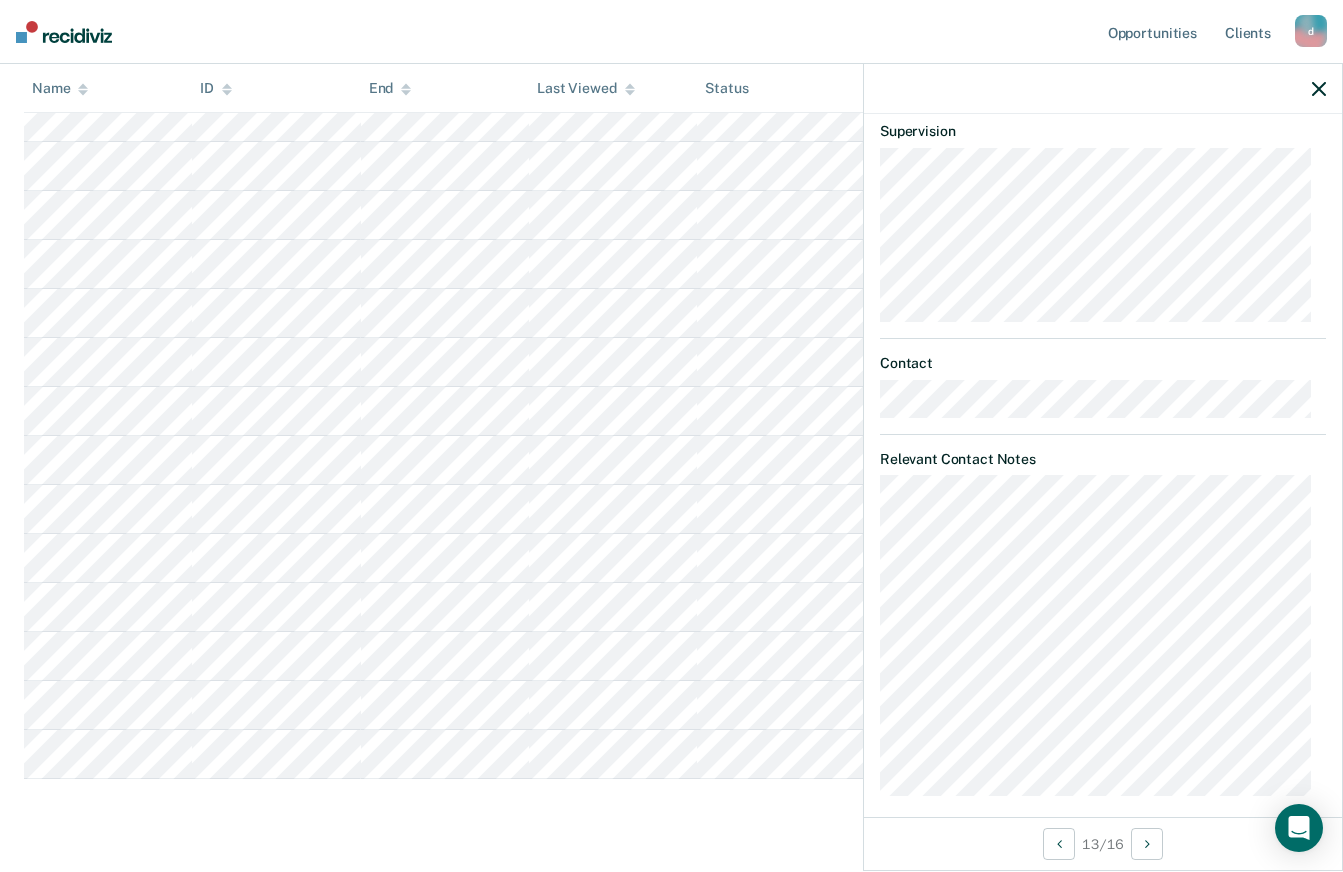 click on "Relevant Contact Notes" at bounding box center [1103, 624] 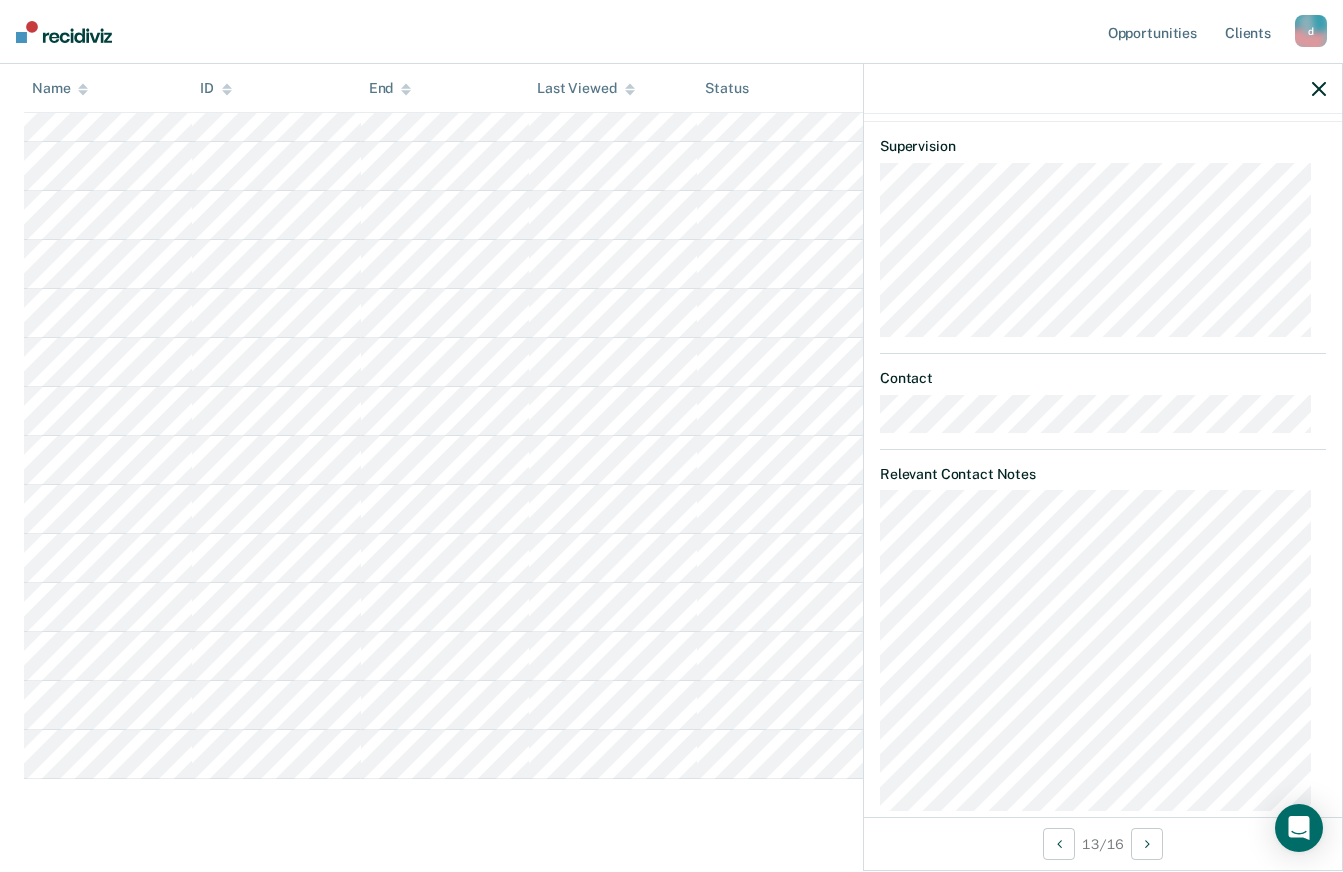 scroll, scrollTop: 569, scrollLeft: 0, axis: vertical 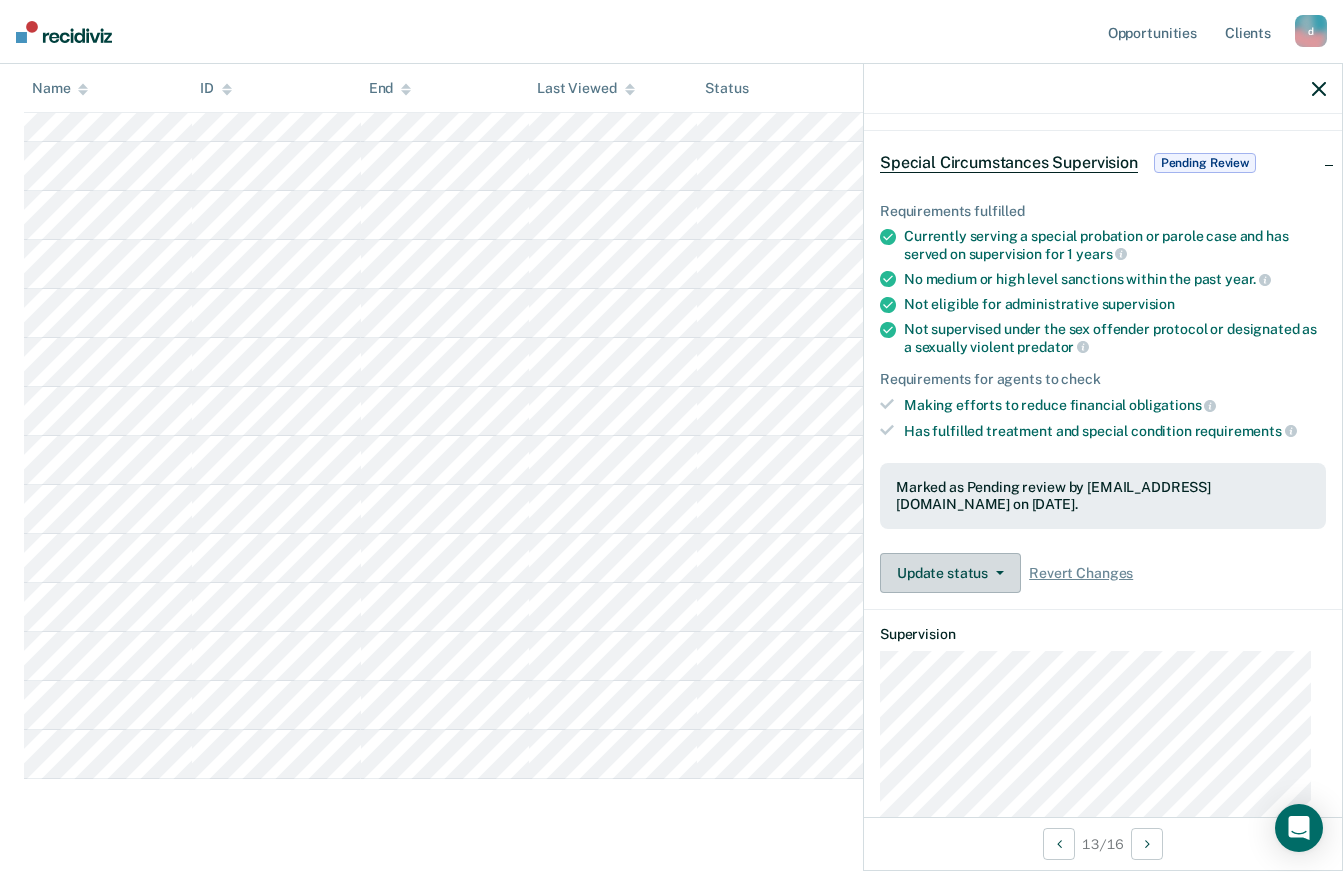 click on "Update status" at bounding box center (950, 573) 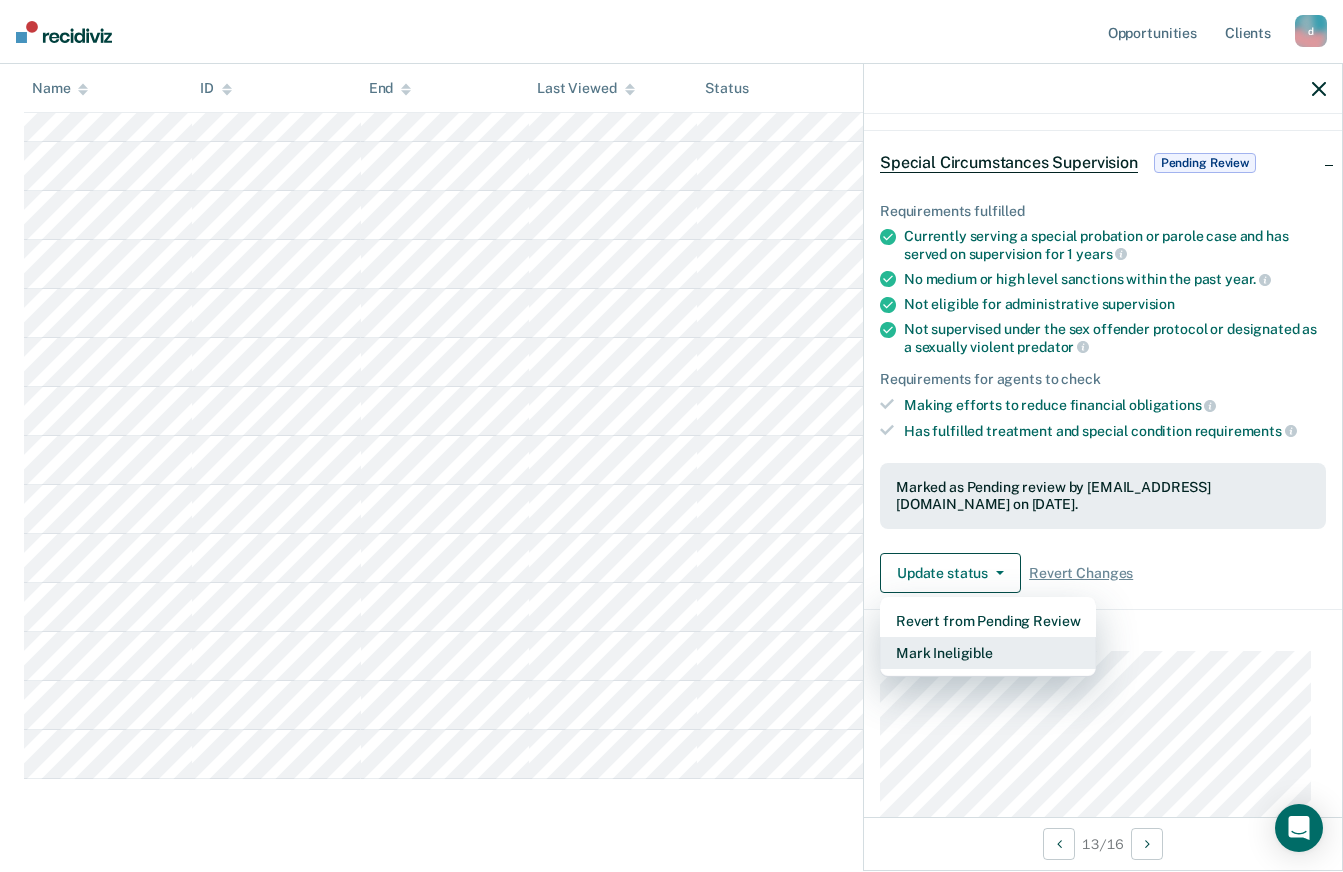 click on "Mark Ineligible" at bounding box center (988, 653) 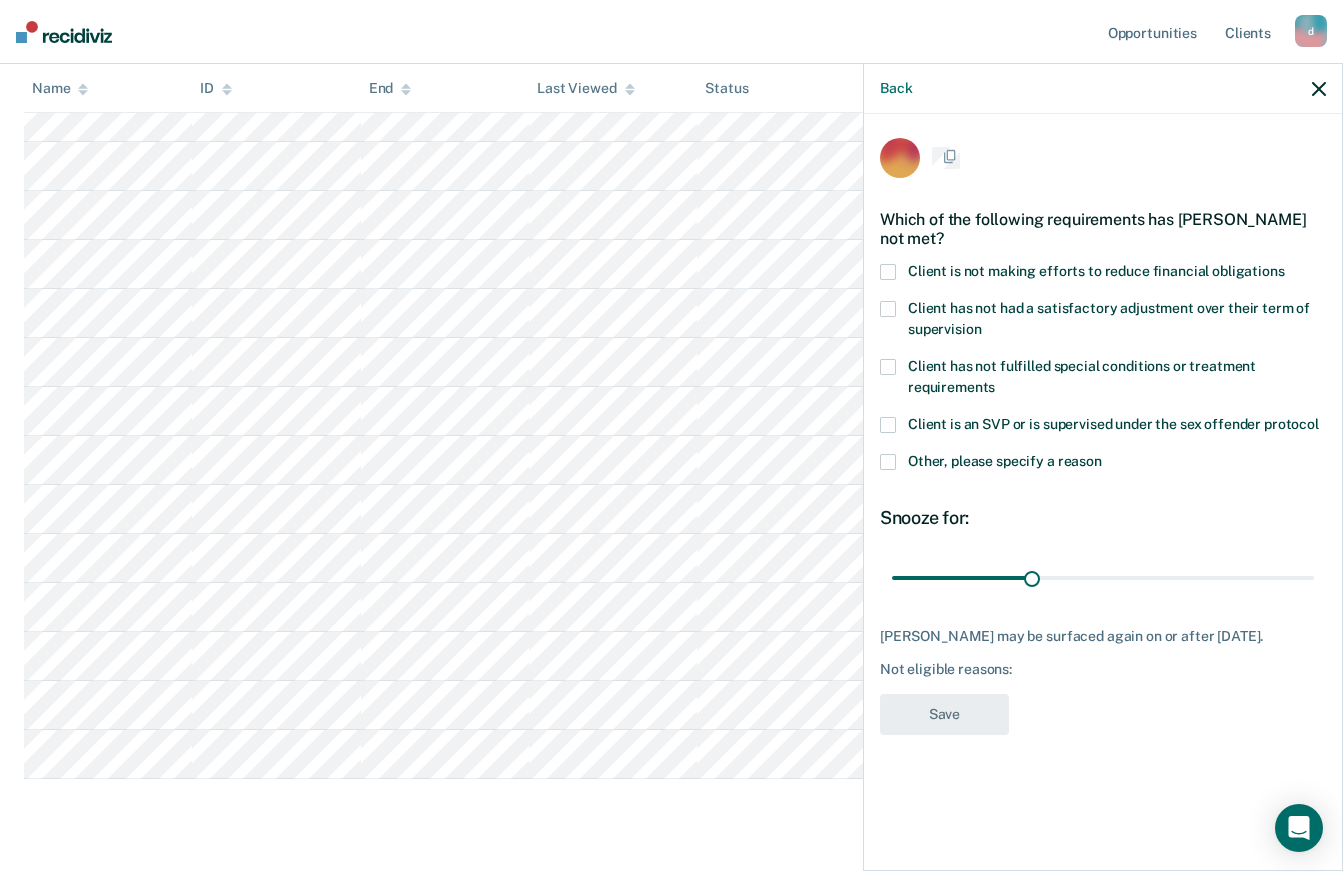 scroll, scrollTop: 0, scrollLeft: 0, axis: both 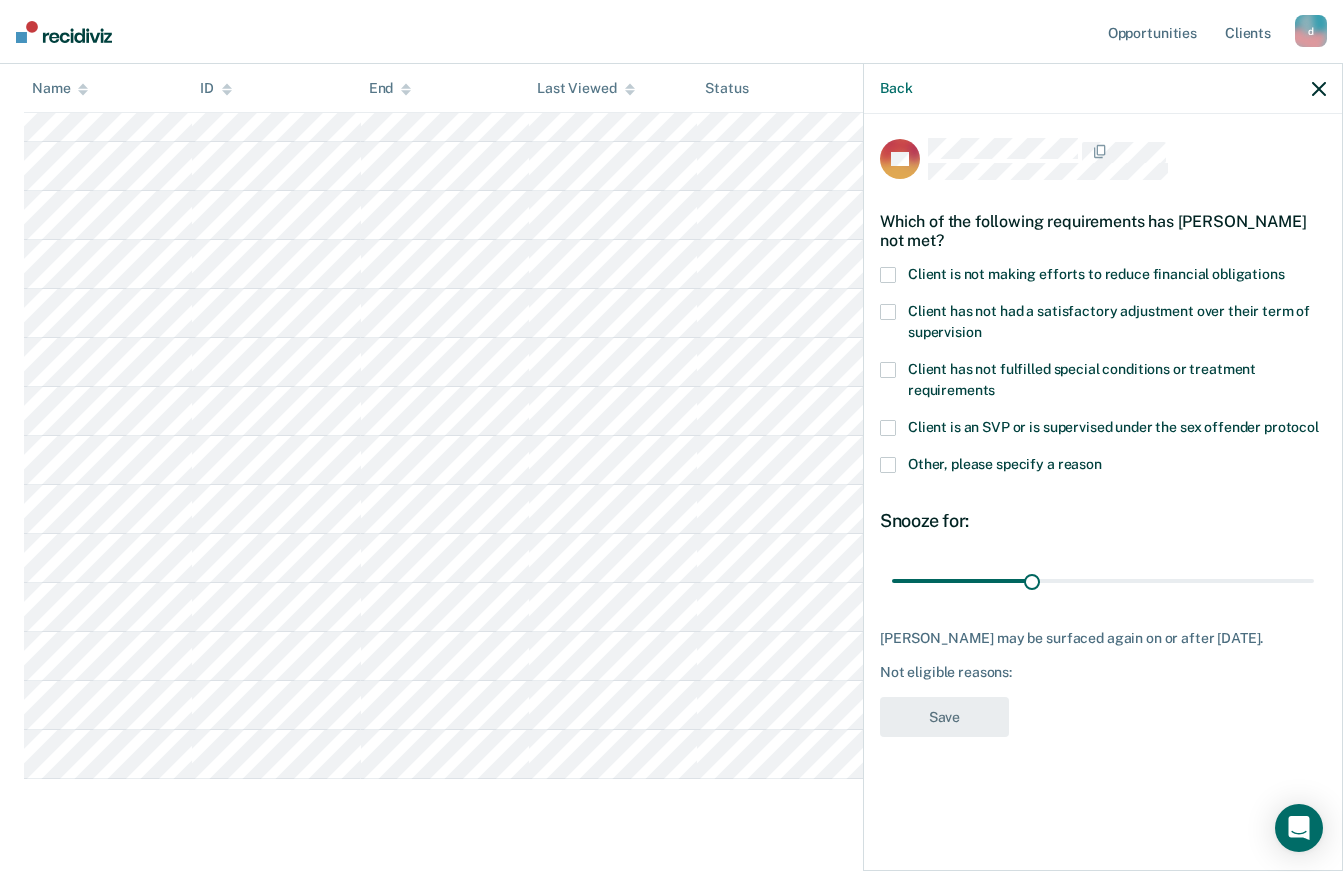 click at bounding box center (888, 465) 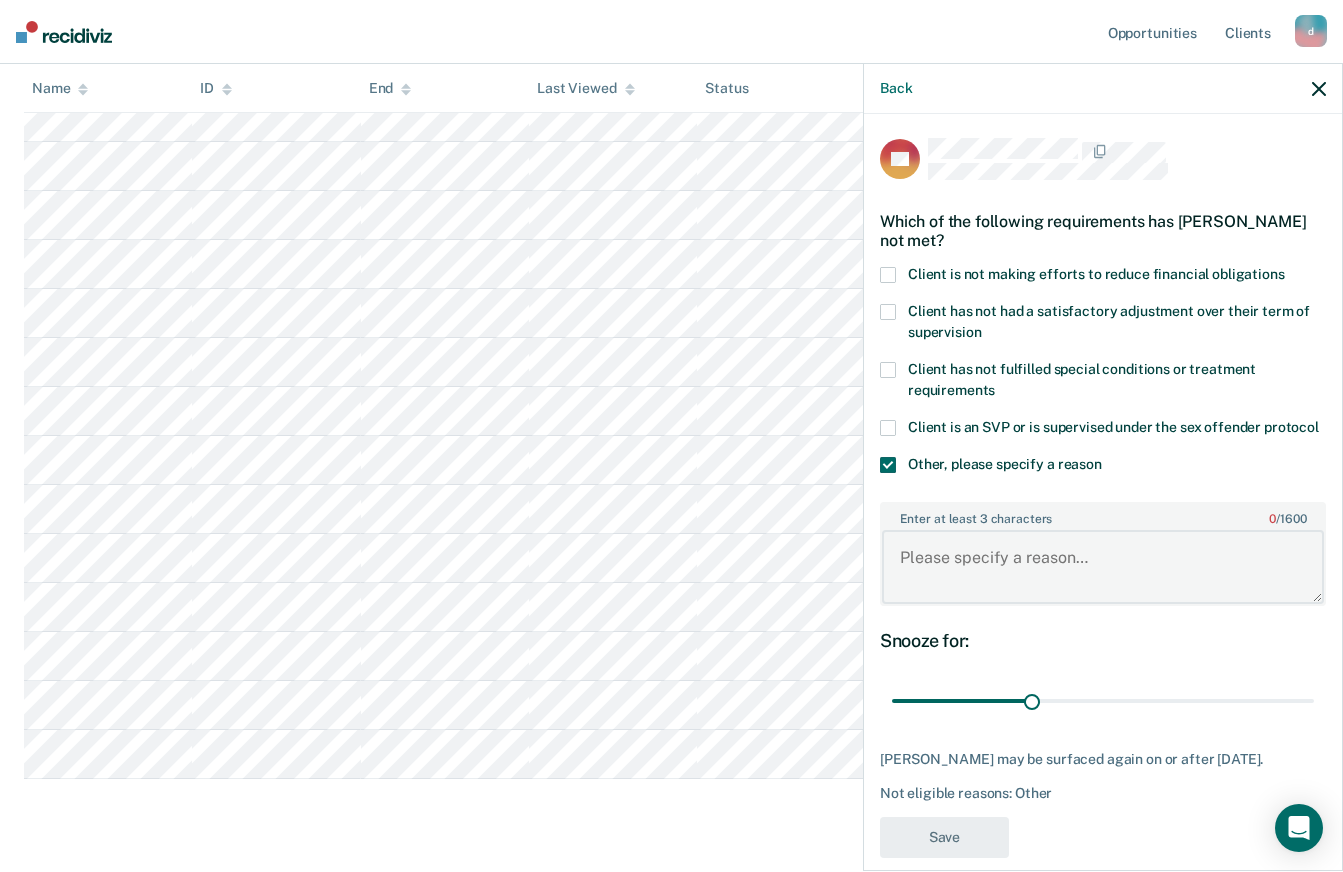 click on "Enter at least 3 characters 0  /  1600" at bounding box center [1103, 567] 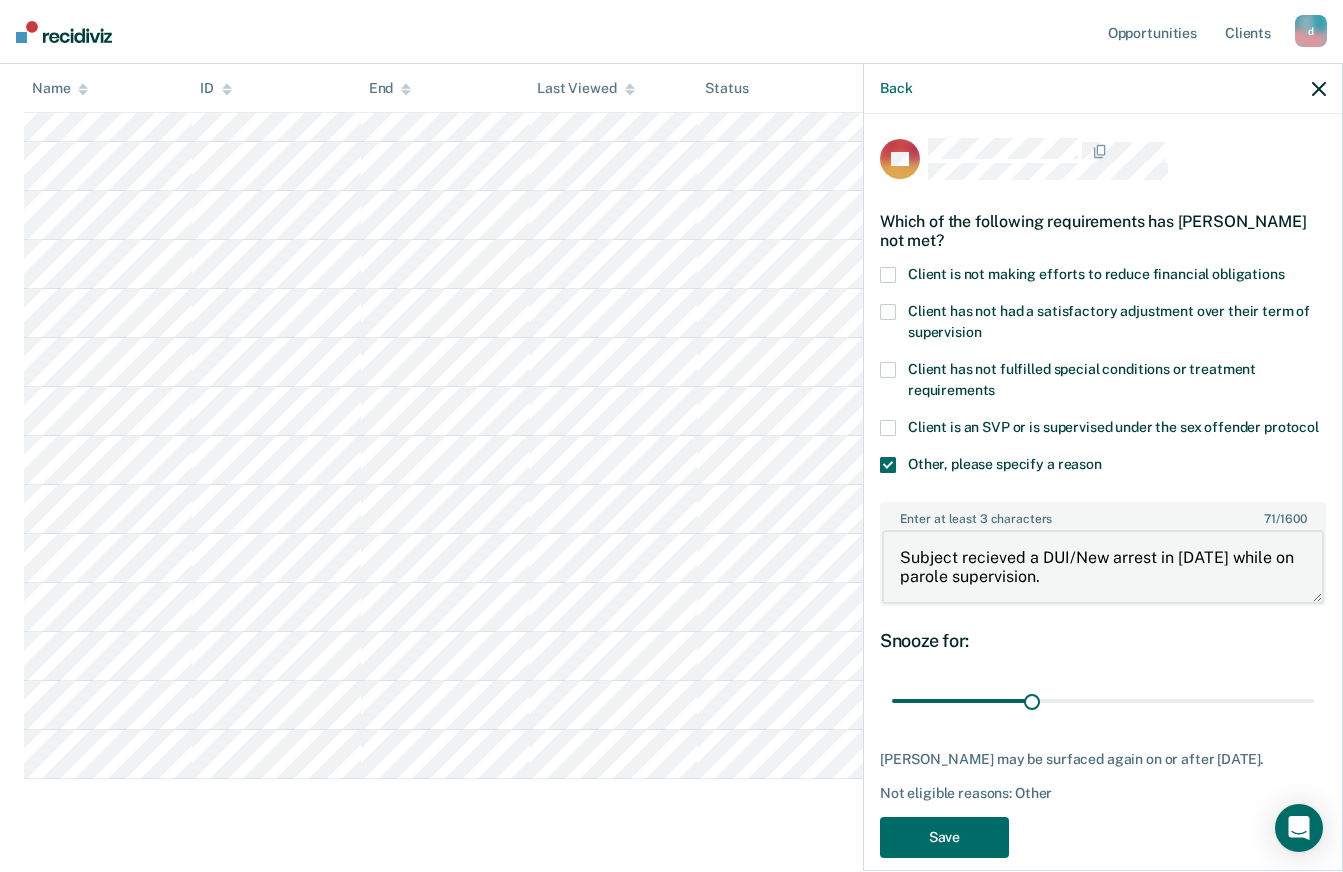 type on "Subject recieved a DUI/New arrest in [DATE] while on parole supervision." 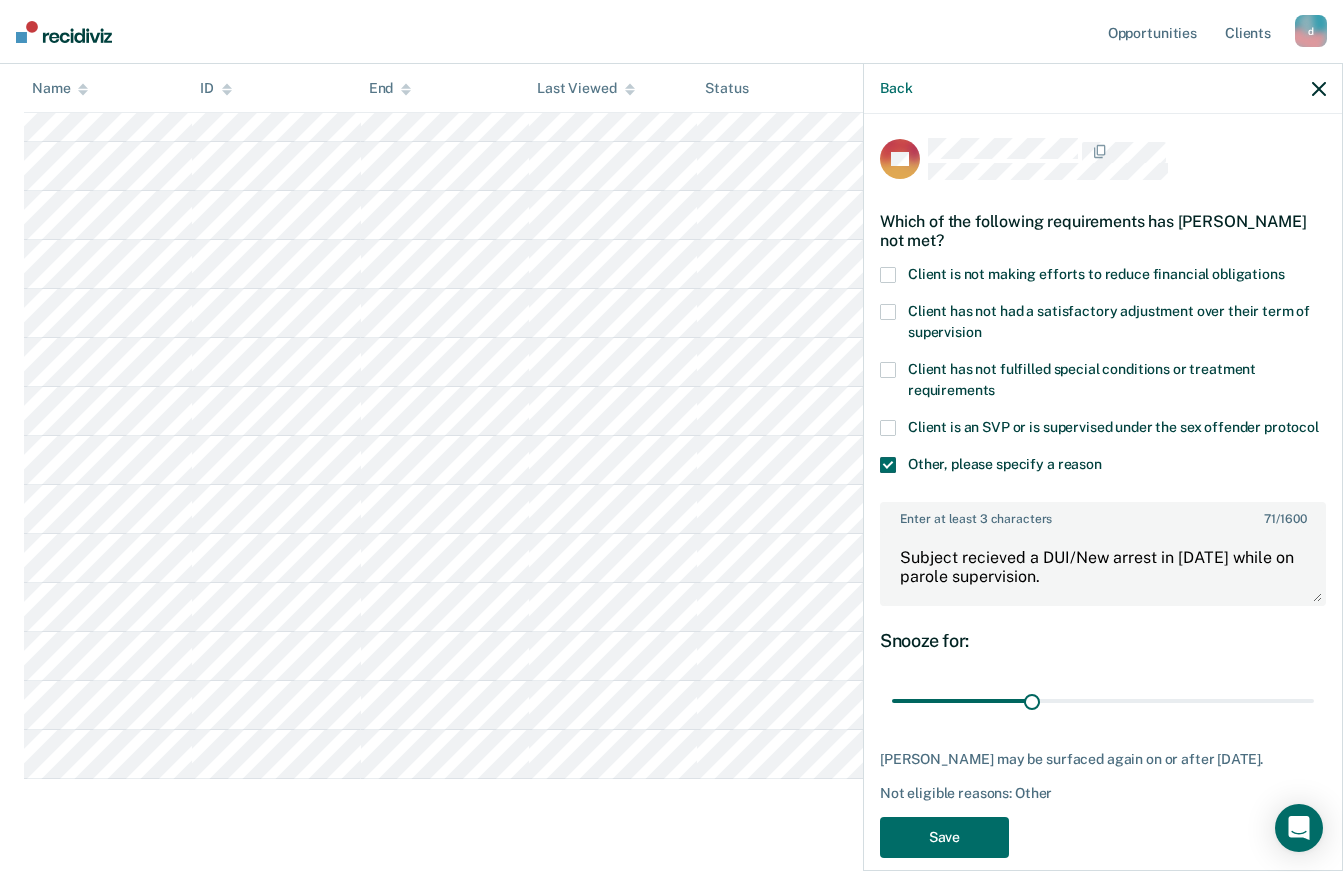 scroll, scrollTop: 63, scrollLeft: 0, axis: vertical 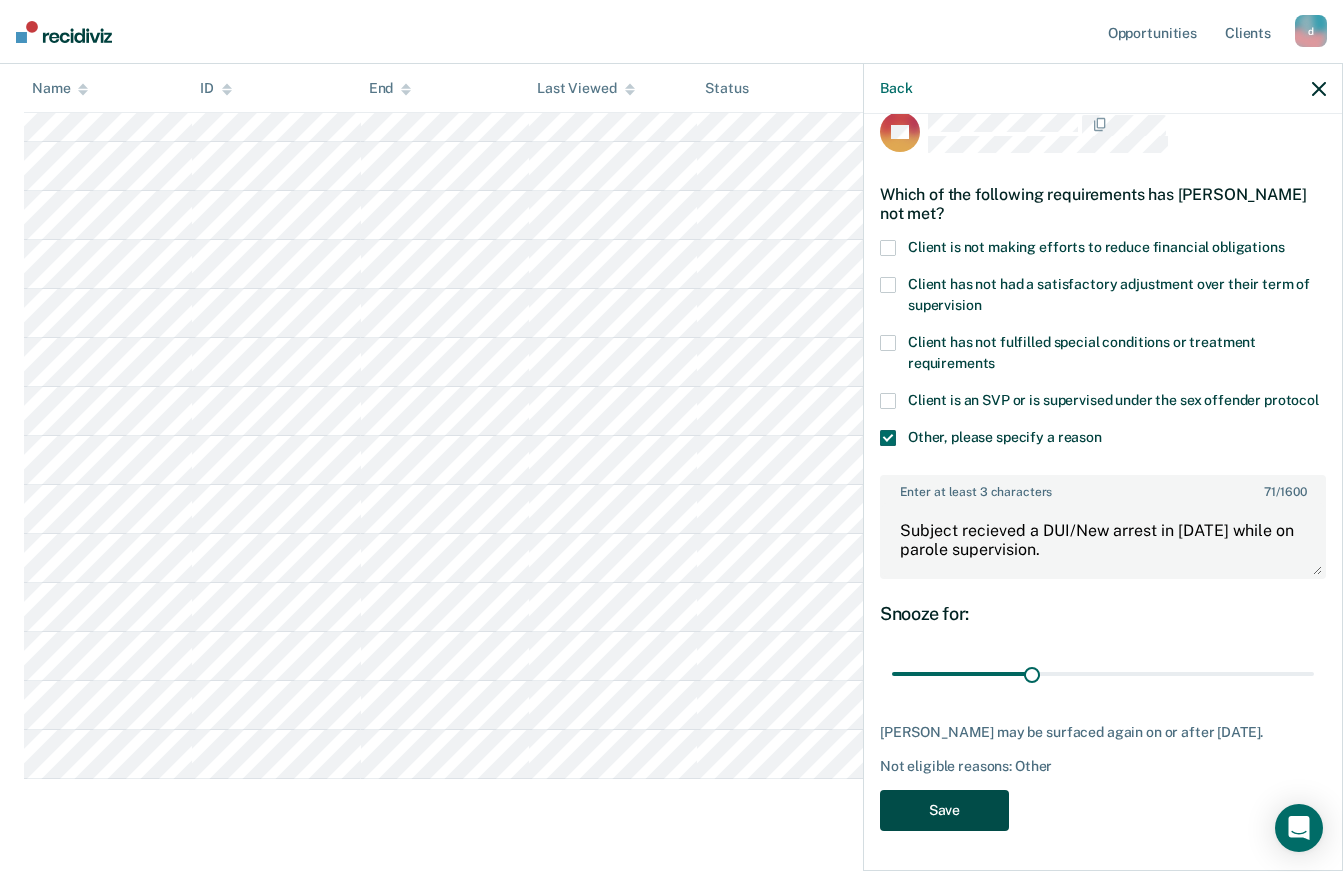 click on "Save" at bounding box center [944, 810] 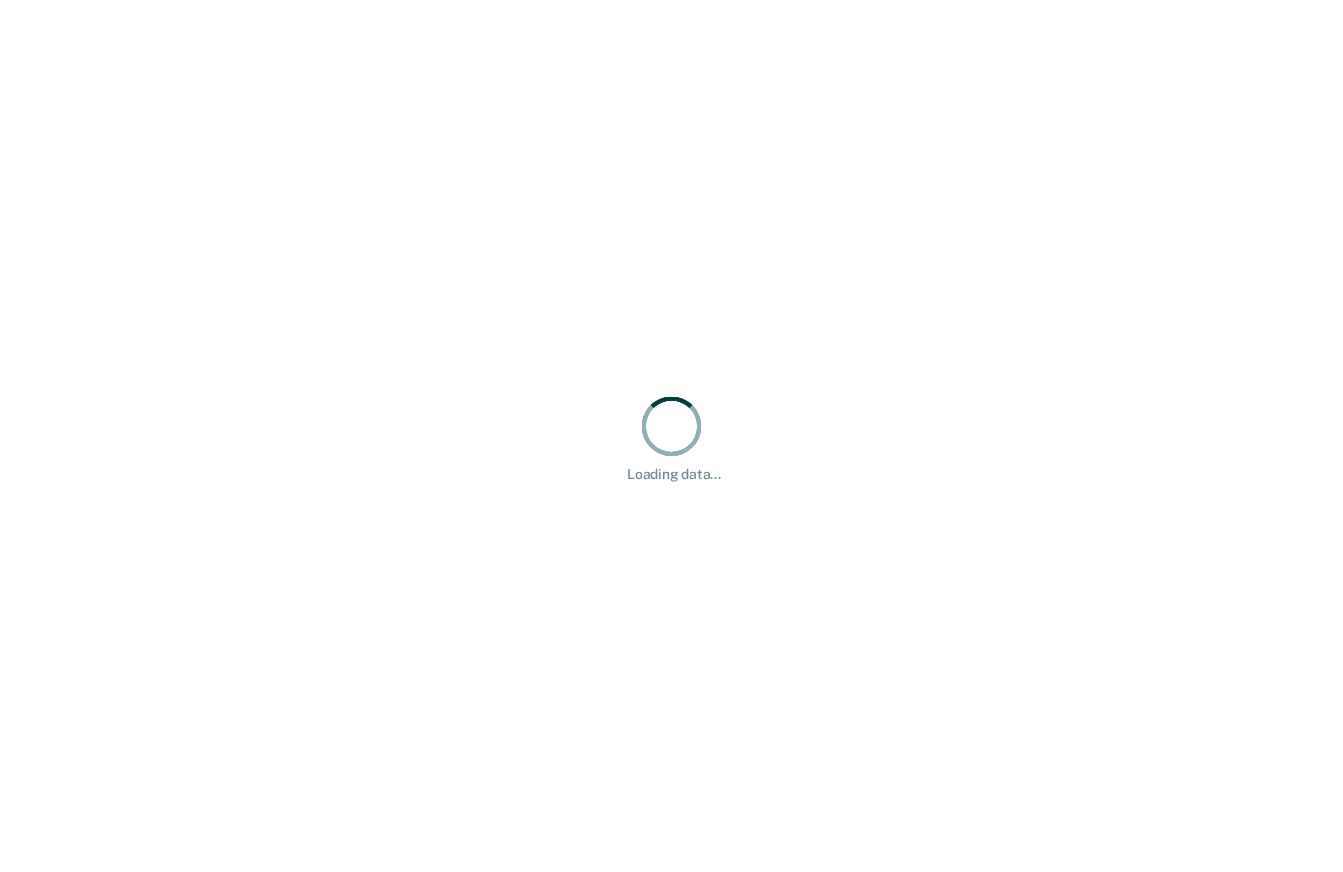 scroll, scrollTop: 0, scrollLeft: 0, axis: both 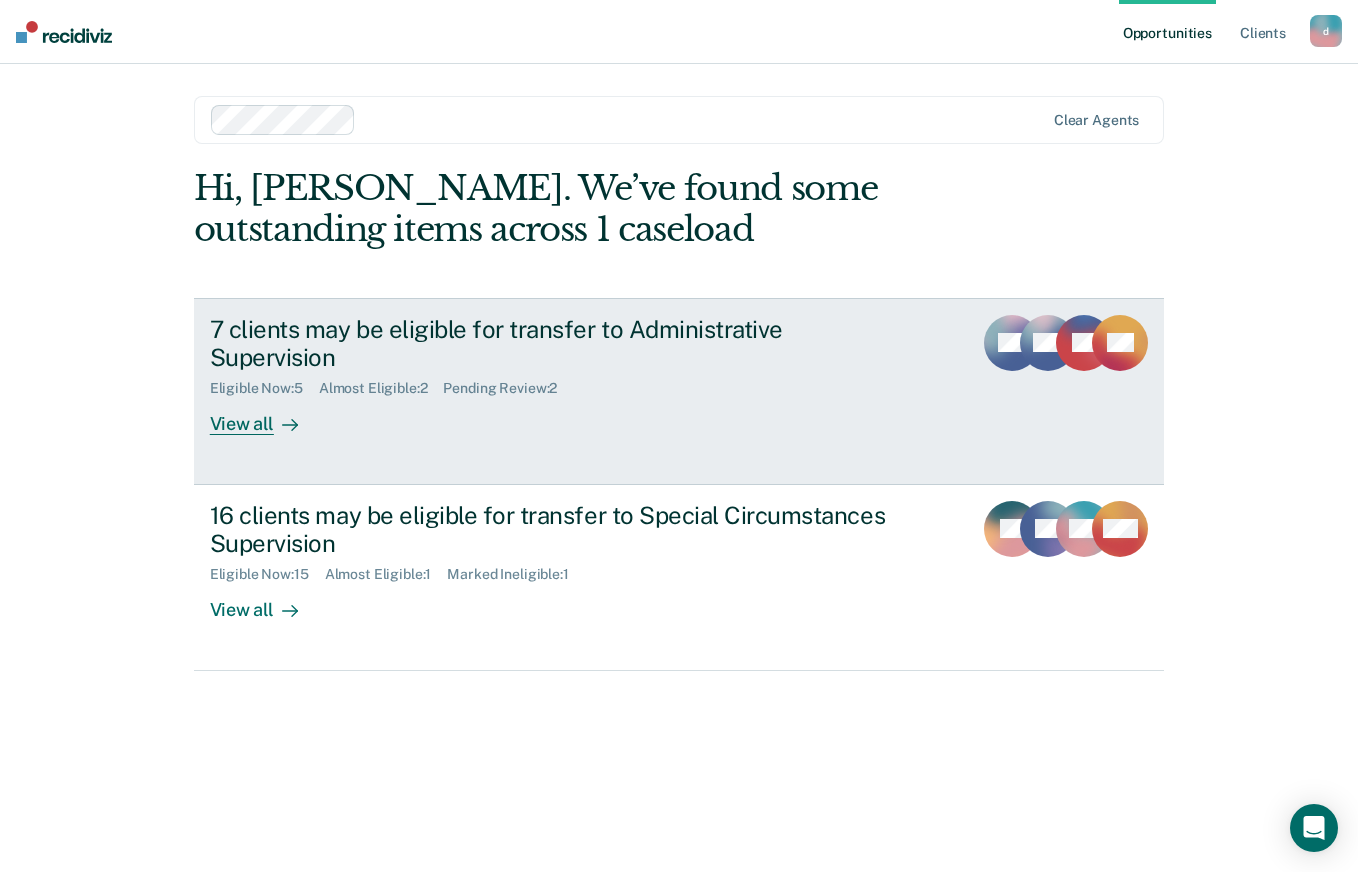 click on "View all" at bounding box center [266, 416] 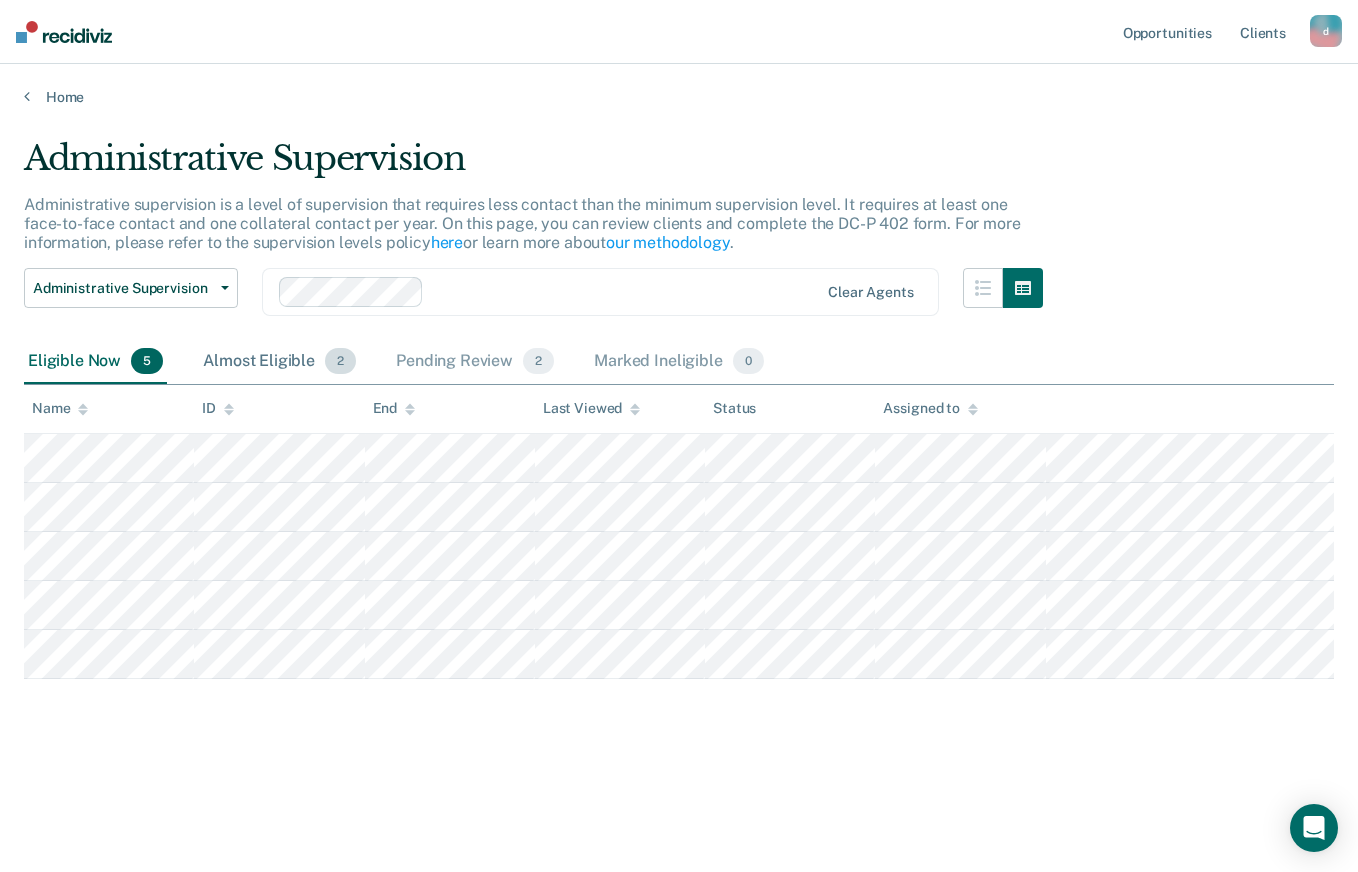 click on "Almost Eligible 2" at bounding box center (279, 362) 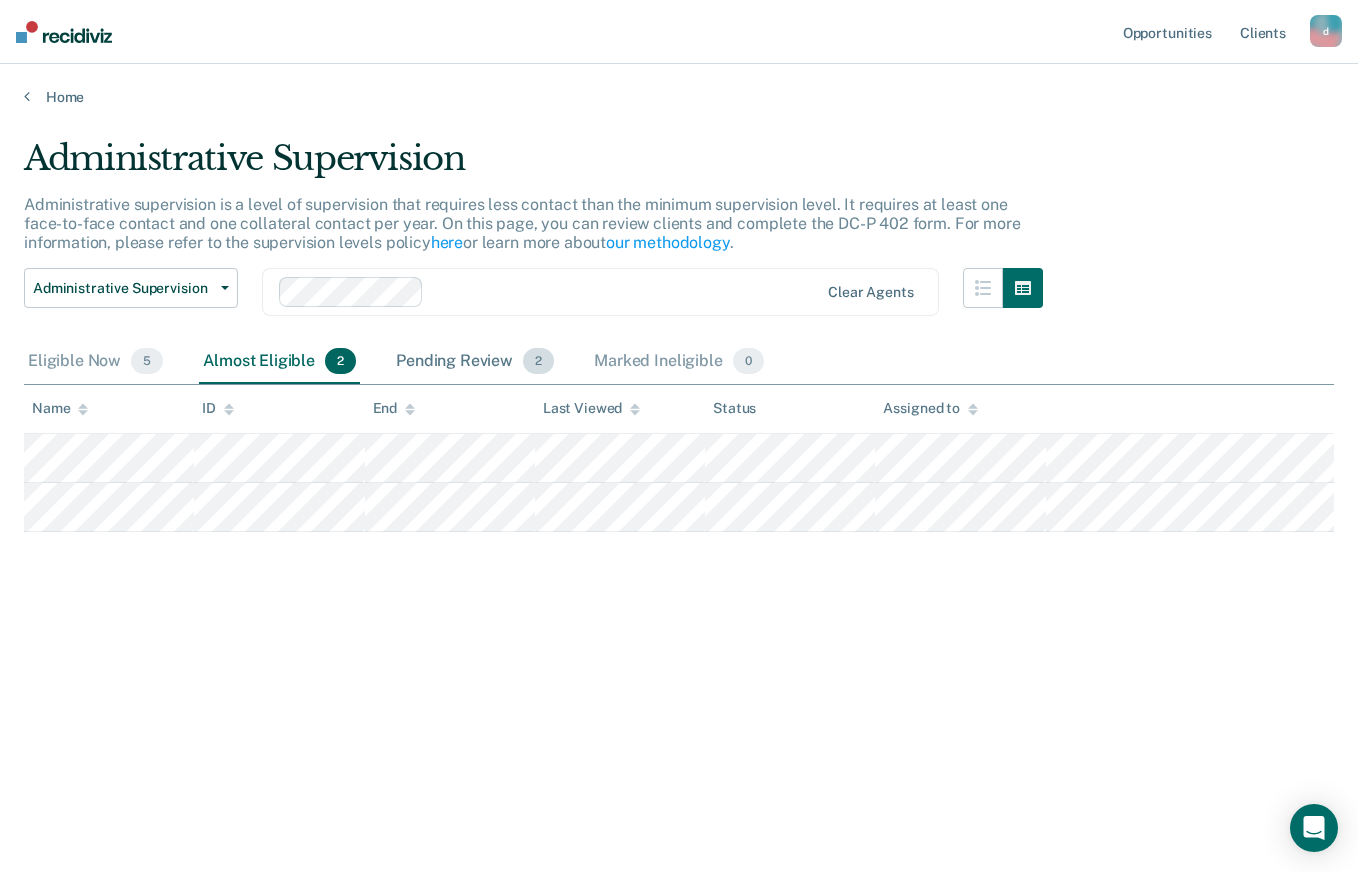 click on "Pending Review 2" at bounding box center [475, 362] 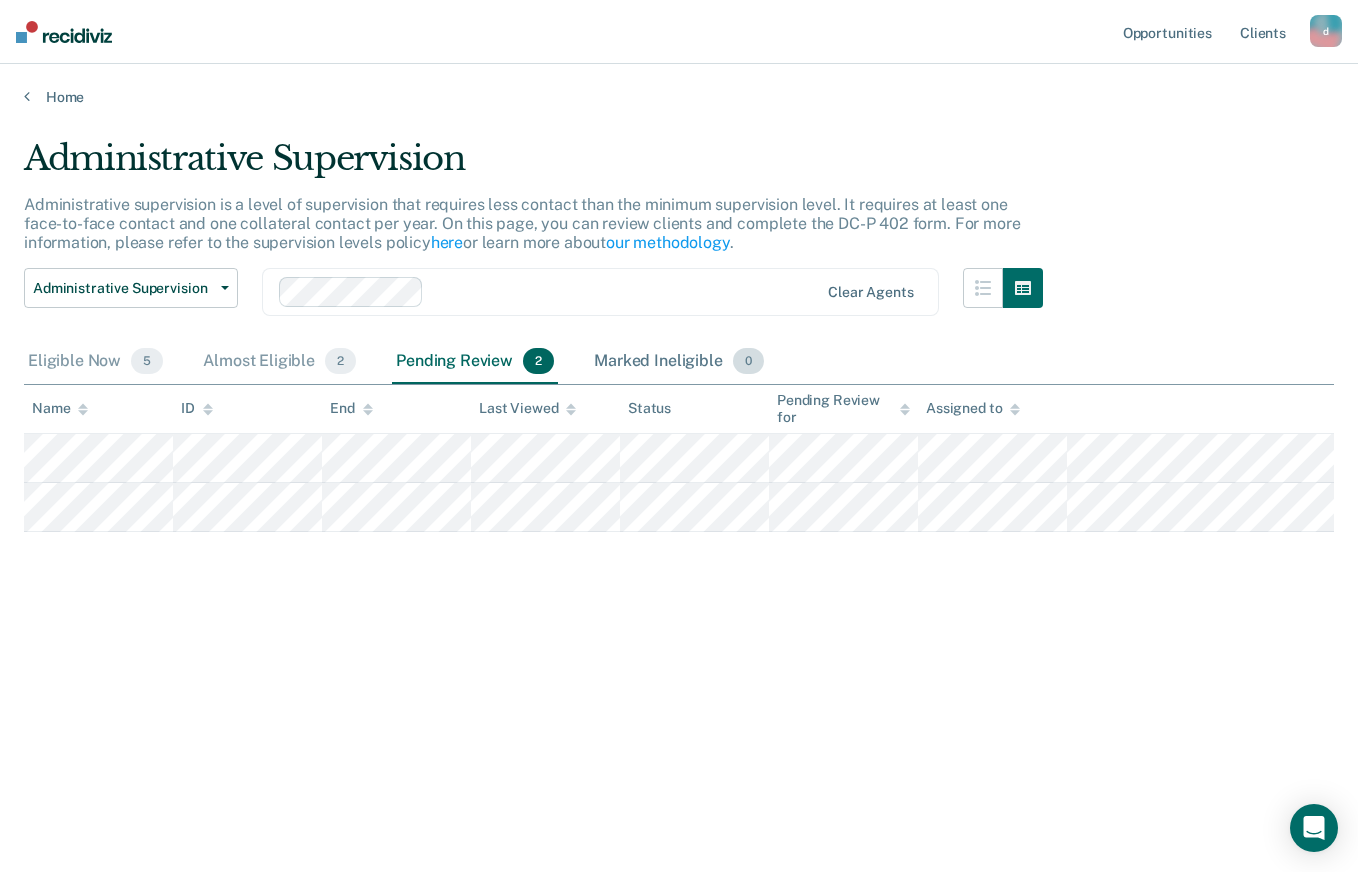 click on "Marked Ineligible 0" at bounding box center (679, 362) 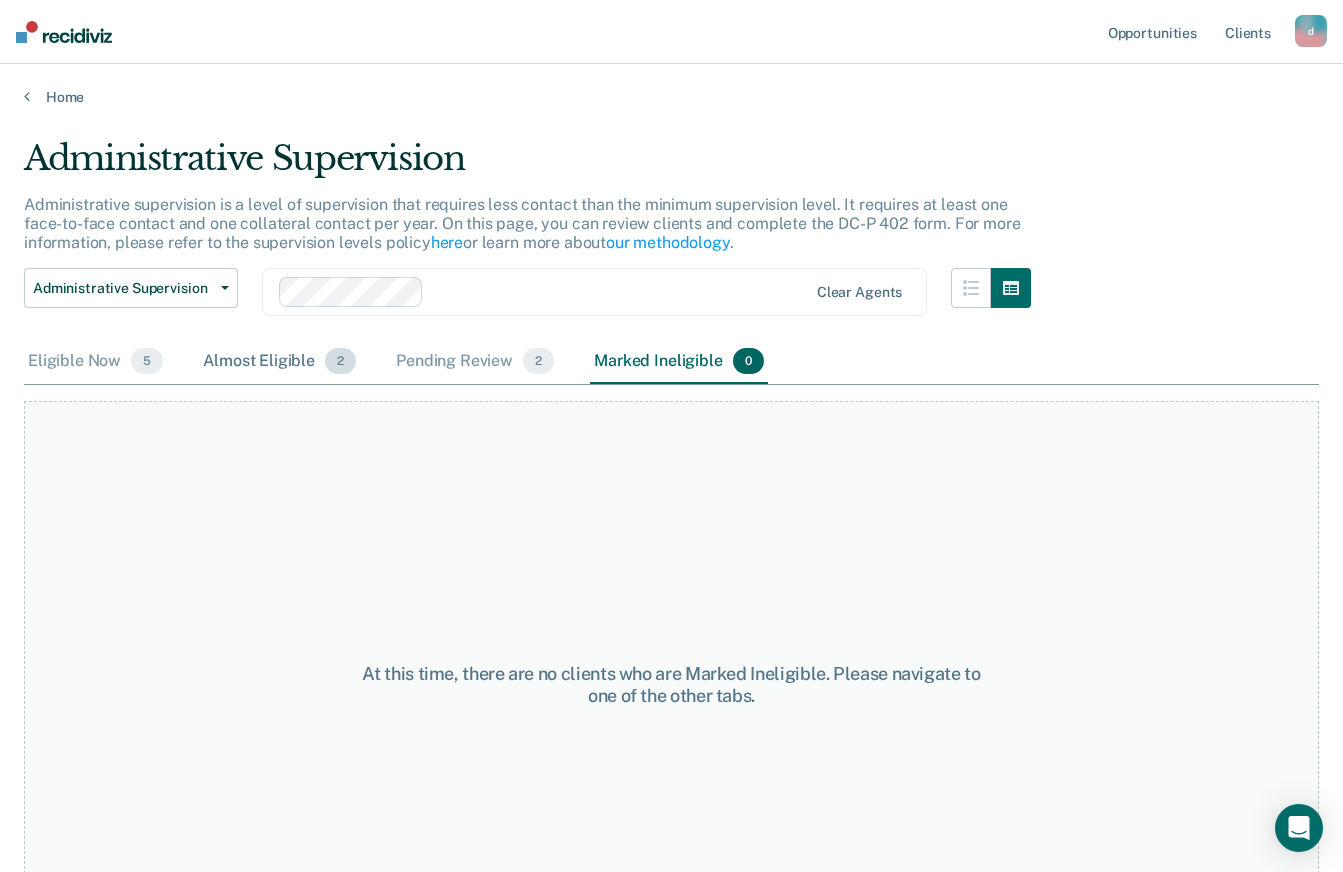 click on "Almost Eligible 2" at bounding box center [279, 362] 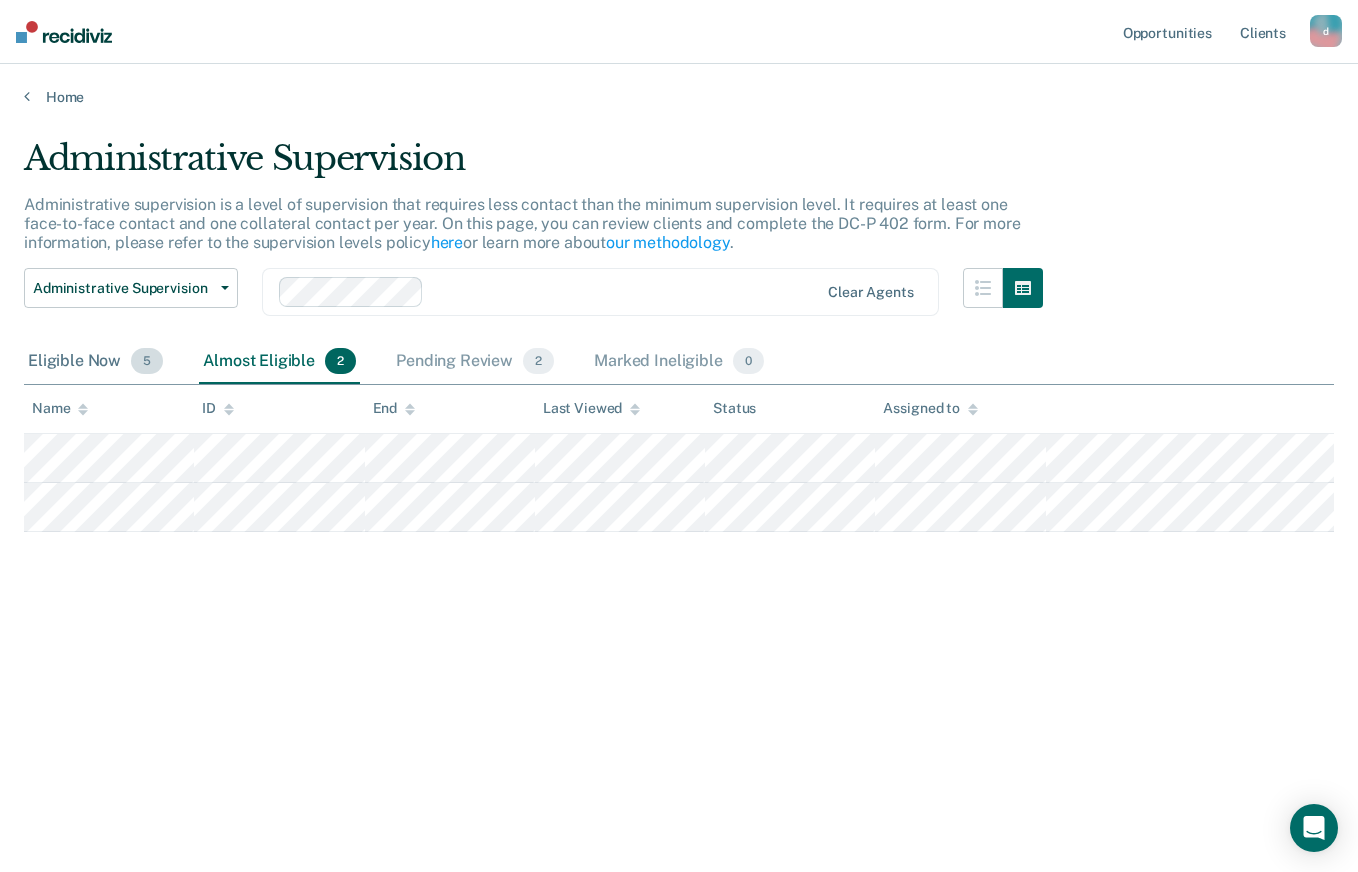 click on "Eligible Now 5" at bounding box center (95, 362) 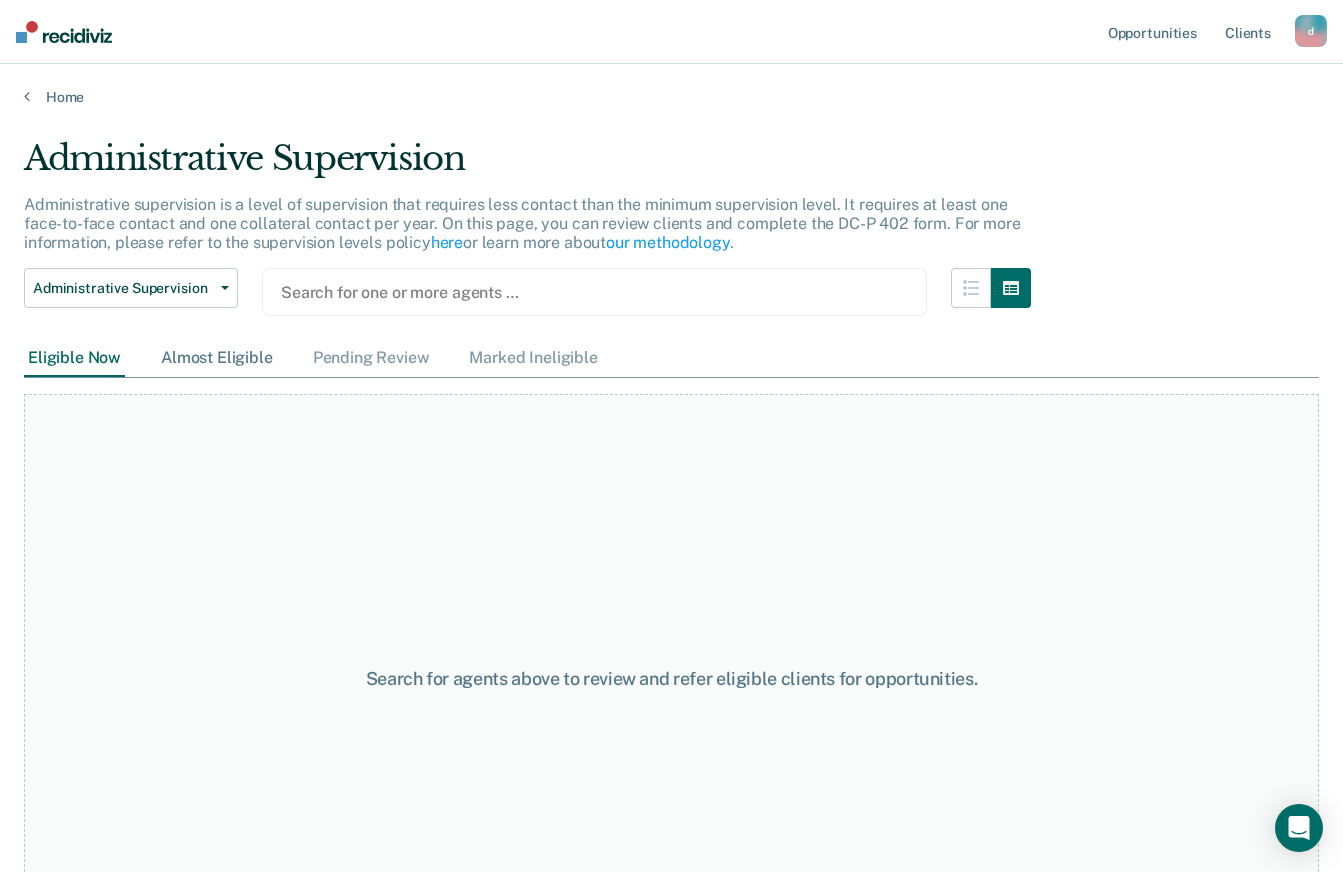 click on "Almost Eligible" at bounding box center [217, 358] 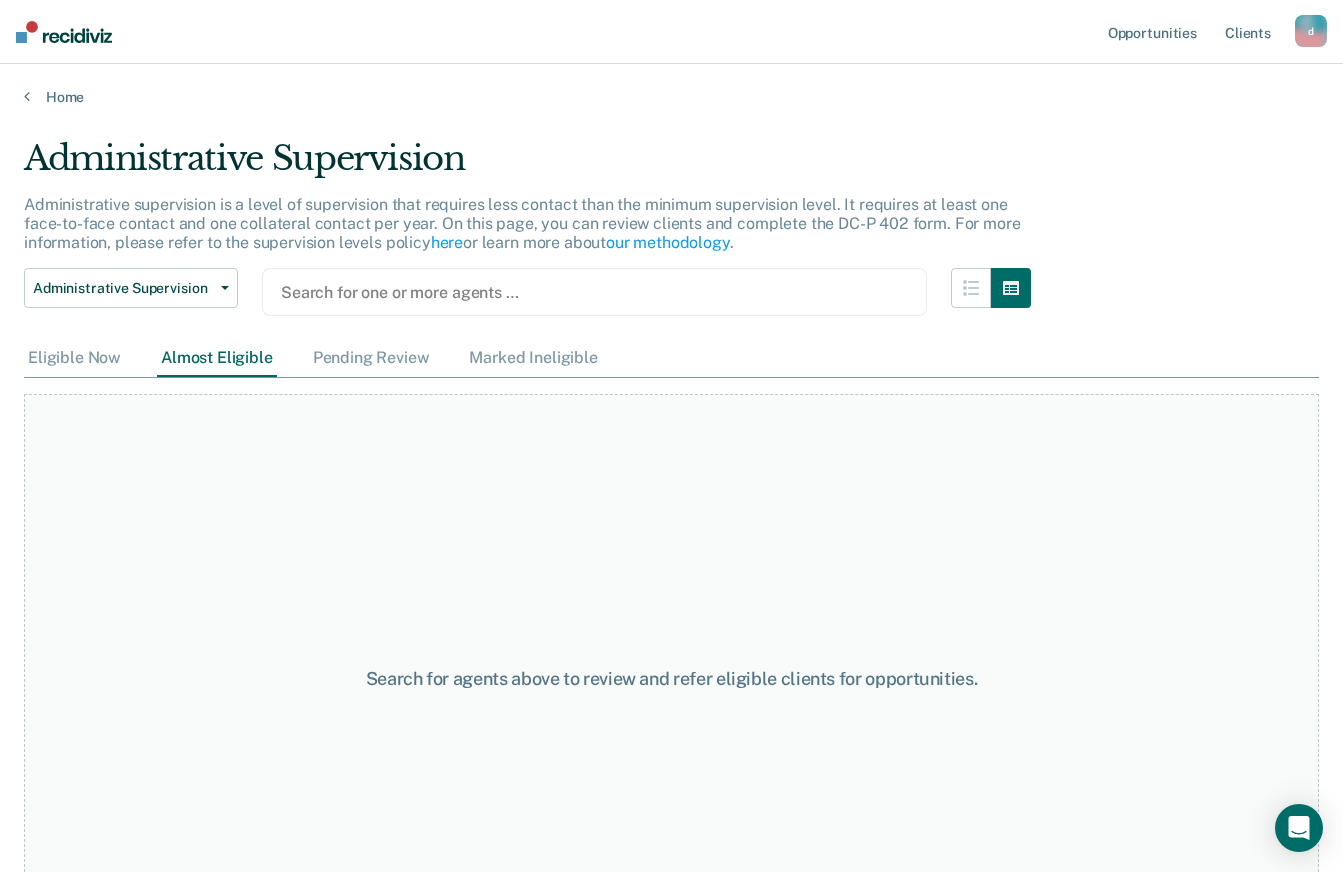 click on "Pending Review" at bounding box center [371, 358] 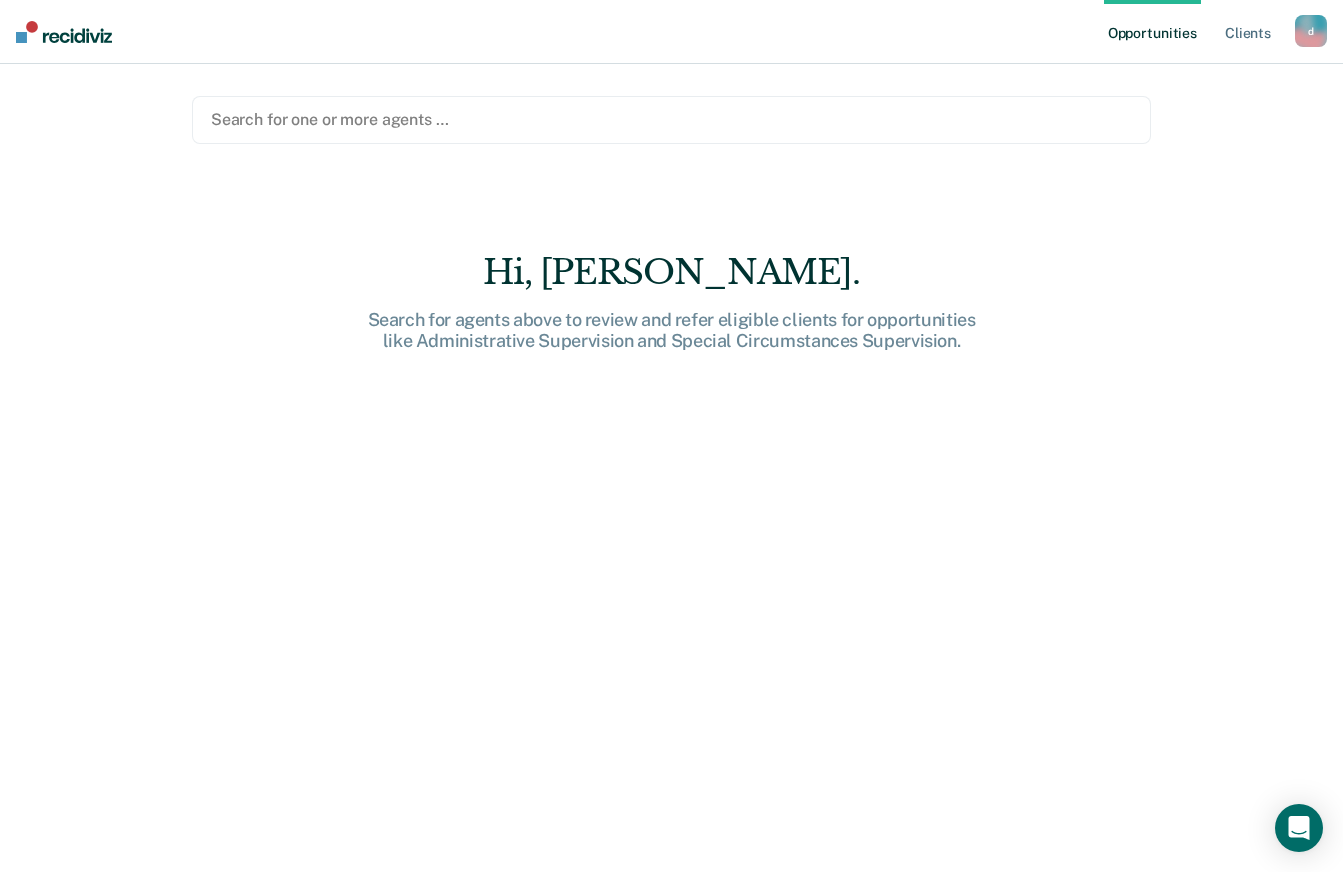 click on "Search for one or more agents … Hi, [PERSON_NAME]. Search for agents above to review and refer eligible clients for
opportunities like Administrative Supervision and Special Circumstances Supervision." at bounding box center [671, 444] 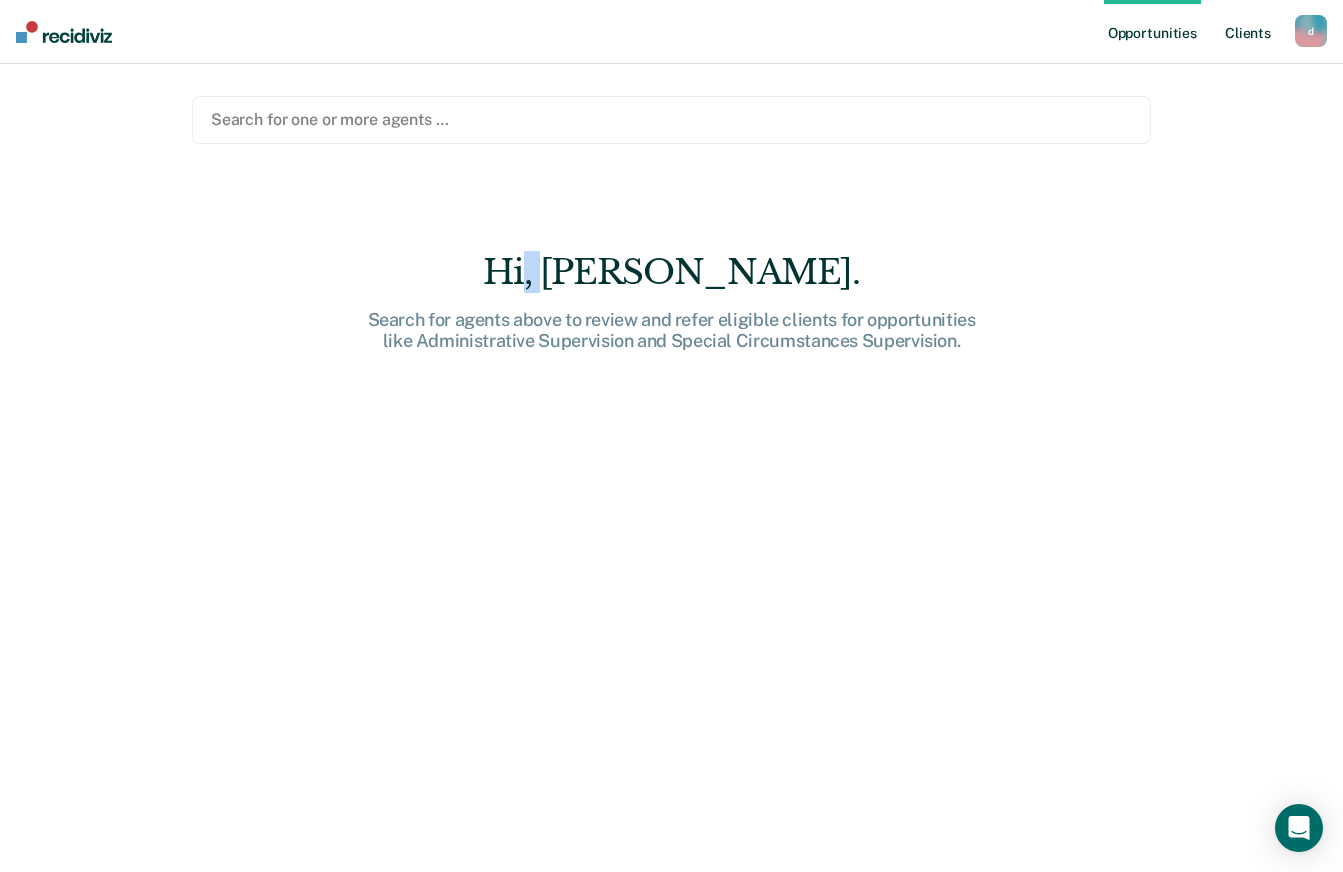 click on "Client s" at bounding box center (1248, 32) 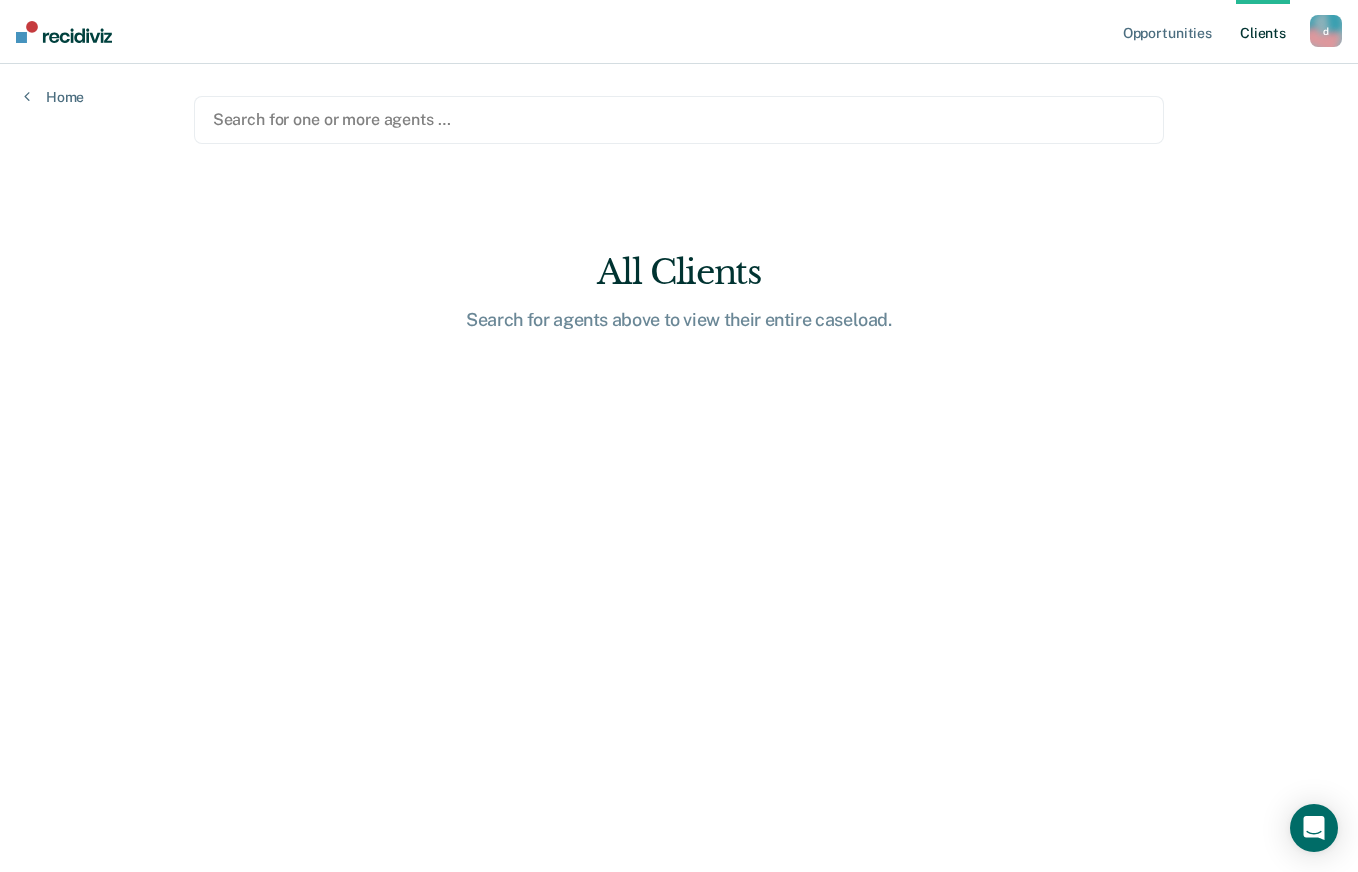 click on "Home" at bounding box center [54, 85] 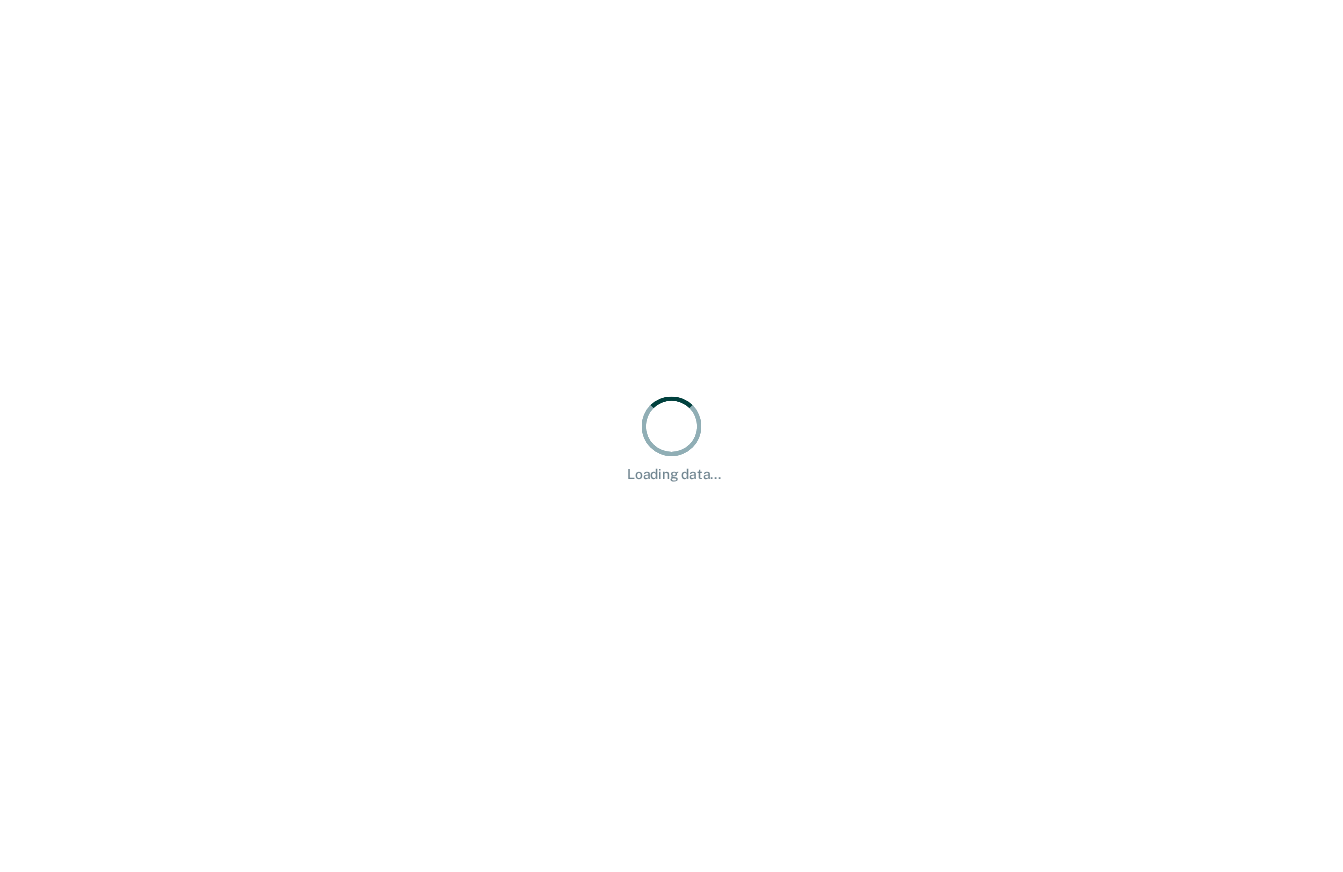 scroll, scrollTop: 0, scrollLeft: 0, axis: both 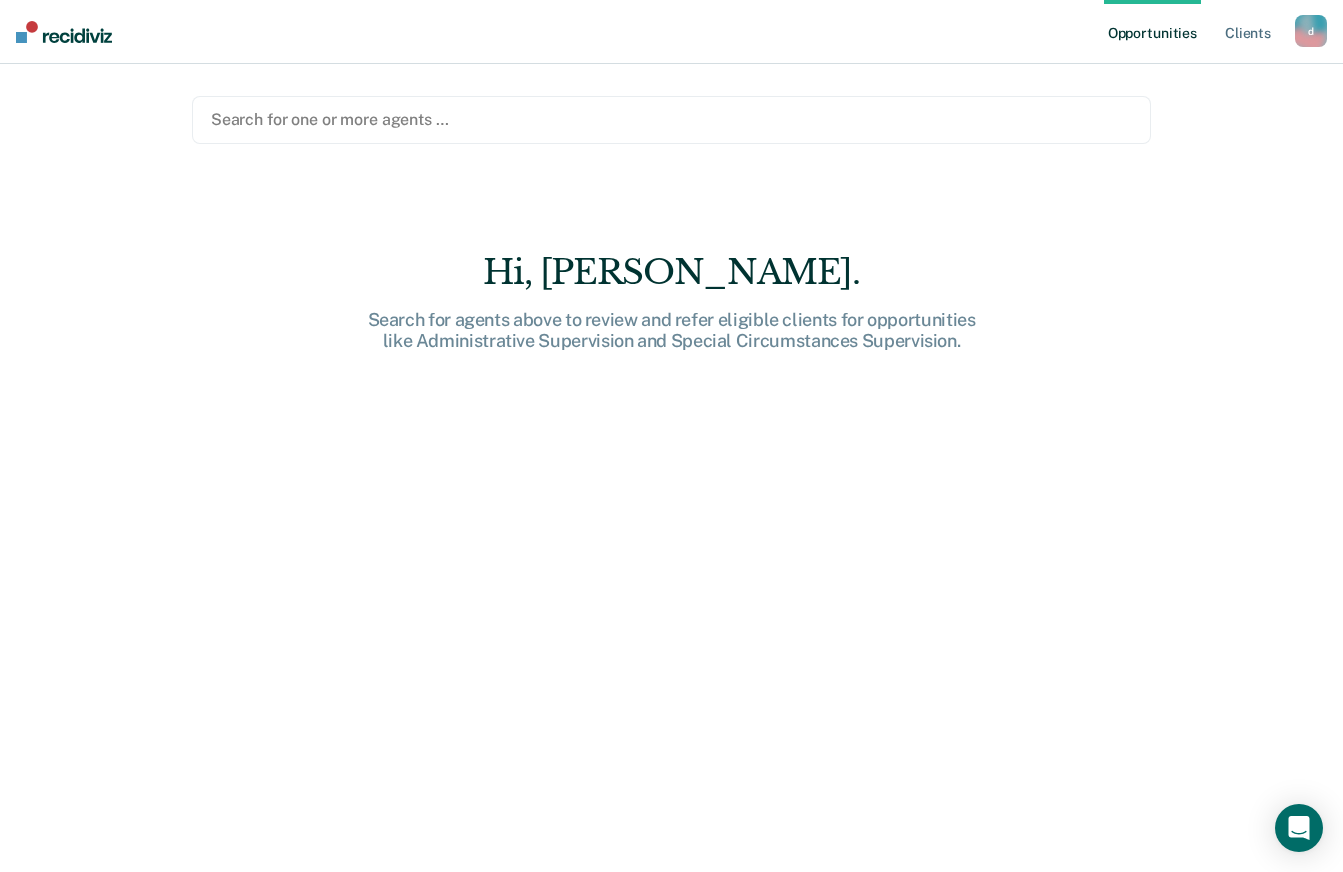 click on "Search for one or more agents … Hi, [PERSON_NAME]. Search for agents above to review and refer eligible clients for
opportunities like Administrative Supervision and Special Circumstances Supervision." at bounding box center [671, 444] 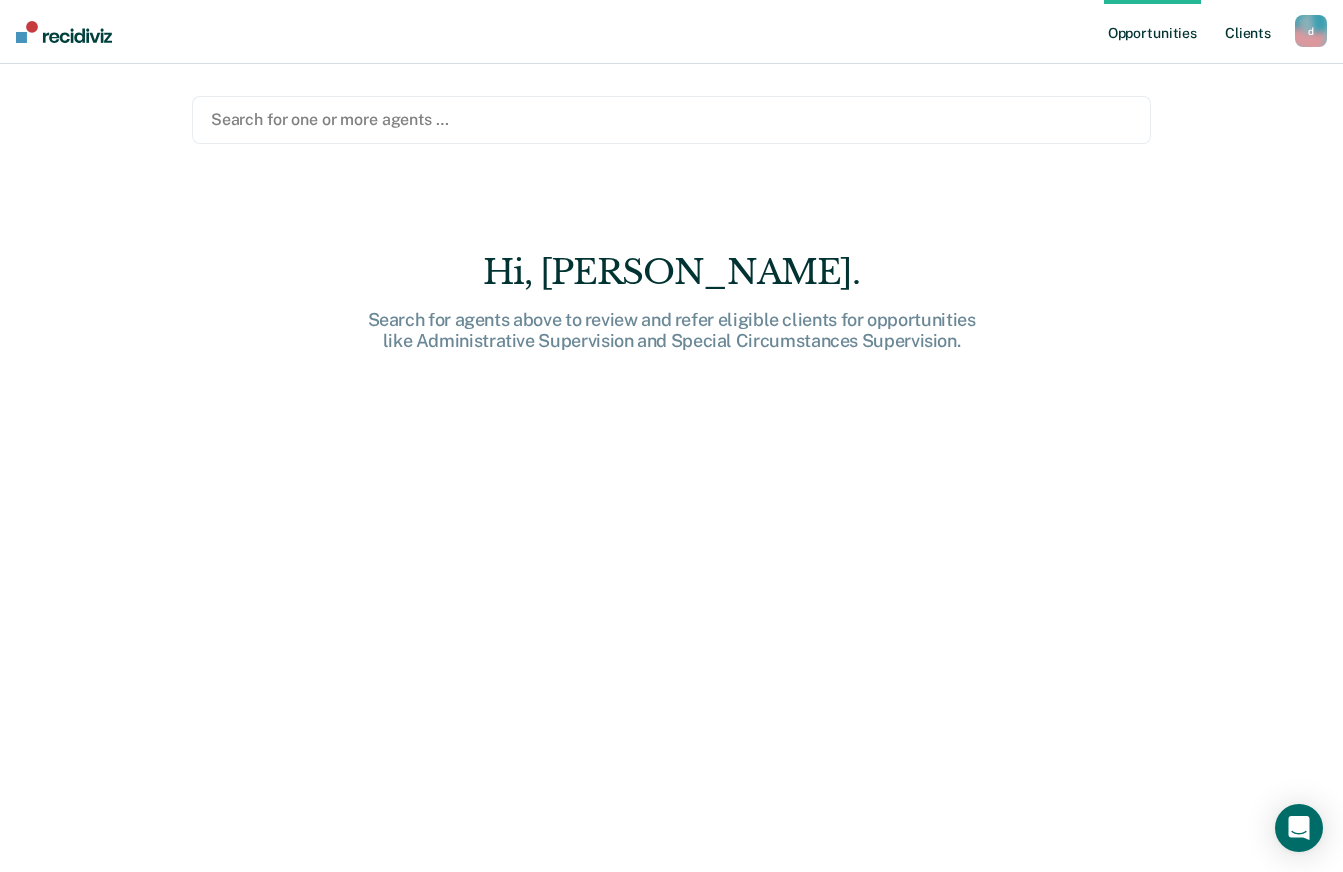 click on "Client s" at bounding box center (1248, 32) 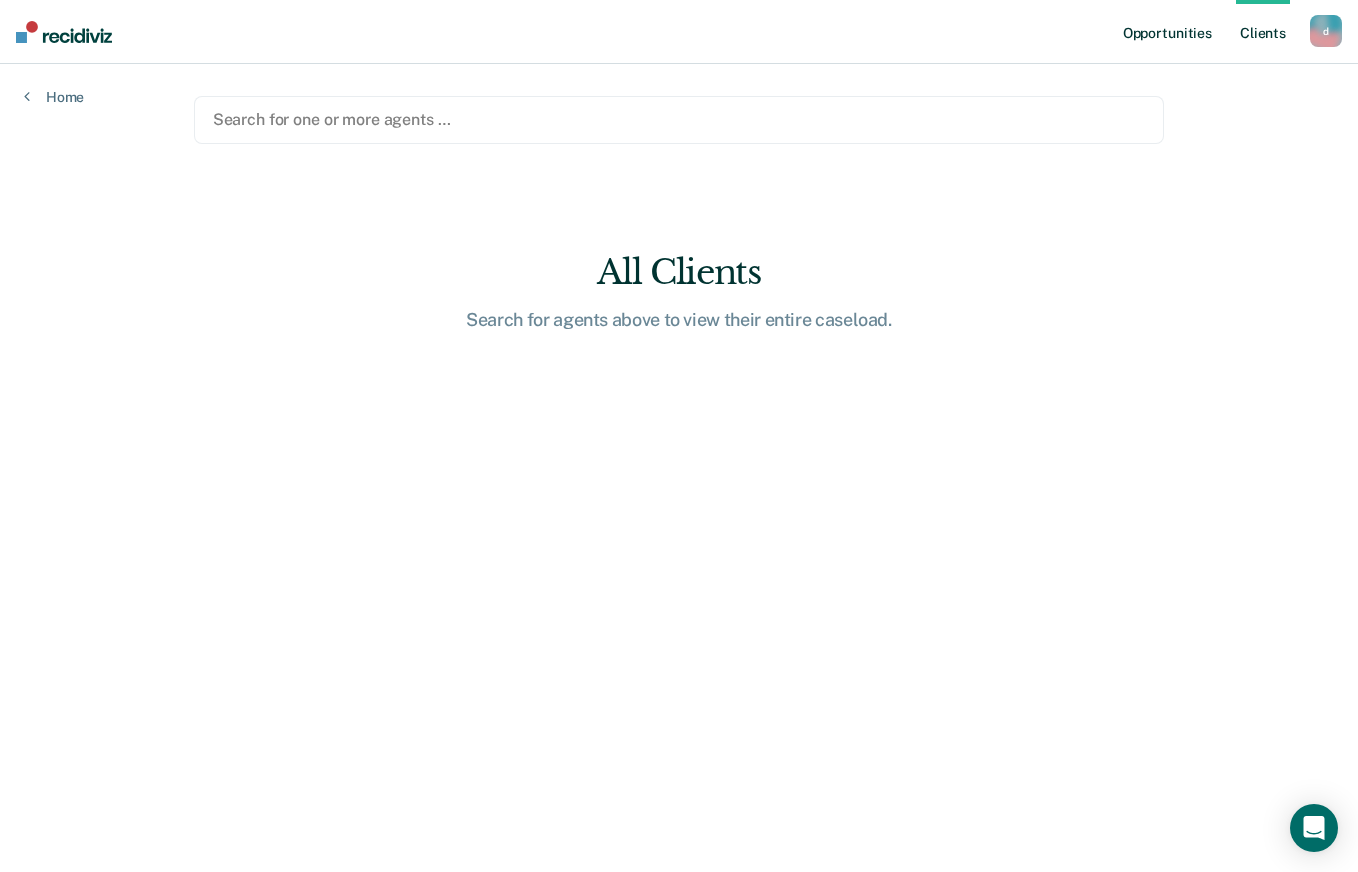 click on "Opportunities" at bounding box center [1167, 32] 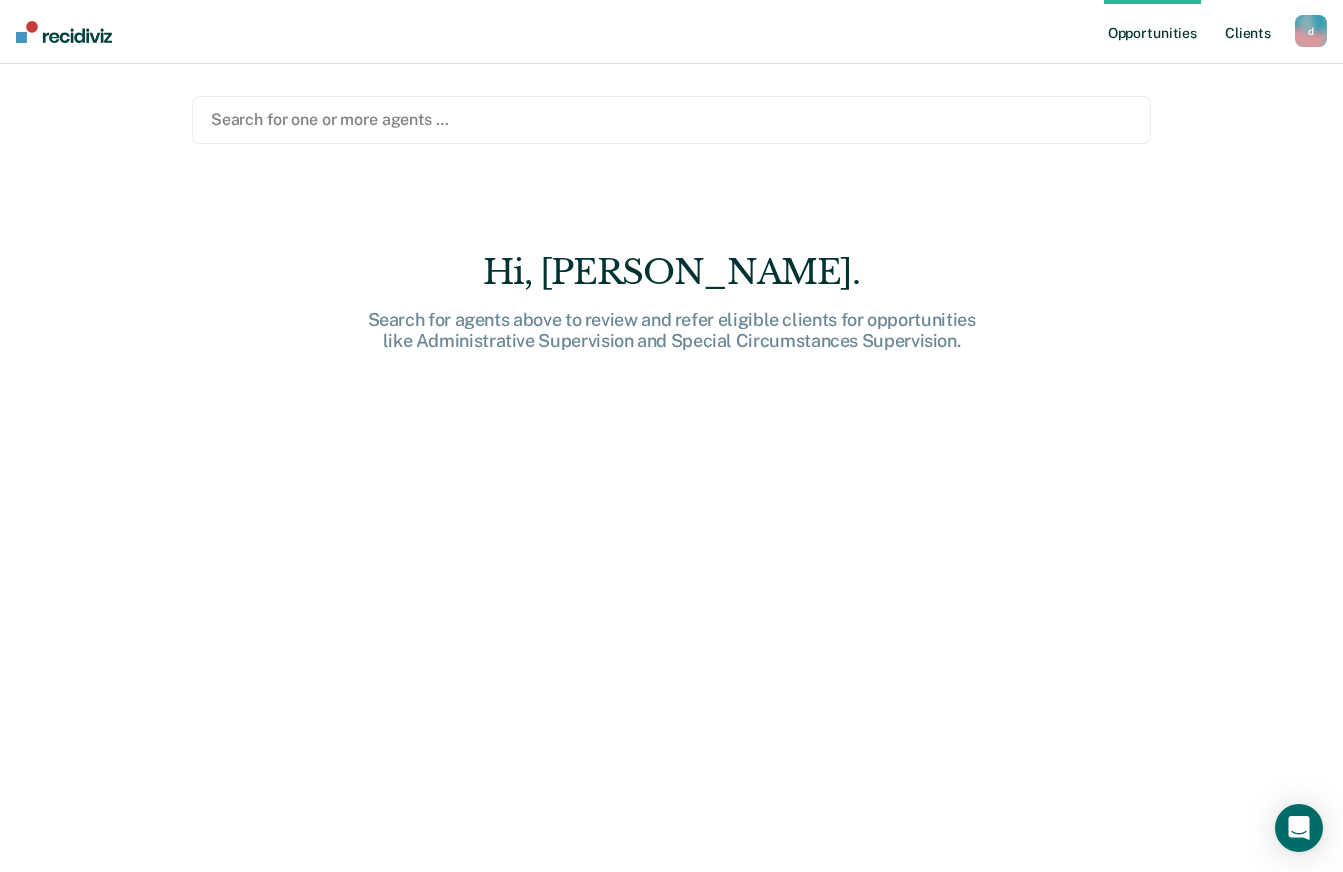 click on "Client s" at bounding box center [1248, 32] 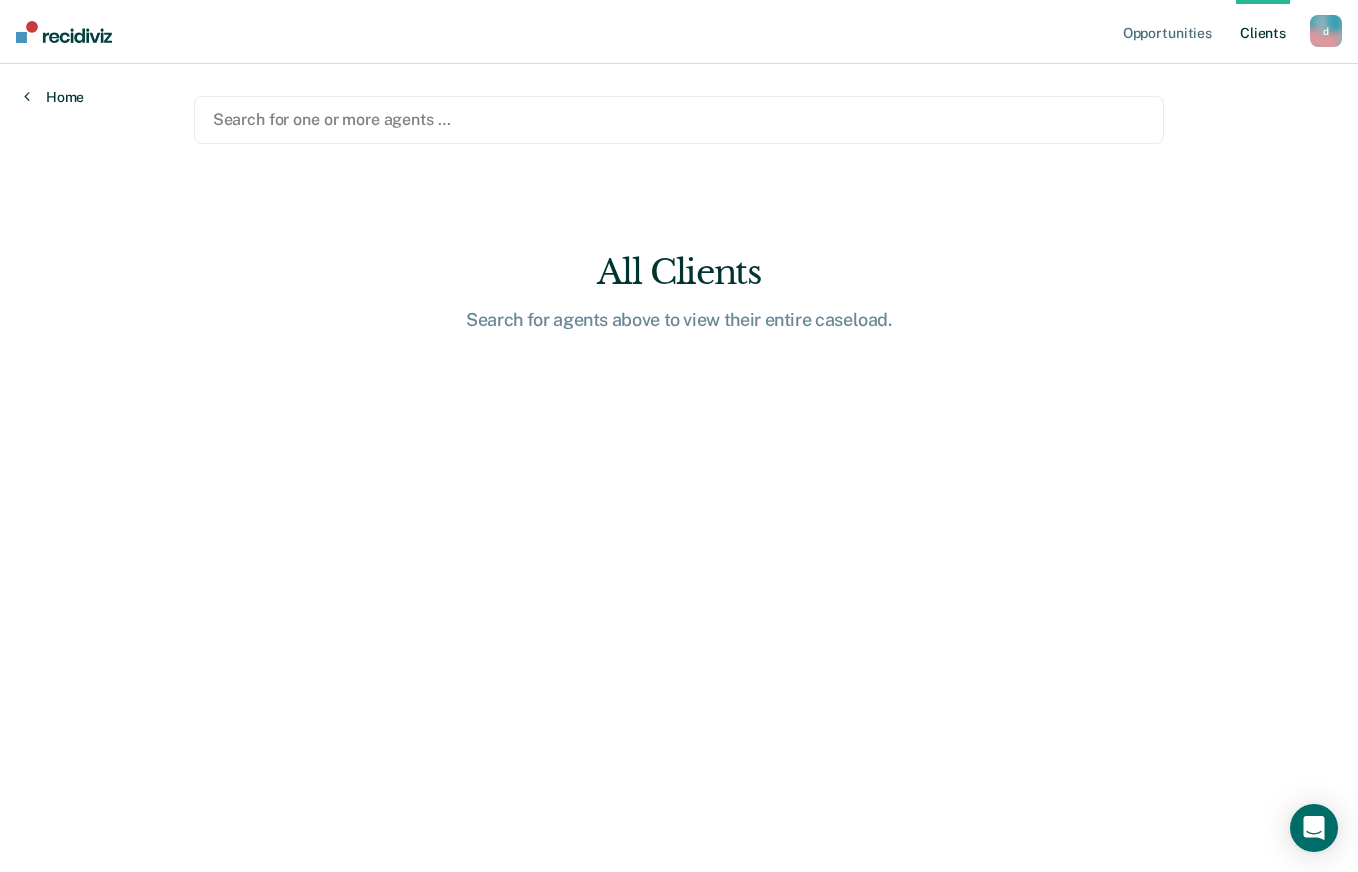 click on "Home" at bounding box center (54, 97) 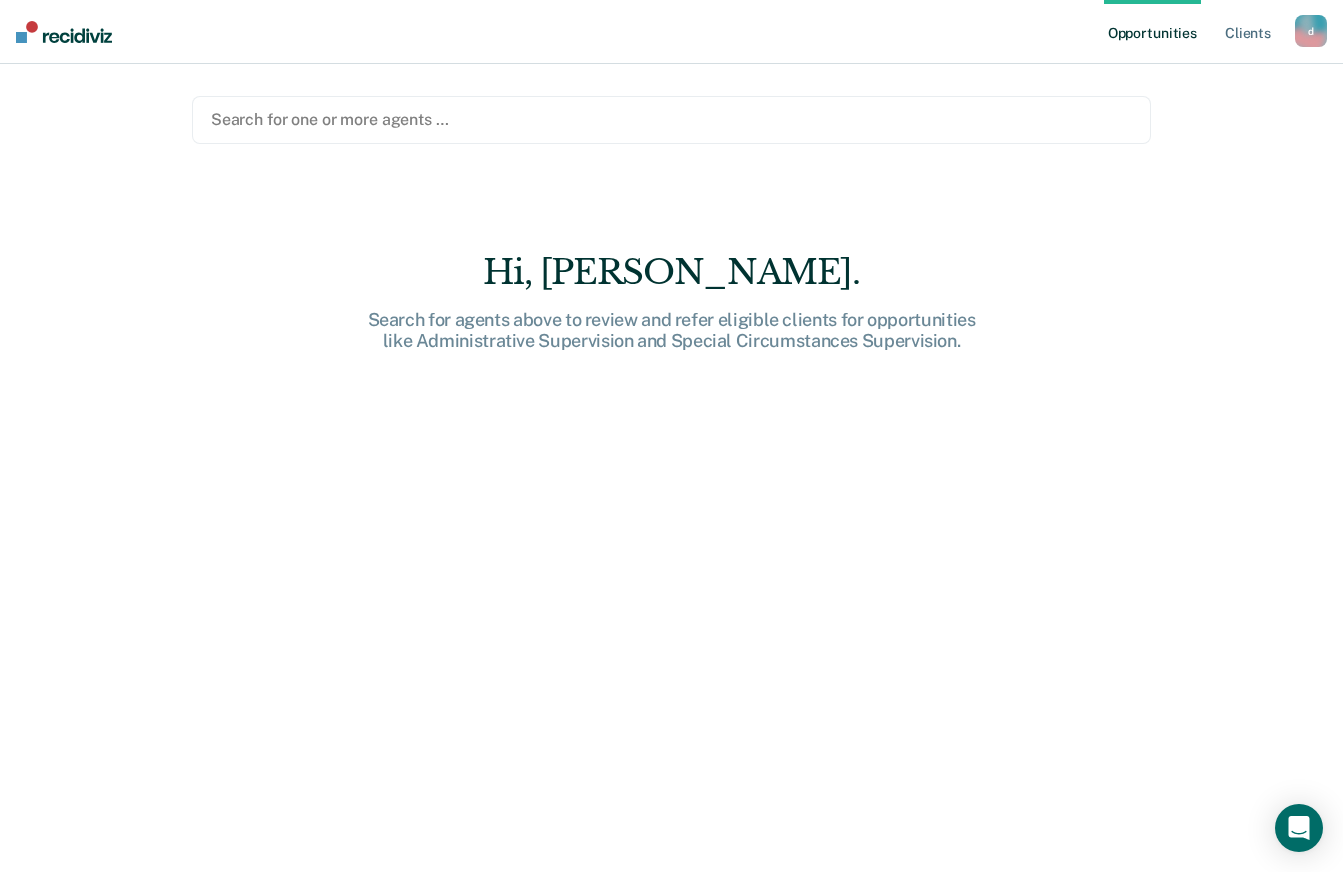 click at bounding box center [64, 32] 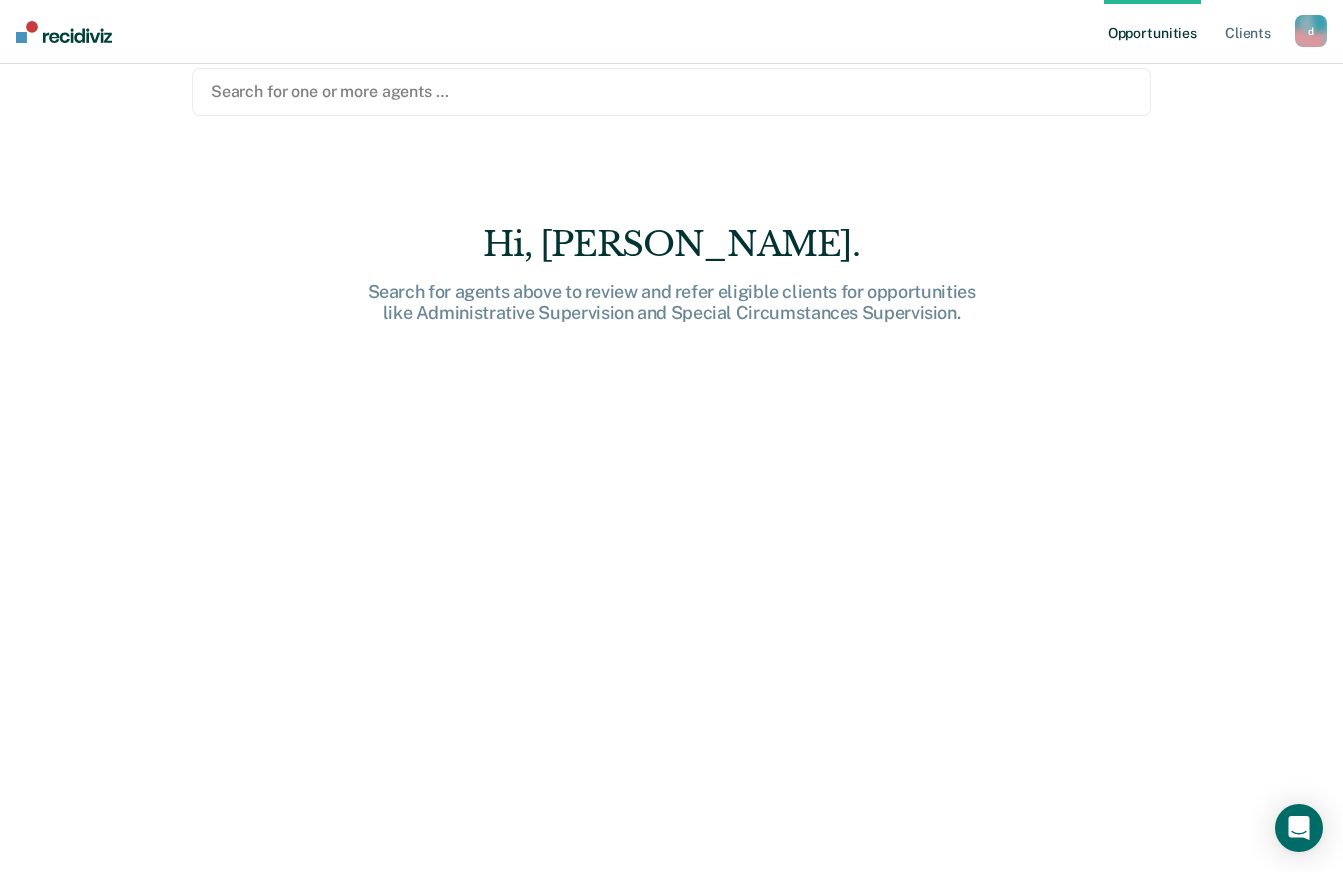 scroll, scrollTop: 0, scrollLeft: 0, axis: both 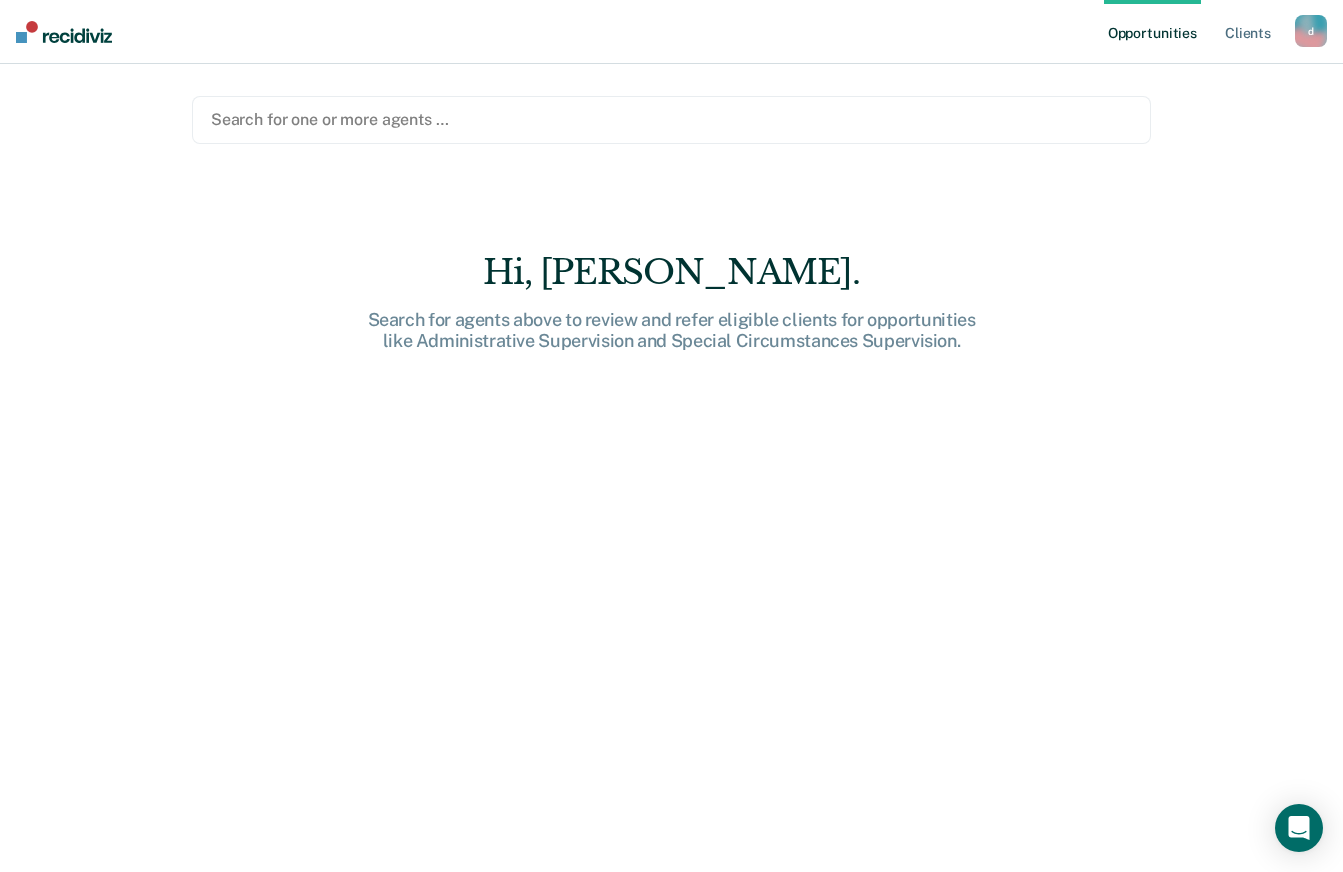 click on "d" at bounding box center (1311, 31) 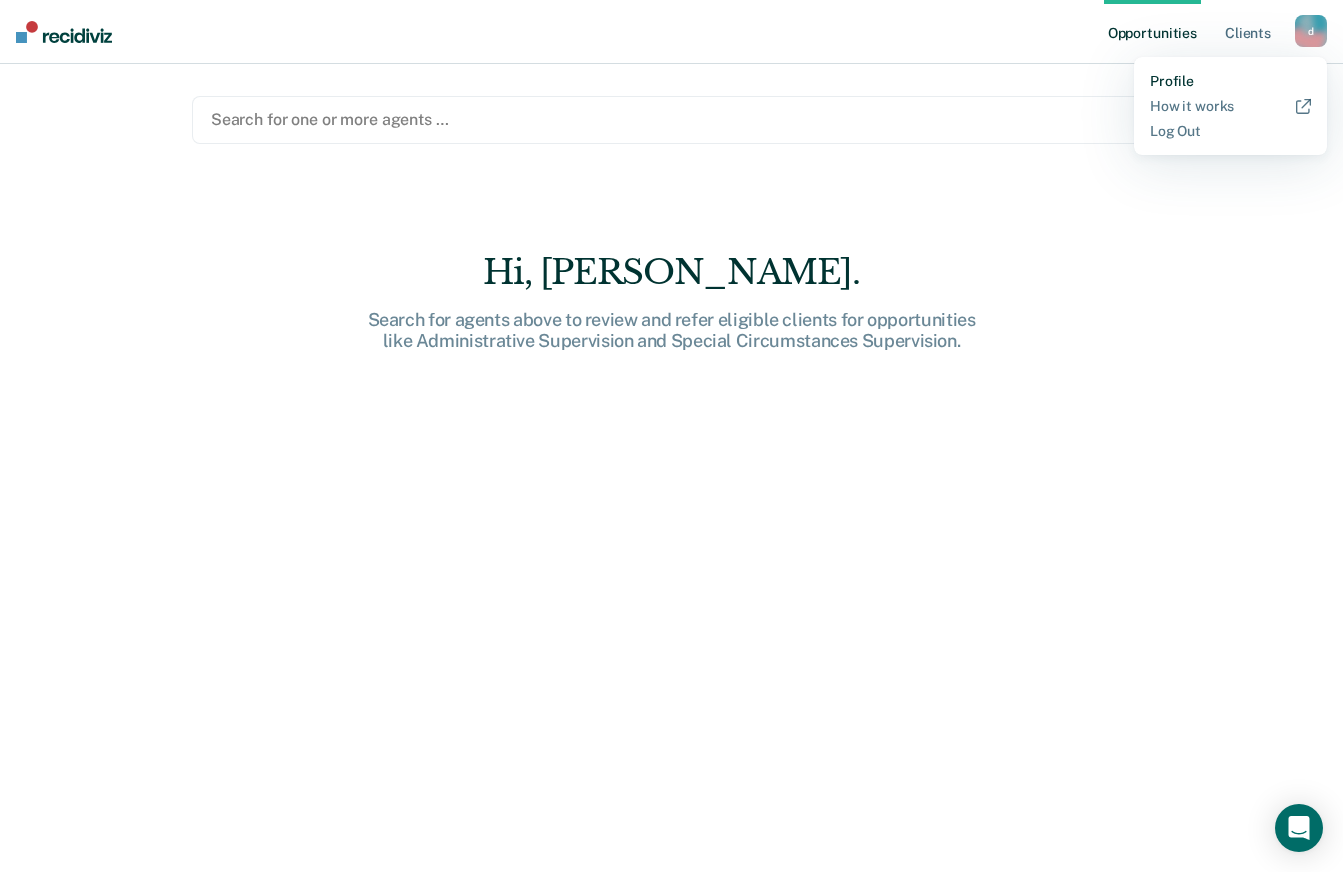 click on "Profile" at bounding box center (1230, 81) 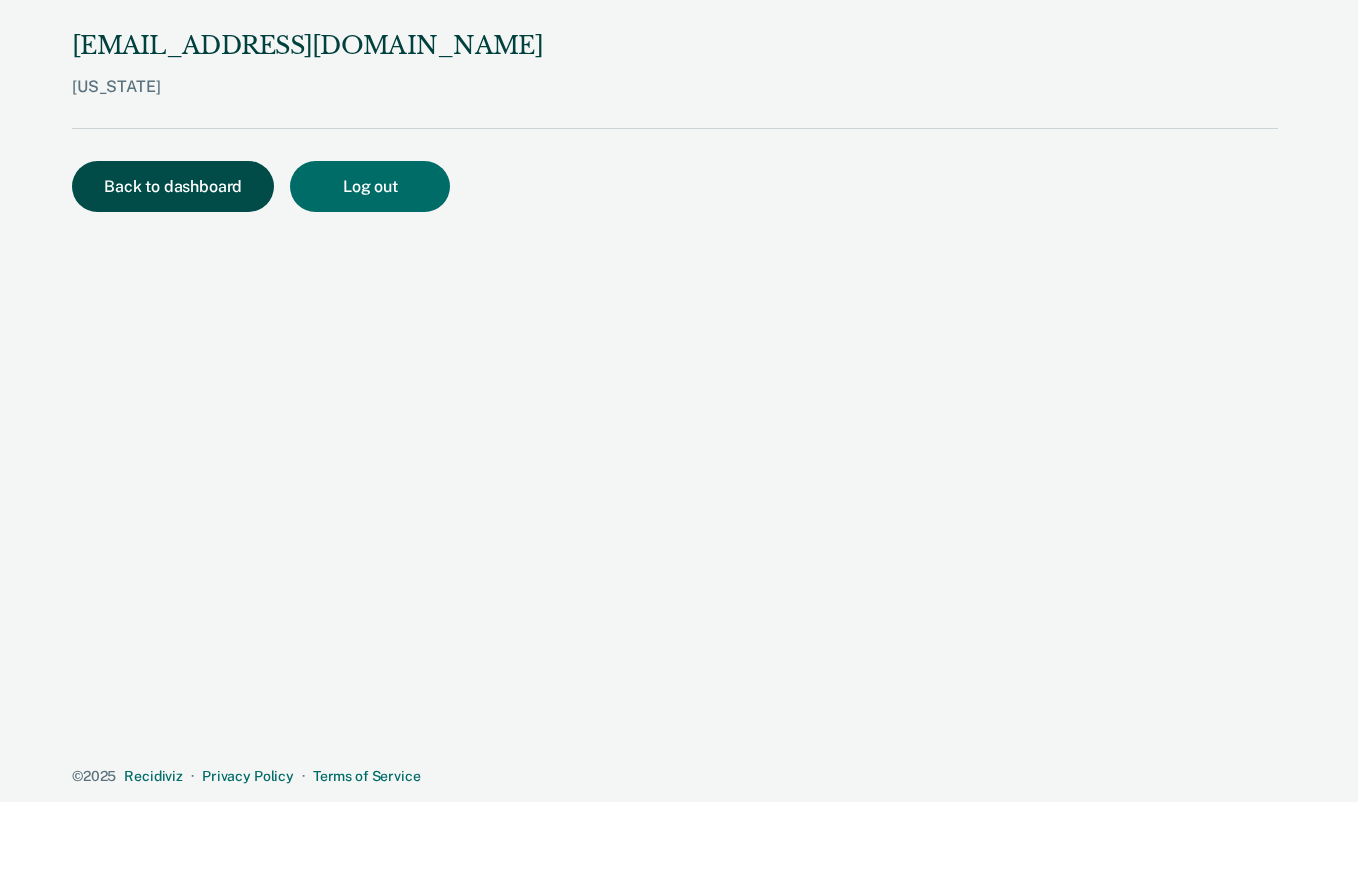 click on "Back to dashboard" at bounding box center [173, 186] 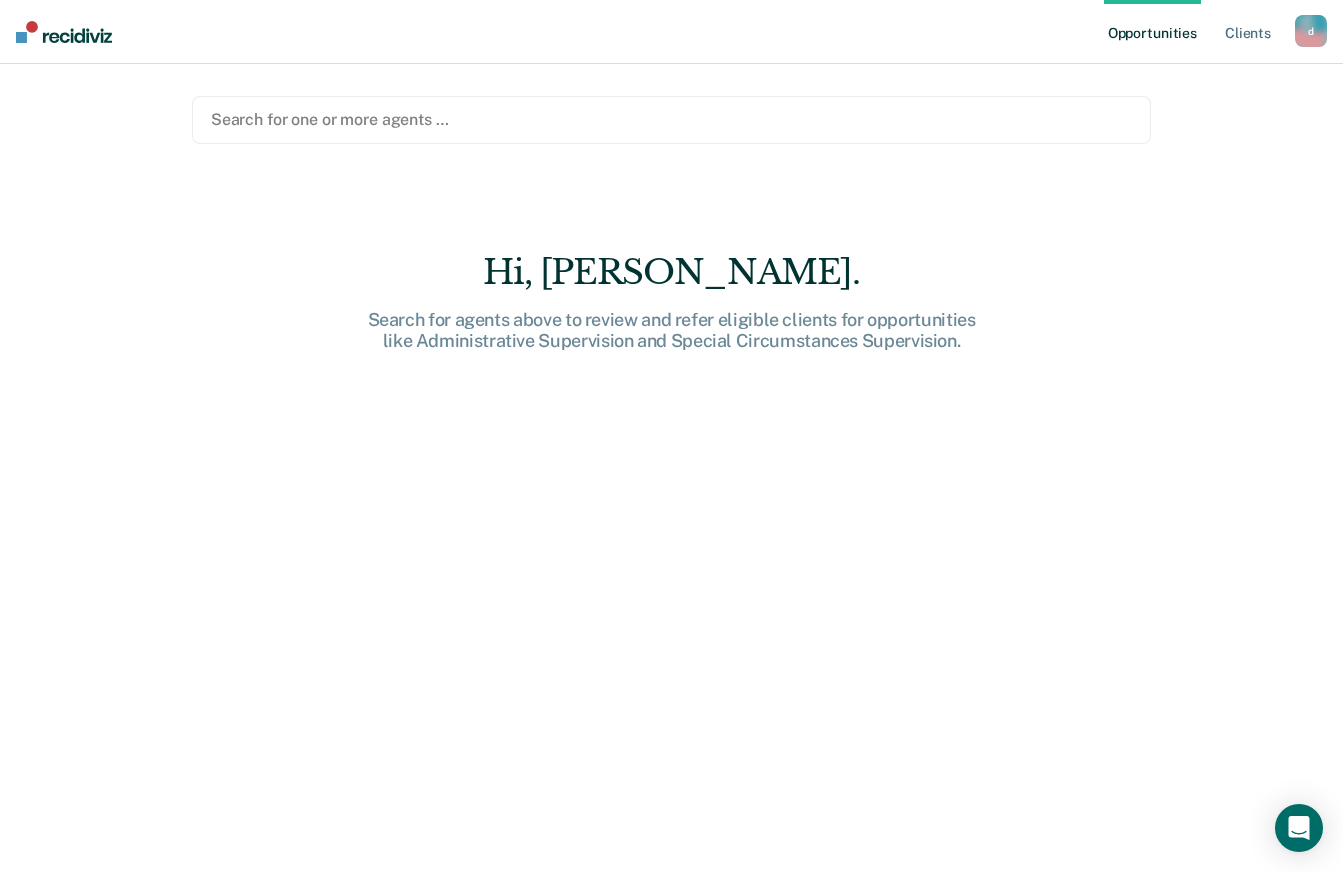 click on "Search for one or more agents …" at bounding box center [671, 119] 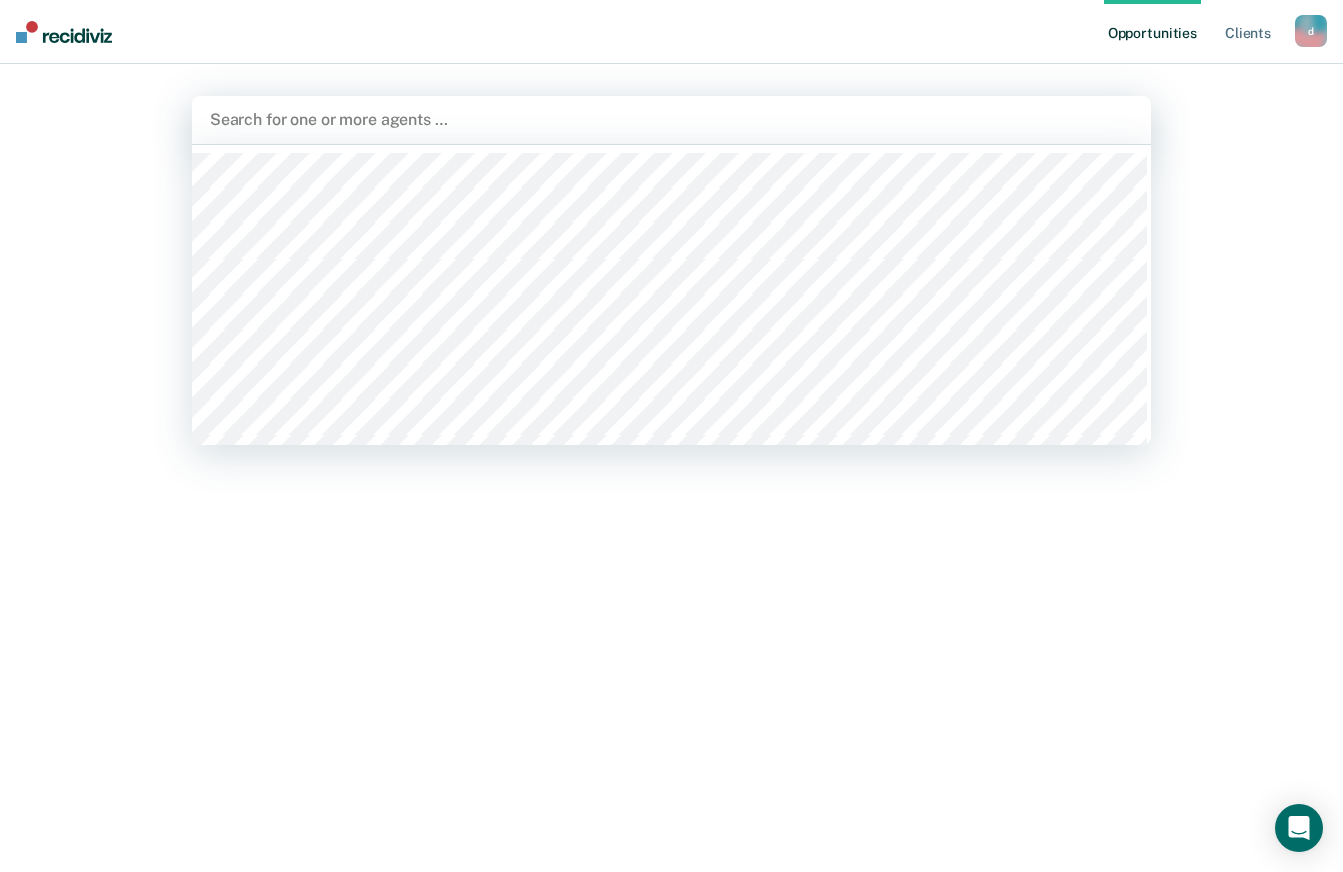 click on "Hi, [PERSON_NAME]. Search for agents above to review and refer eligible clients for
opportunities like Administrative Supervision and Special Circumstances Supervision." at bounding box center [671, 576] 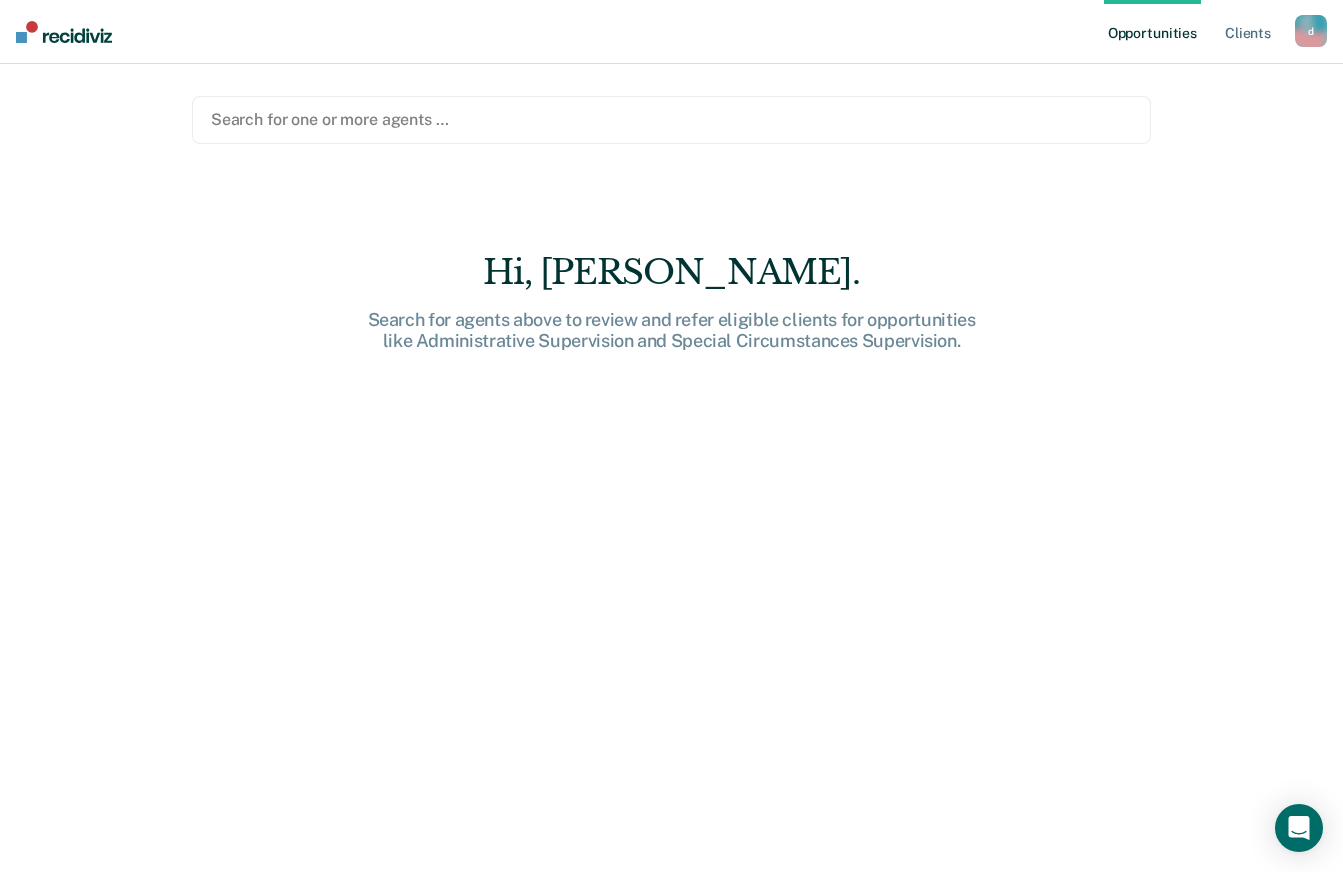 click at bounding box center [671, 119] 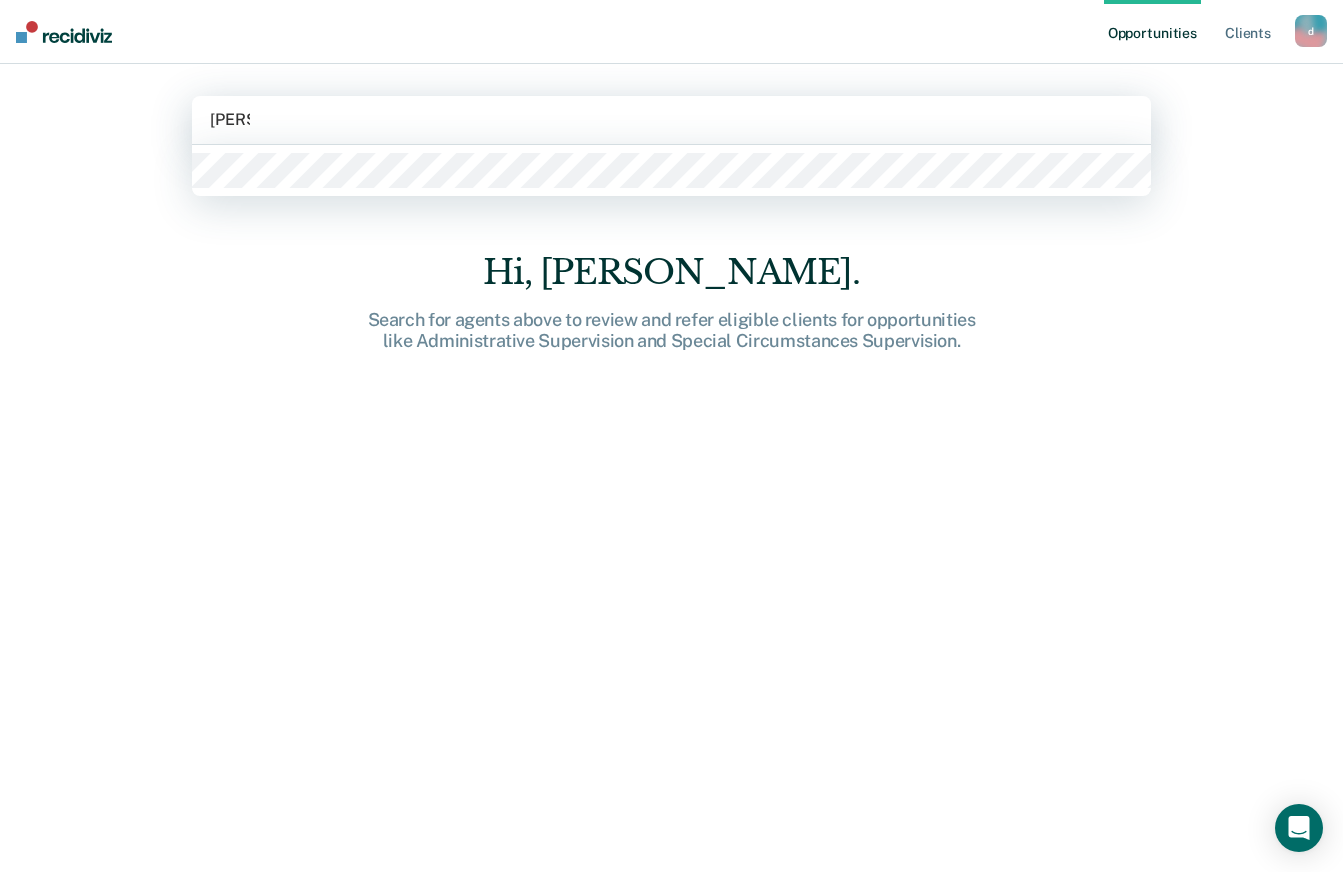 type on "[PERSON_NAME]" 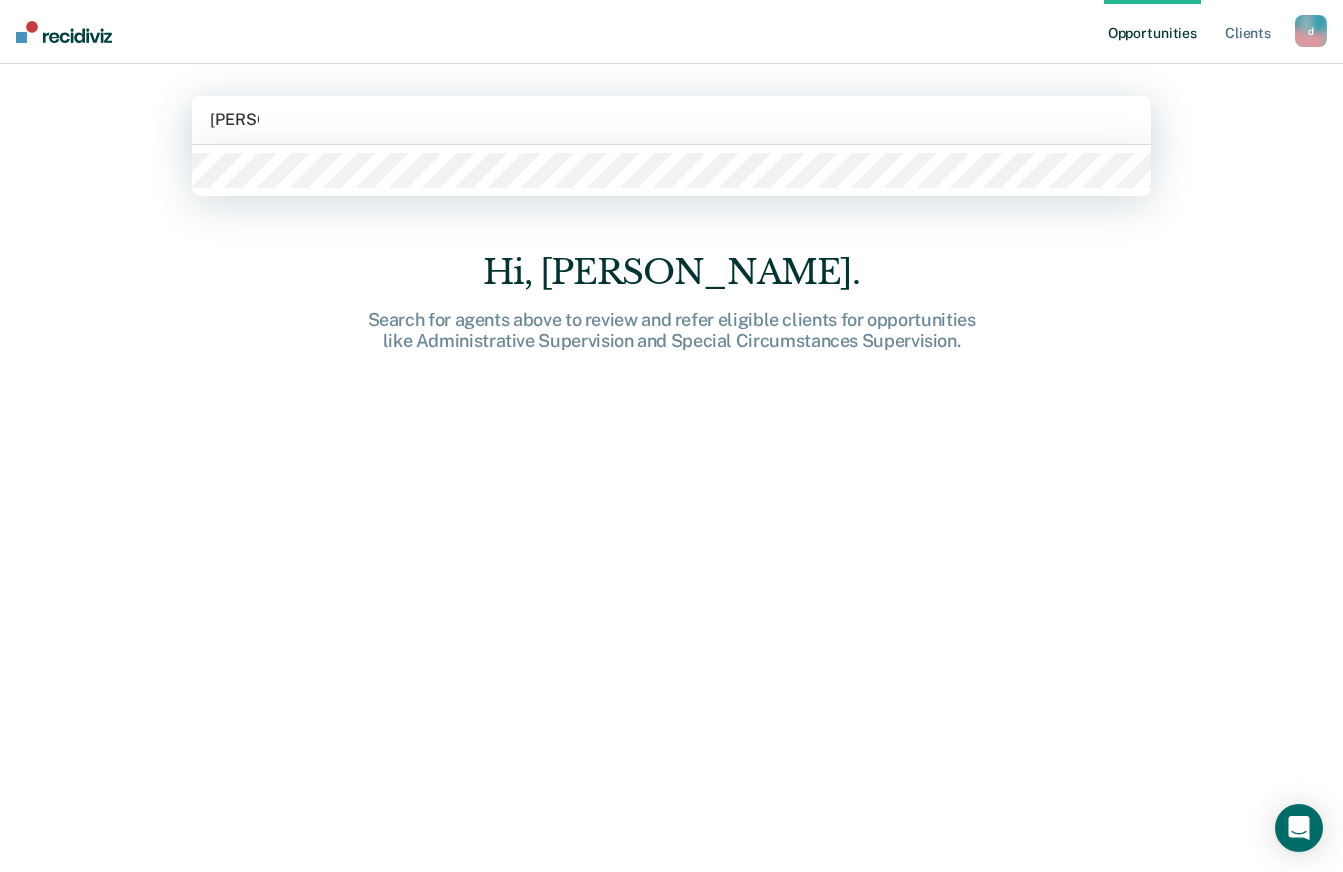 type 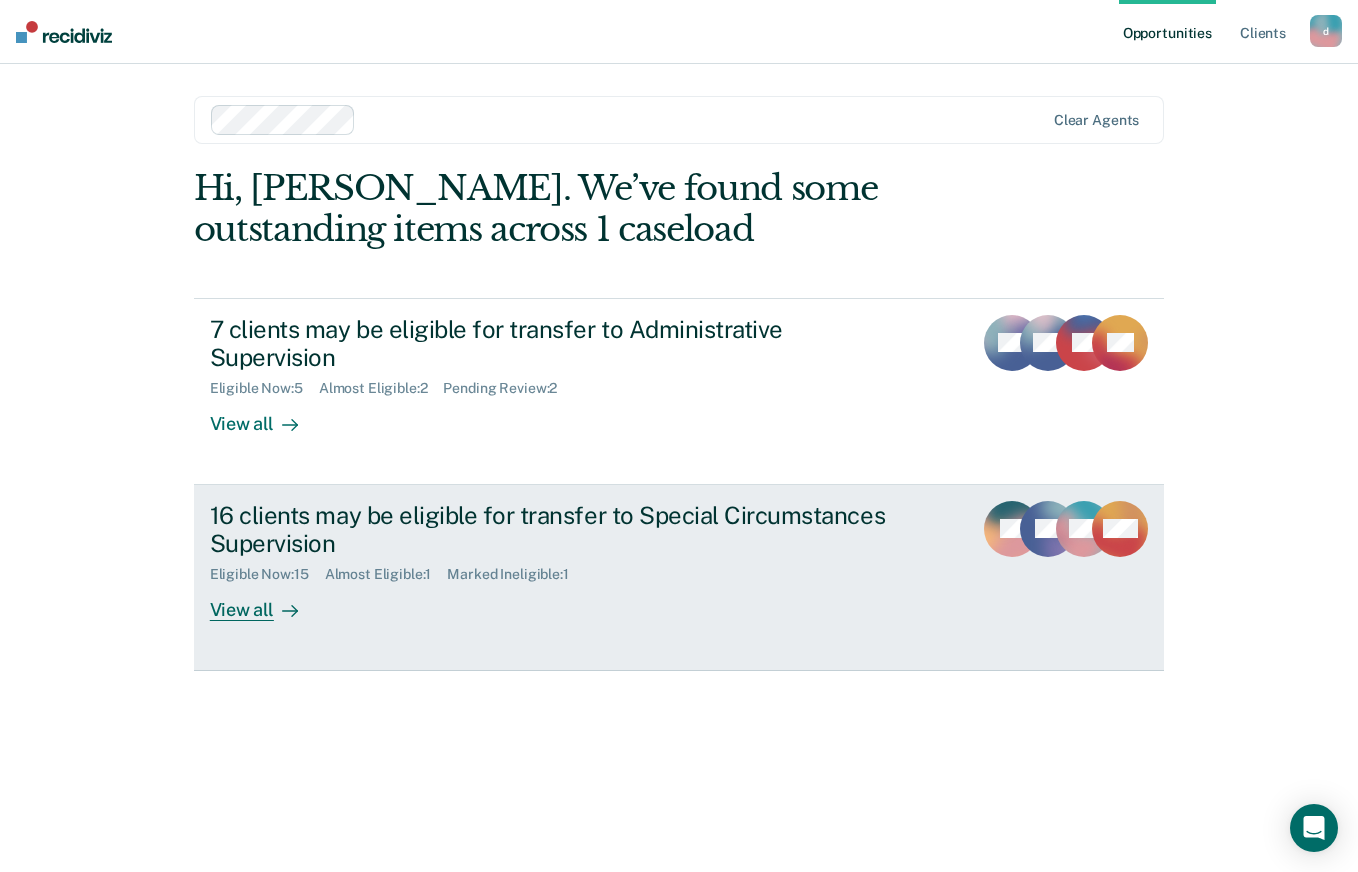 click on "View all" at bounding box center [266, 602] 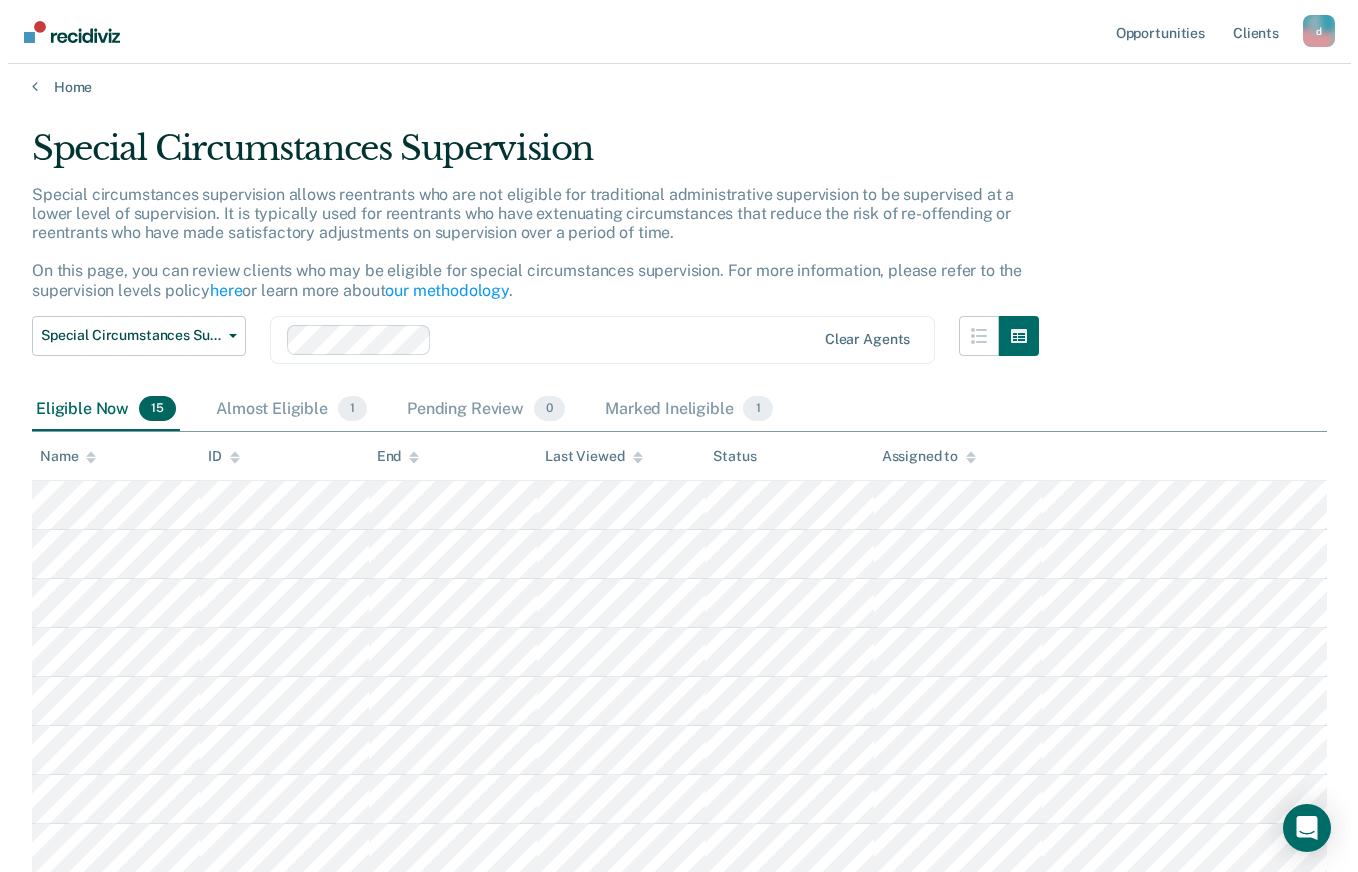scroll, scrollTop: 0, scrollLeft: 0, axis: both 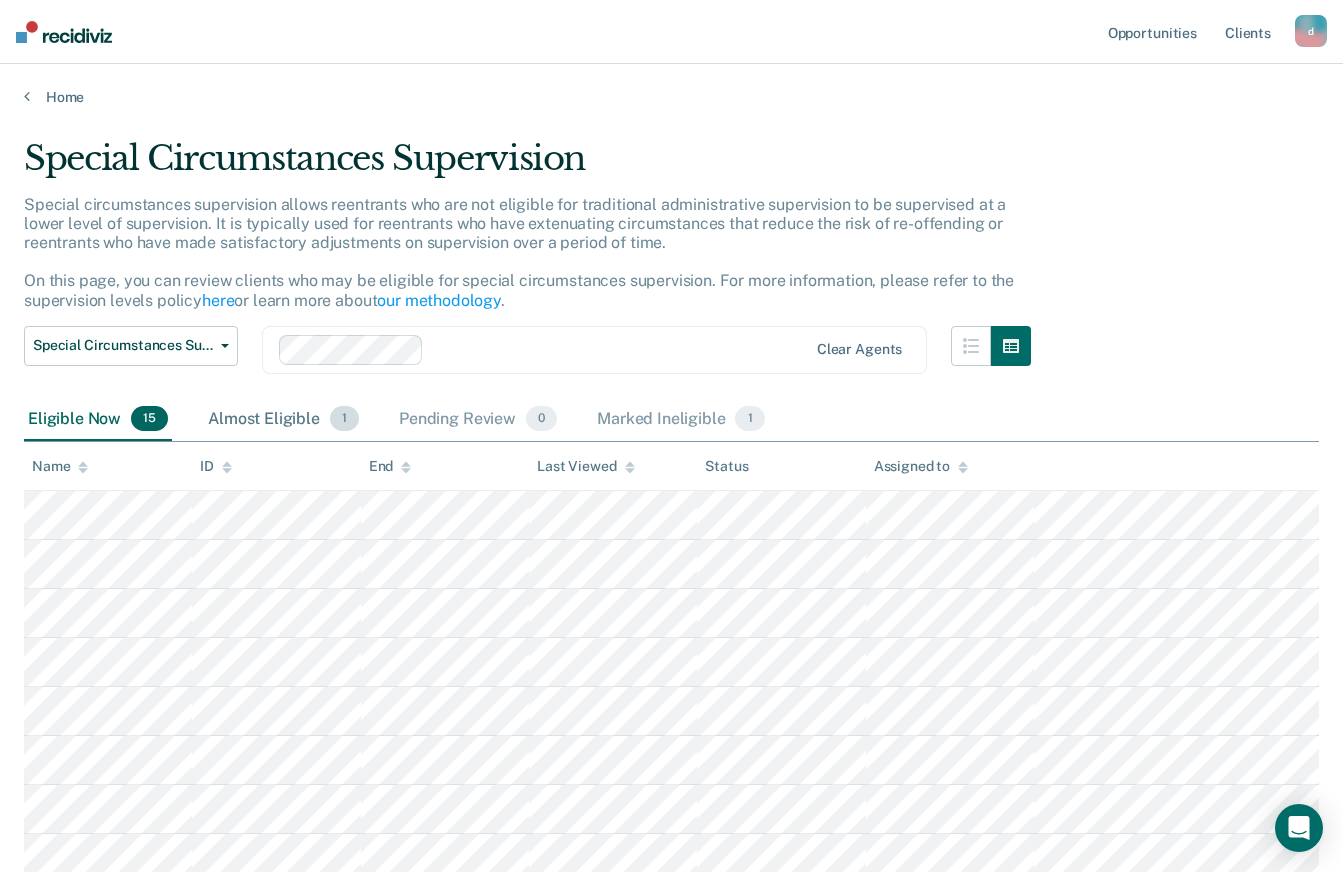 click on "Almost Eligible 1" at bounding box center (283, 420) 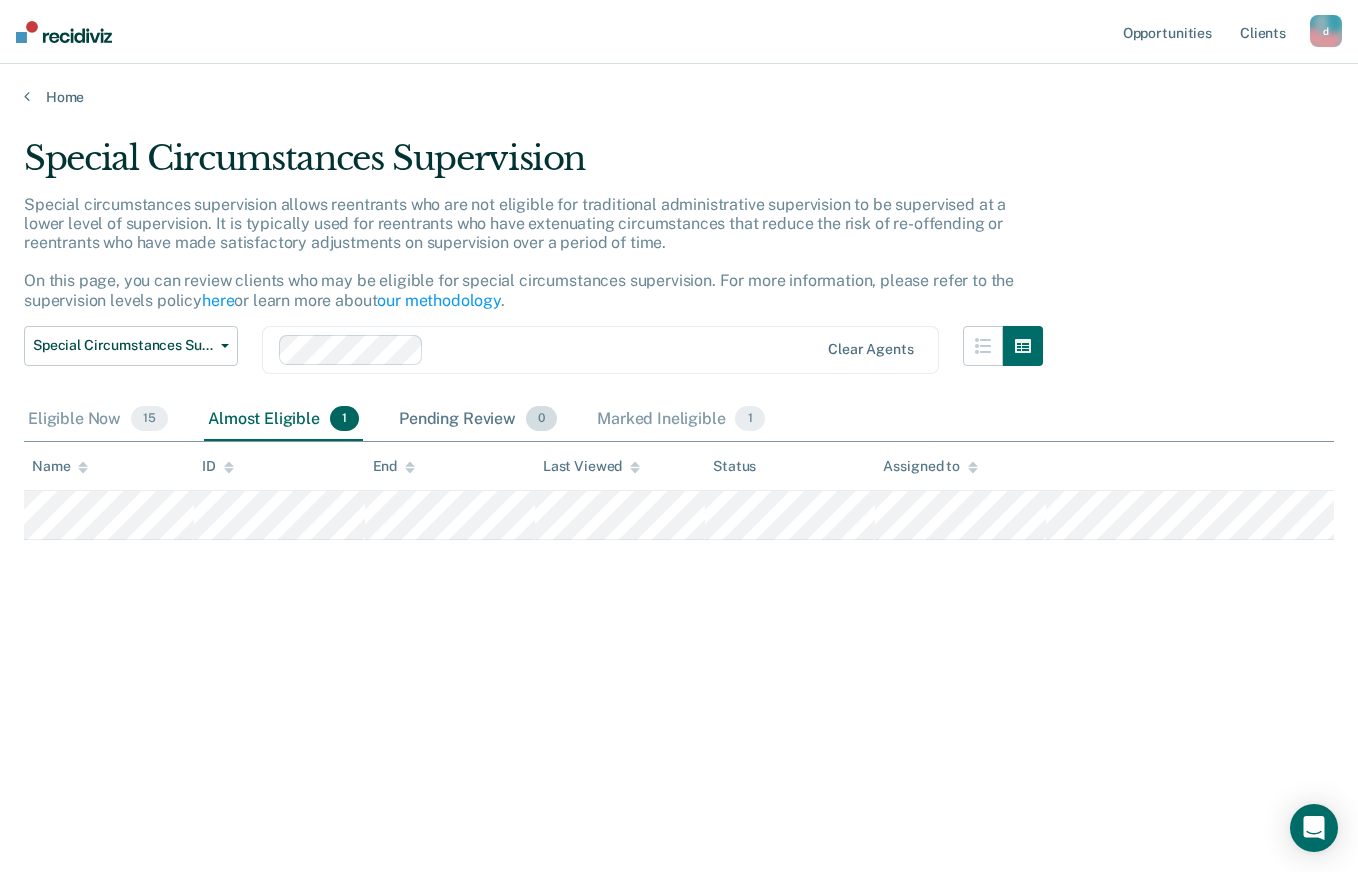 click on "Pending Review 0" at bounding box center (478, 420) 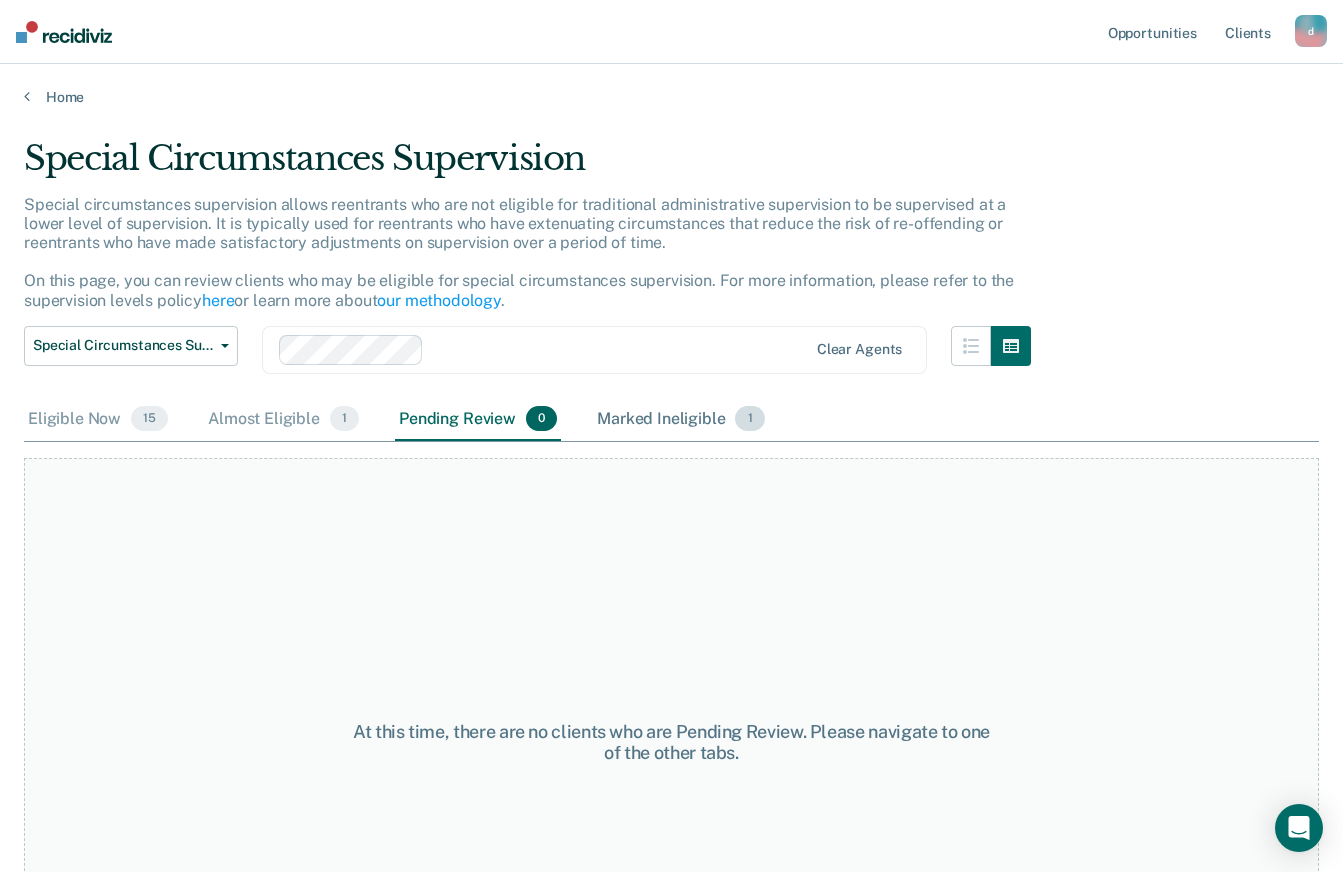 click on "Marked Ineligible 1" at bounding box center (681, 420) 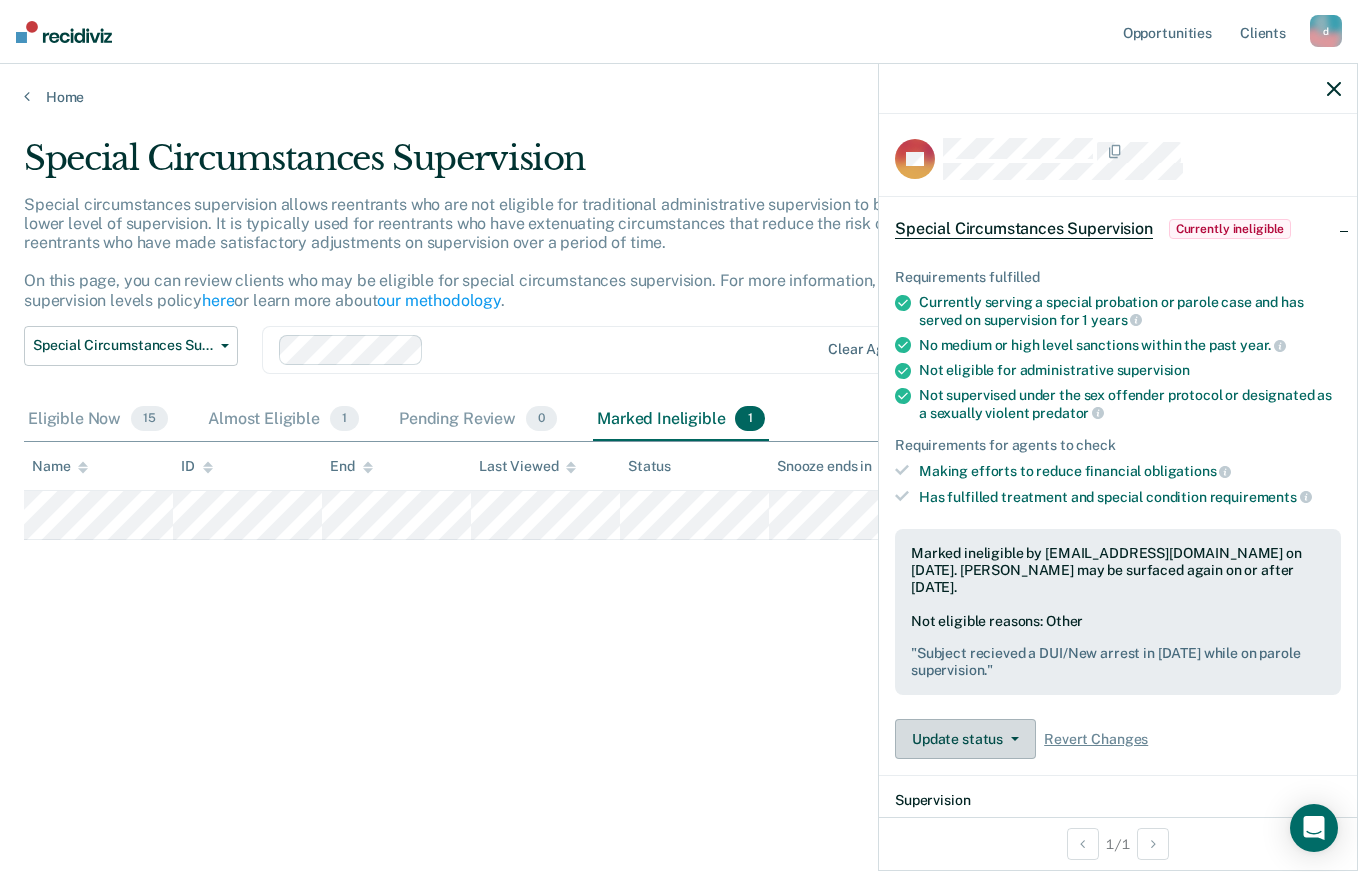 click on "Update status" at bounding box center [965, 739] 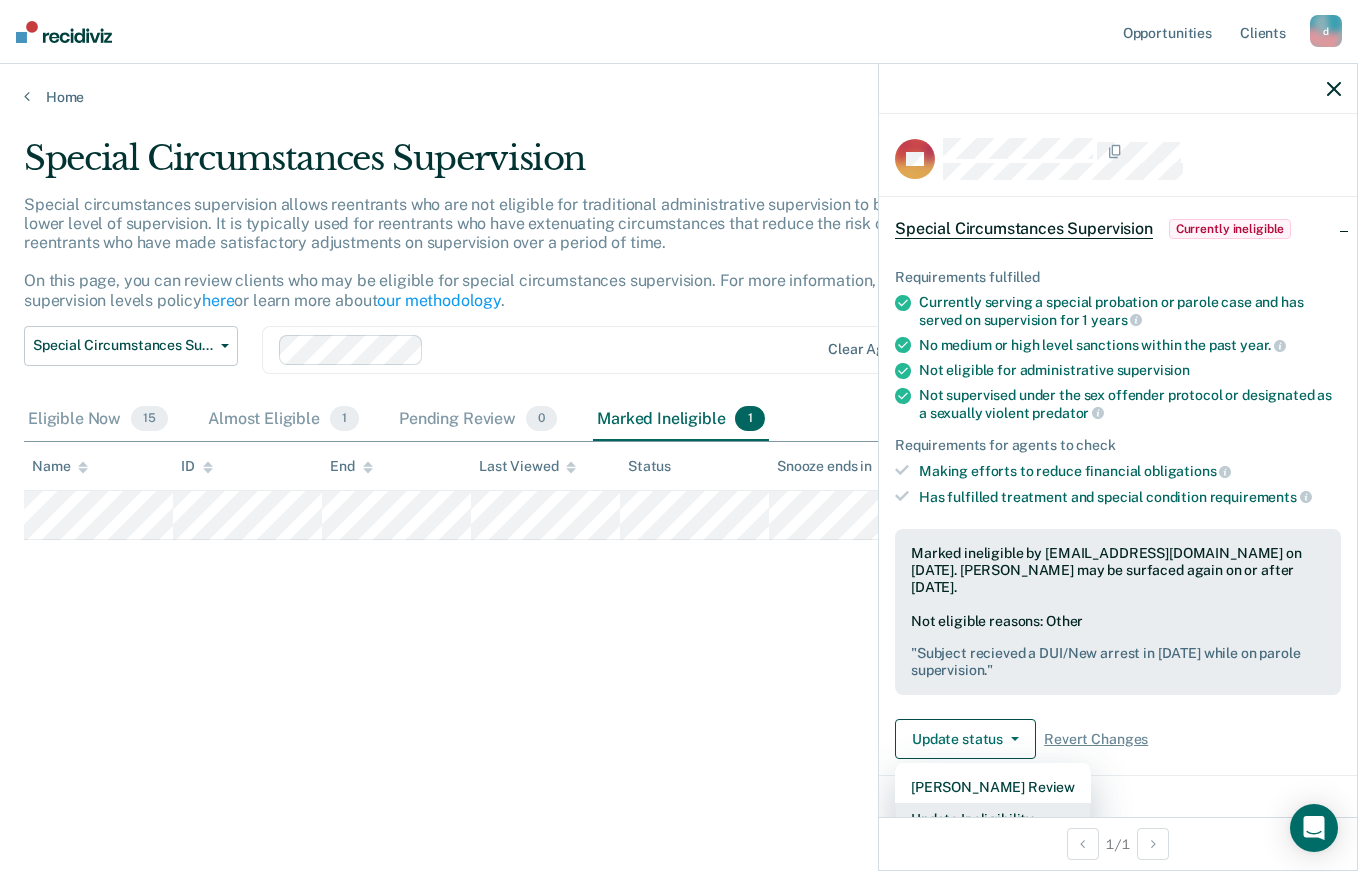 click on "Update Ineligibility" at bounding box center [993, 819] 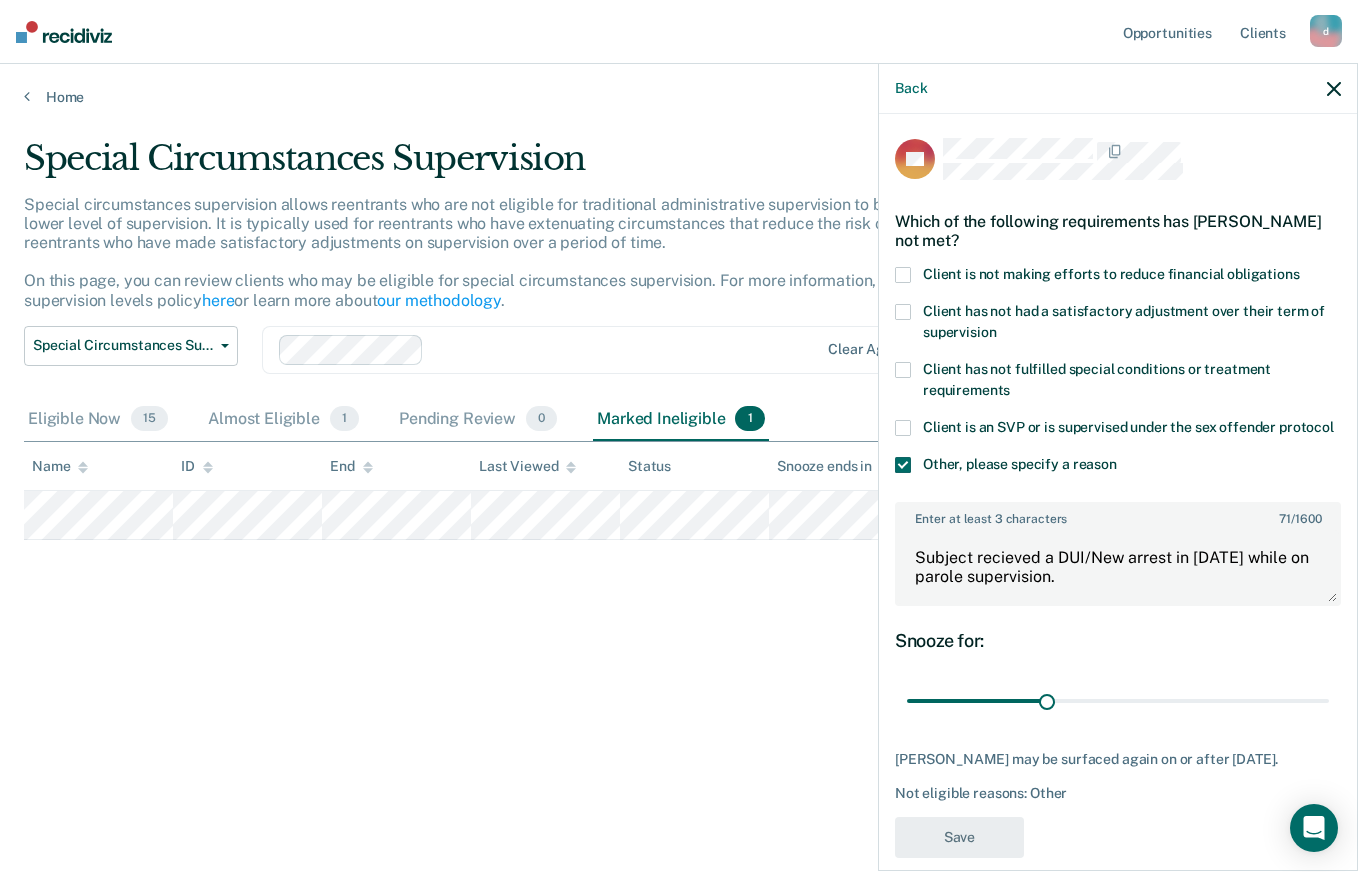 scroll, scrollTop: 63, scrollLeft: 0, axis: vertical 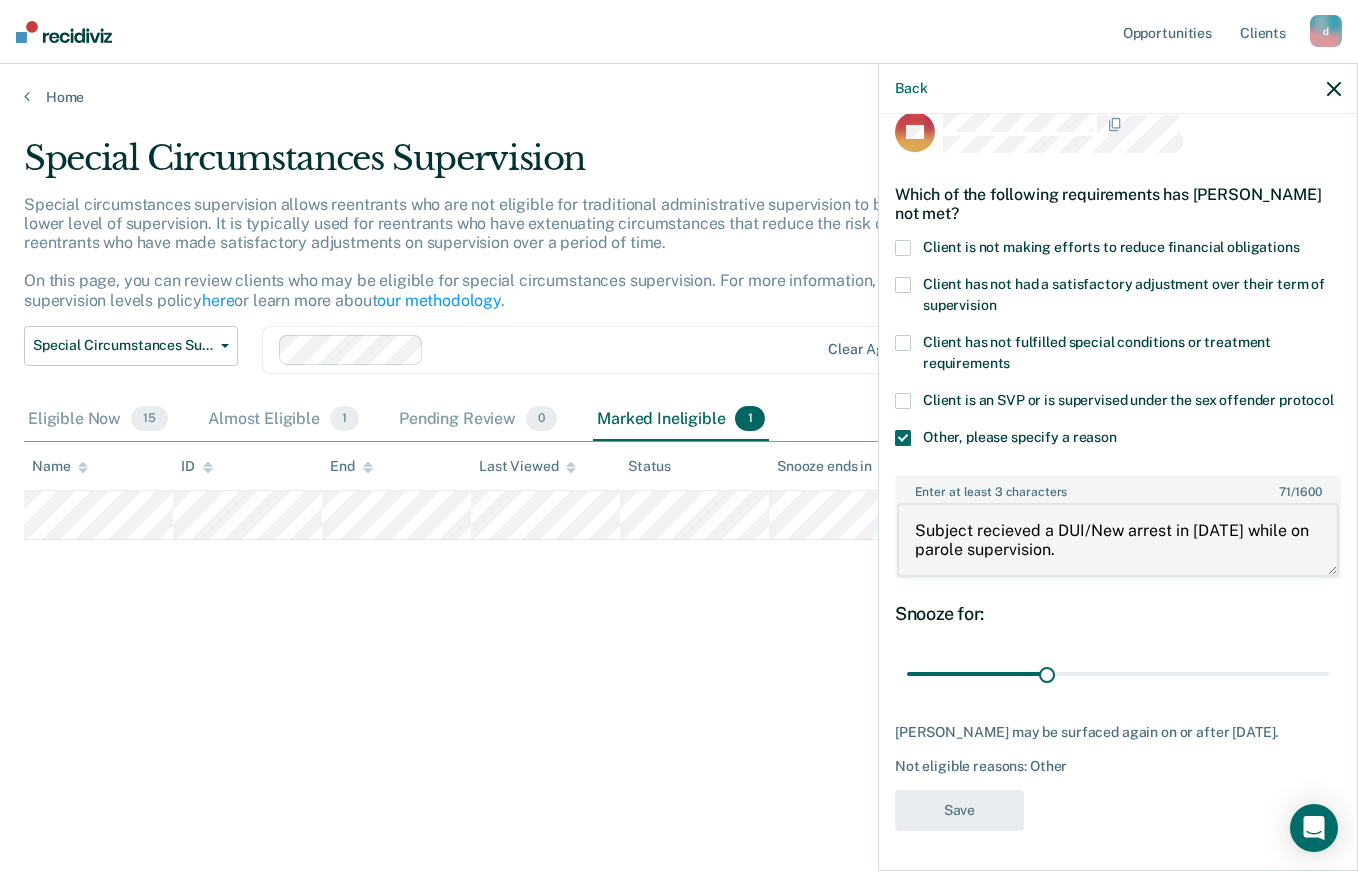 drag, startPoint x: 1126, startPoint y: 538, endPoint x: 921, endPoint y: 445, distance: 225.10886 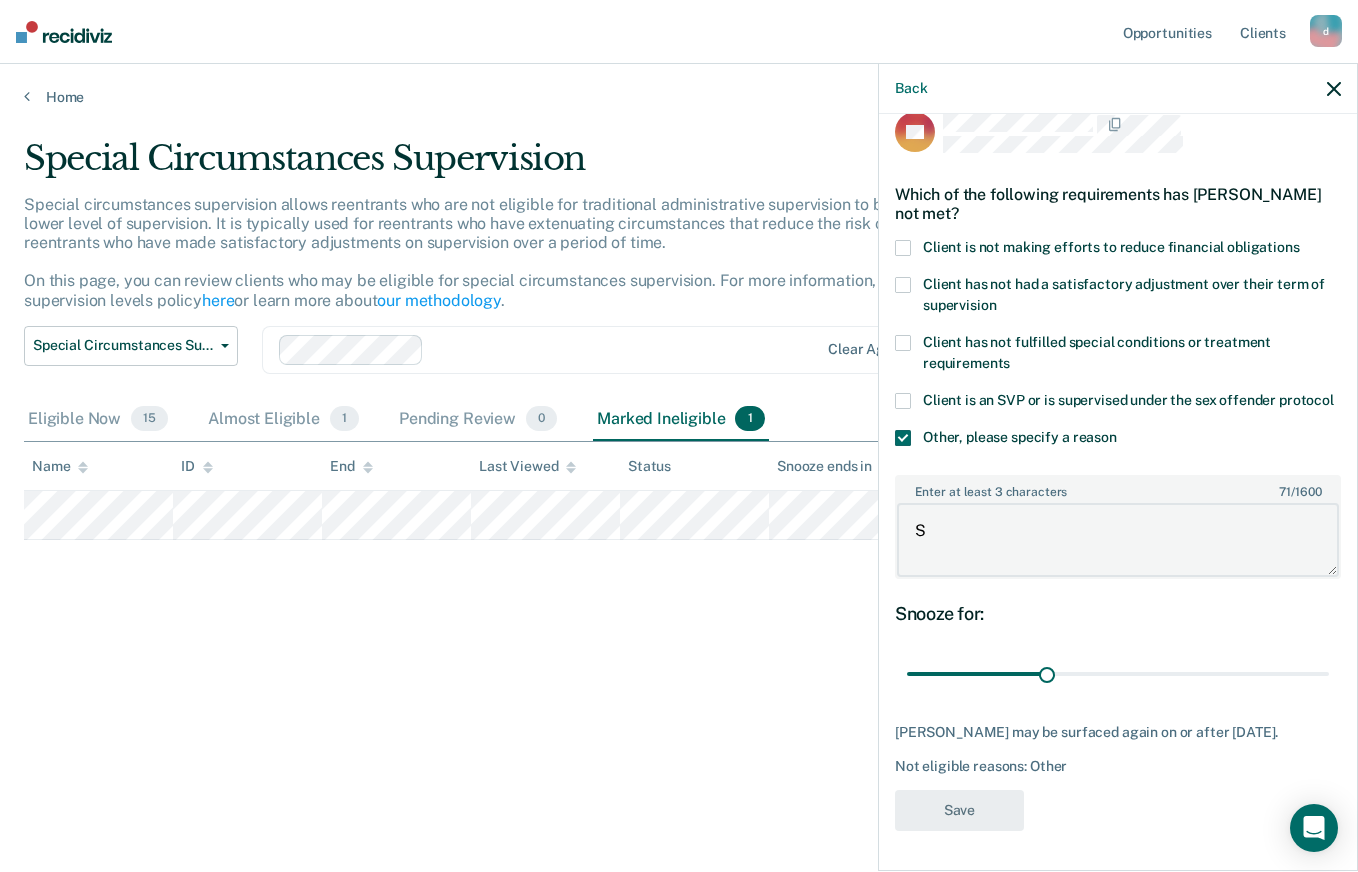 type 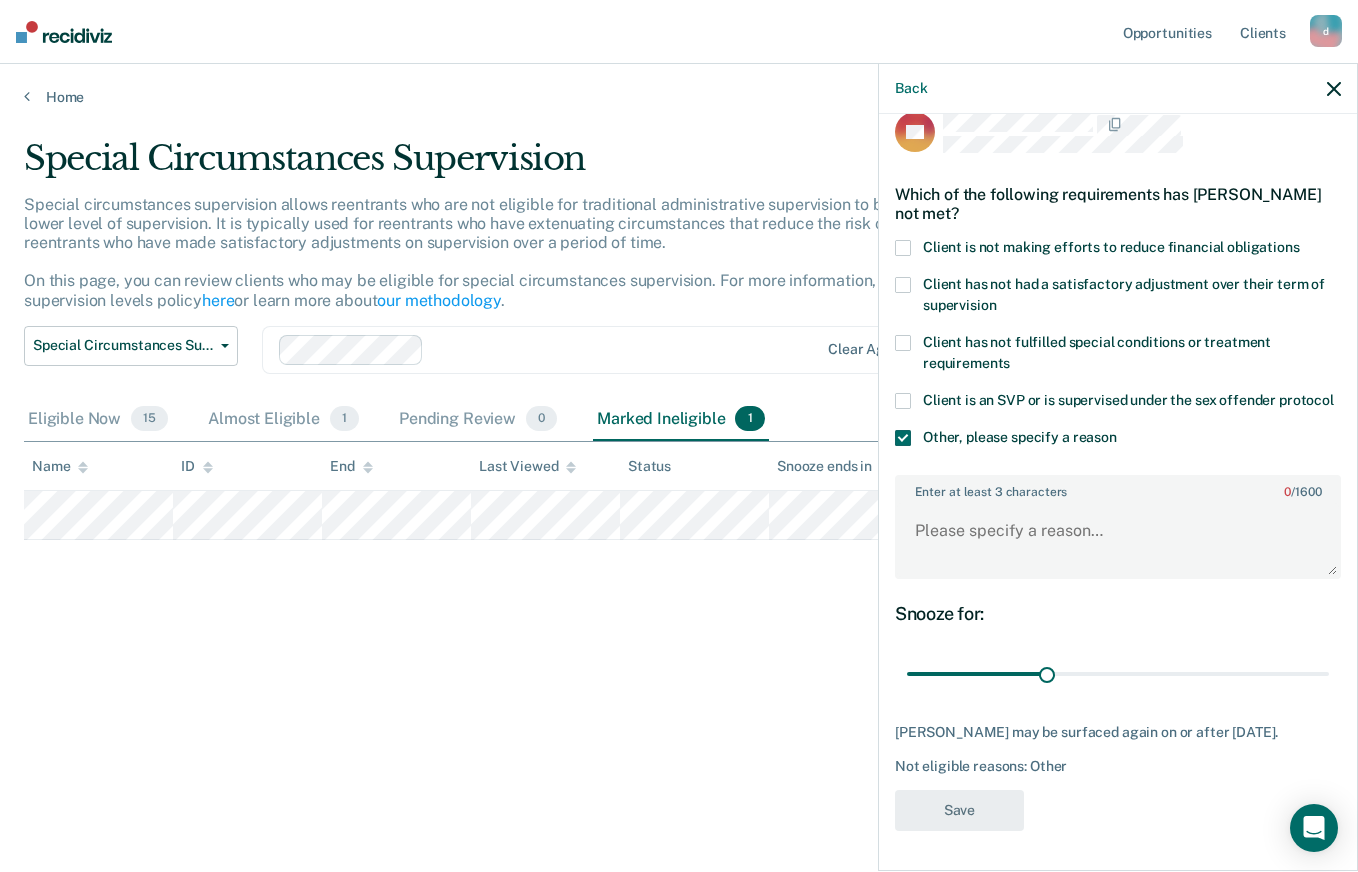 click at bounding box center (903, 438) 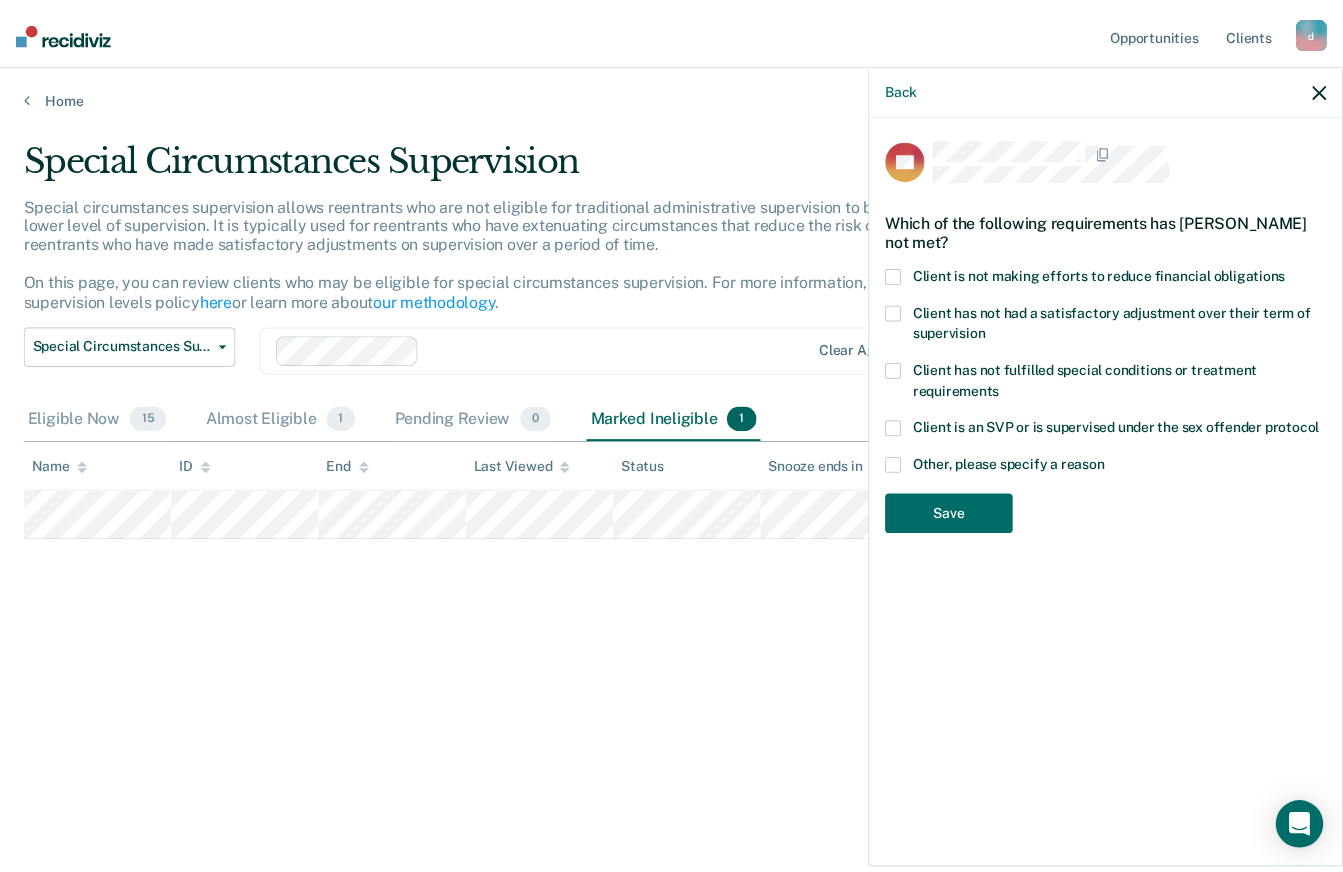 scroll, scrollTop: 0, scrollLeft: 0, axis: both 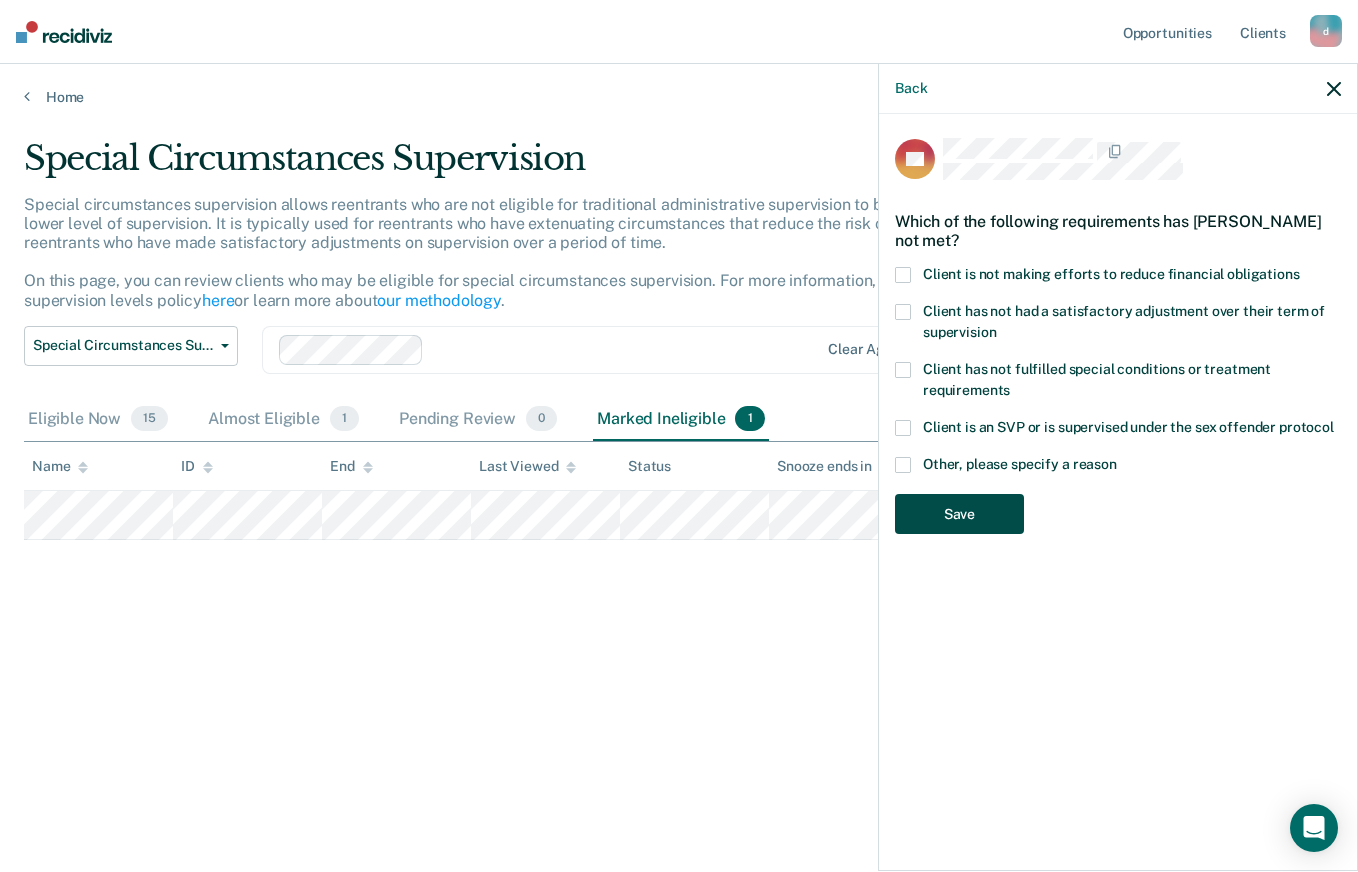 click on "Save" at bounding box center (959, 514) 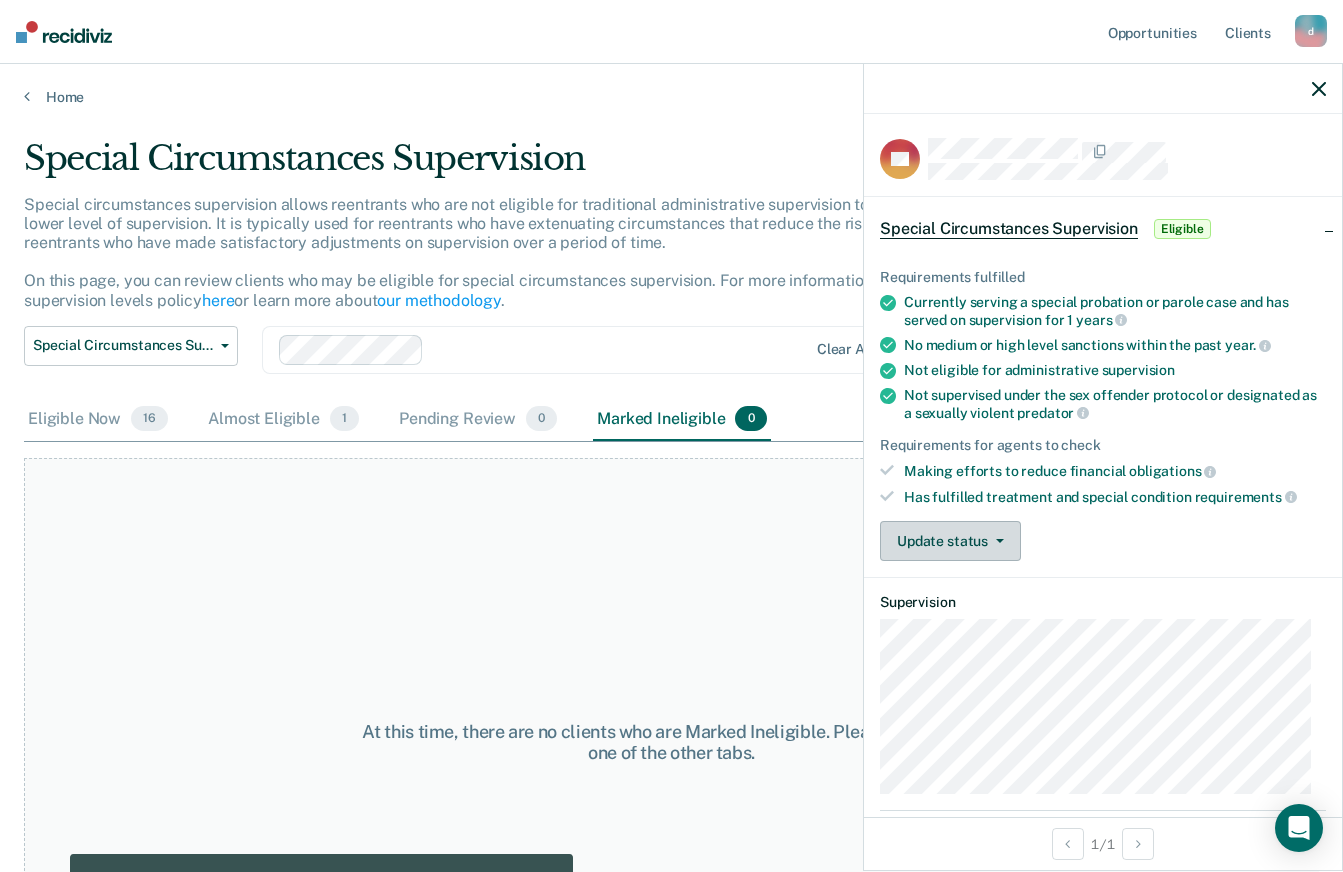 click on "Update status" at bounding box center [950, 541] 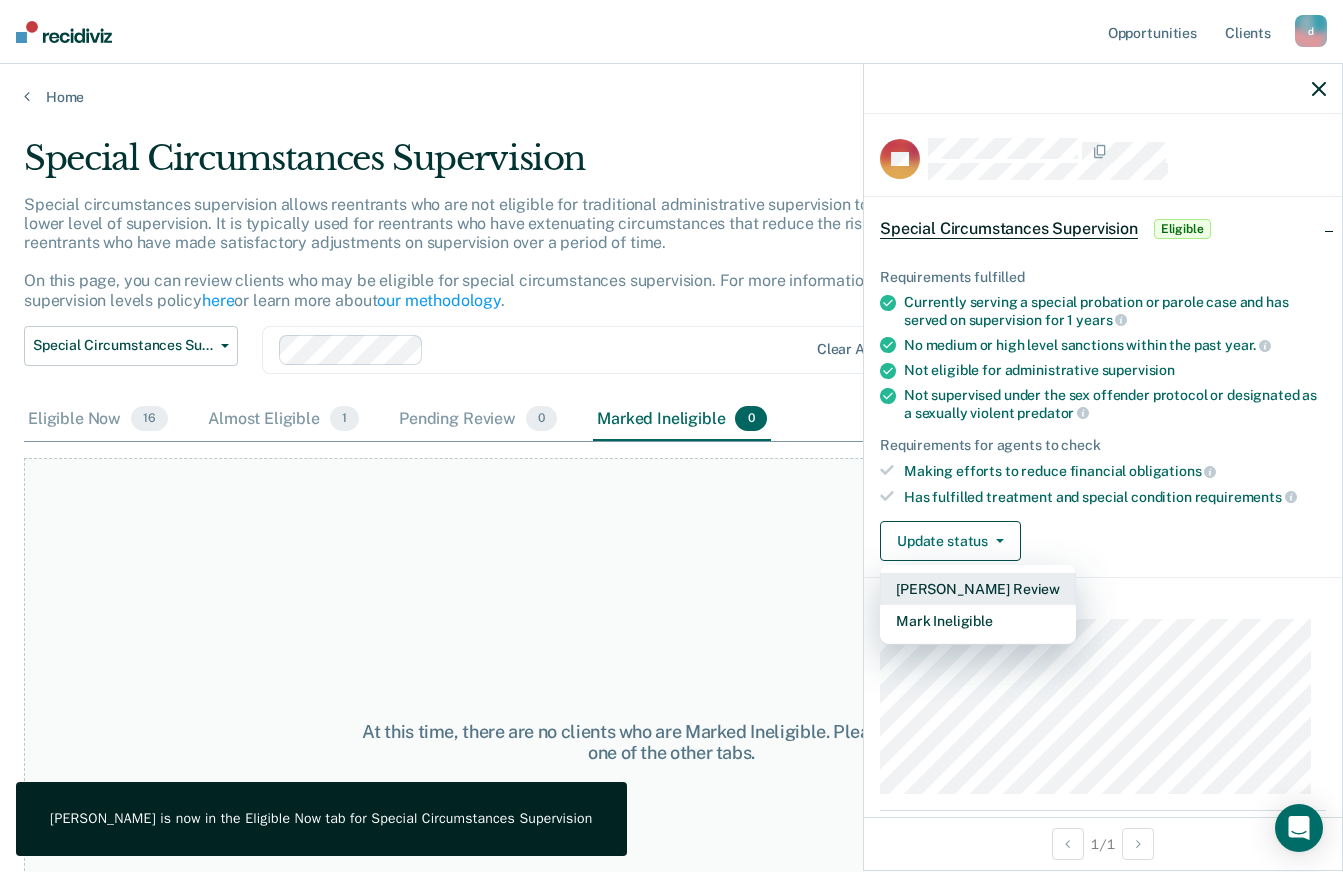 click on "[PERSON_NAME] Review" at bounding box center (978, 589) 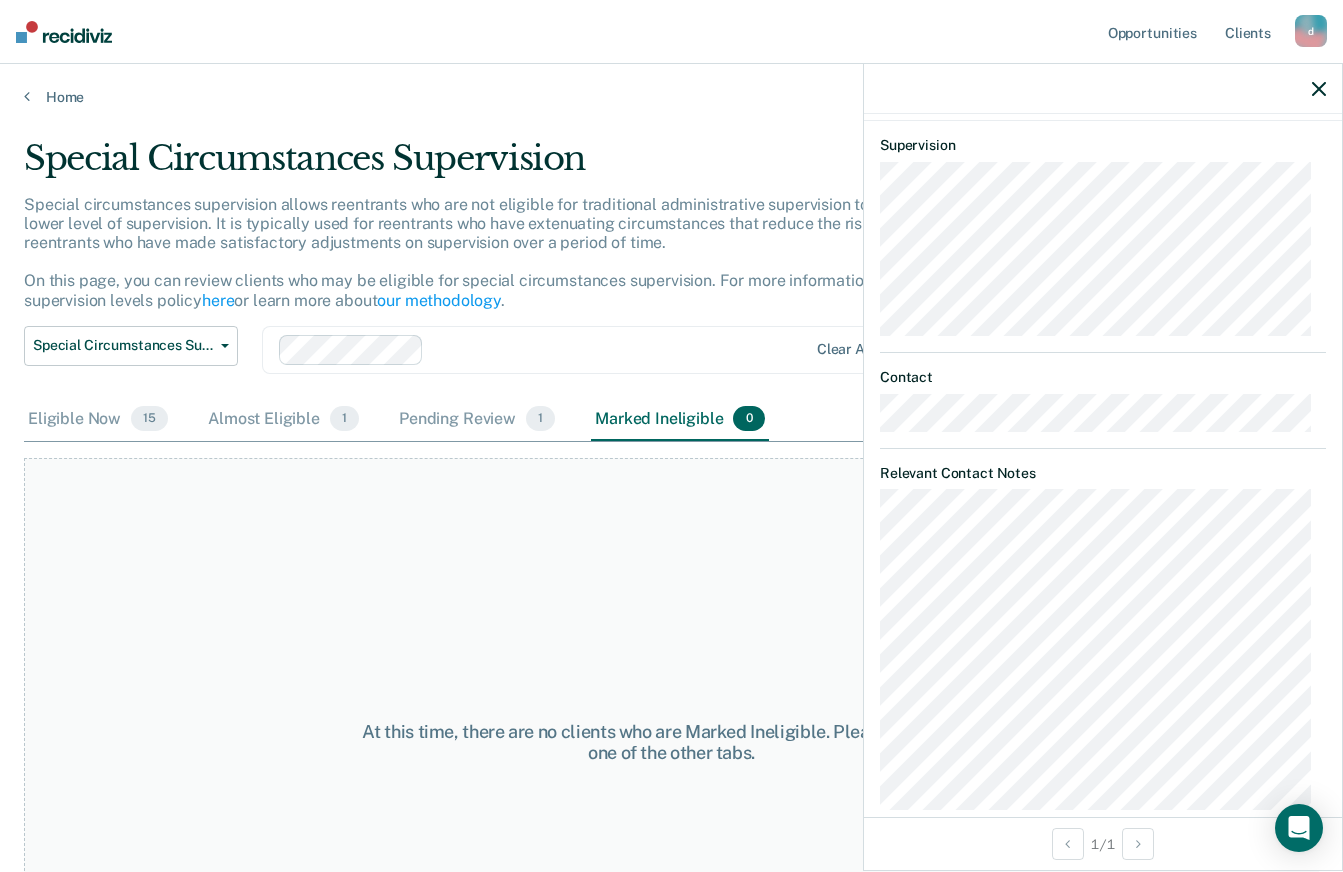 scroll, scrollTop: 569, scrollLeft: 0, axis: vertical 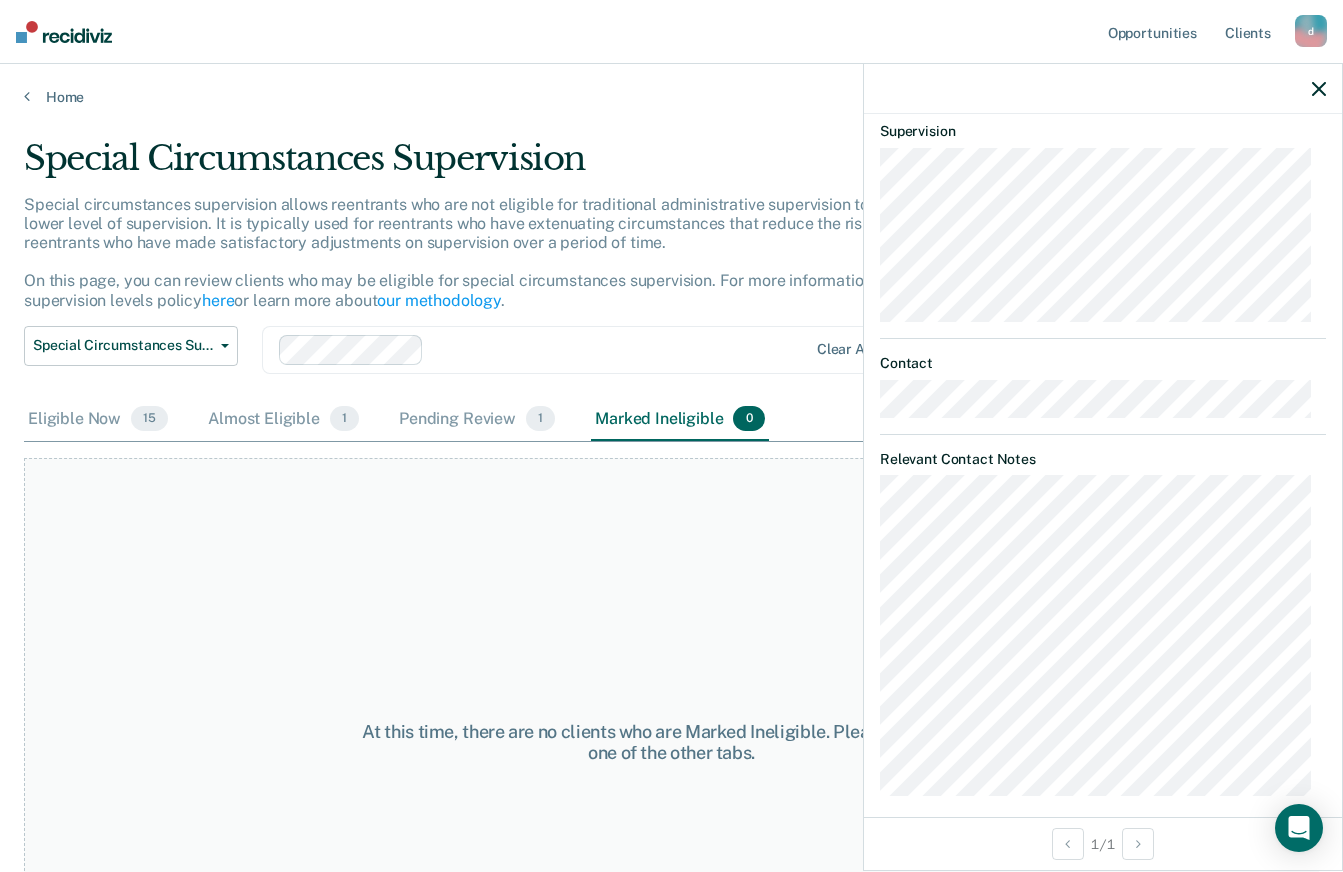 click on "Marked Ineligible 0" at bounding box center (680, 420) 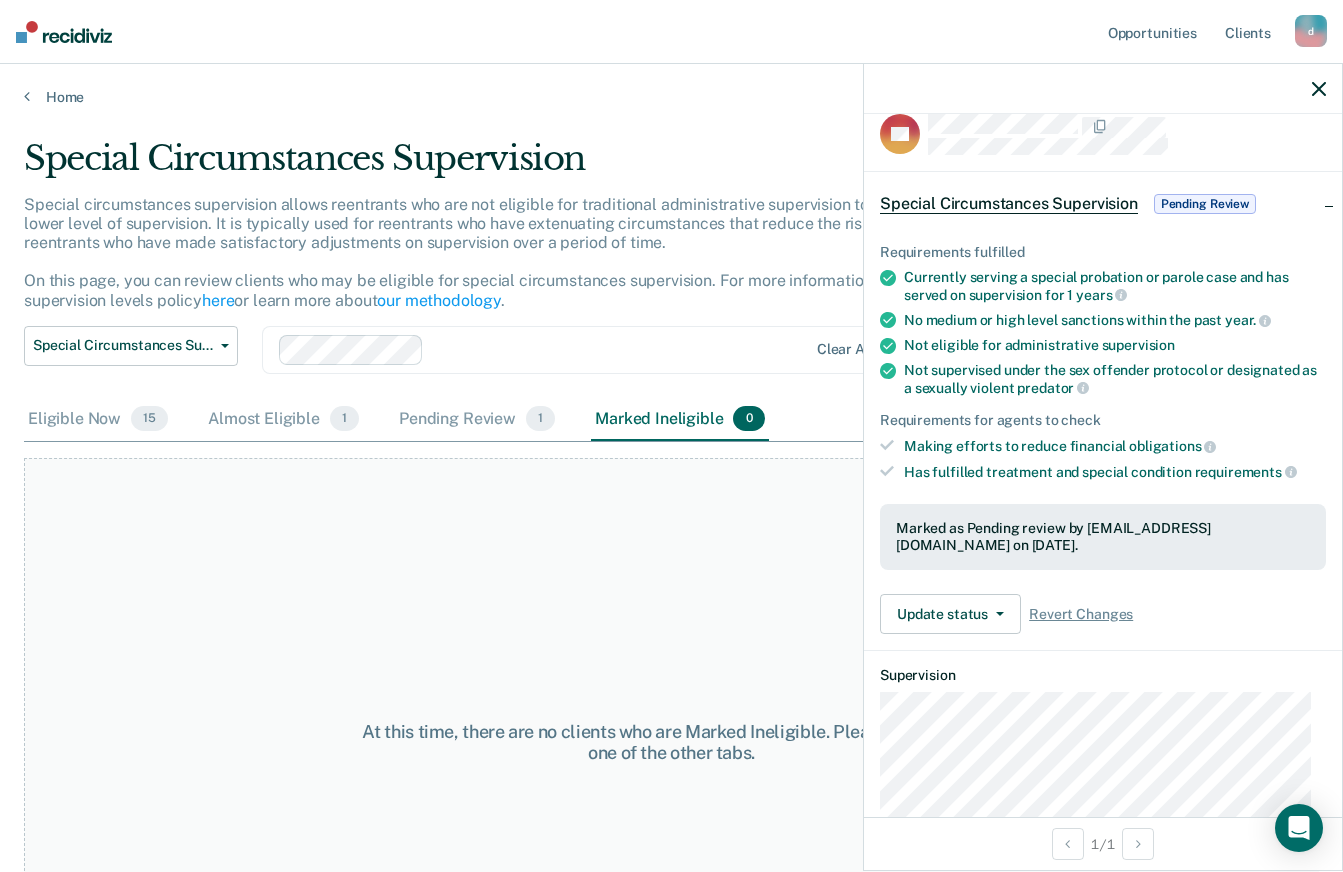 scroll, scrollTop: 0, scrollLeft: 0, axis: both 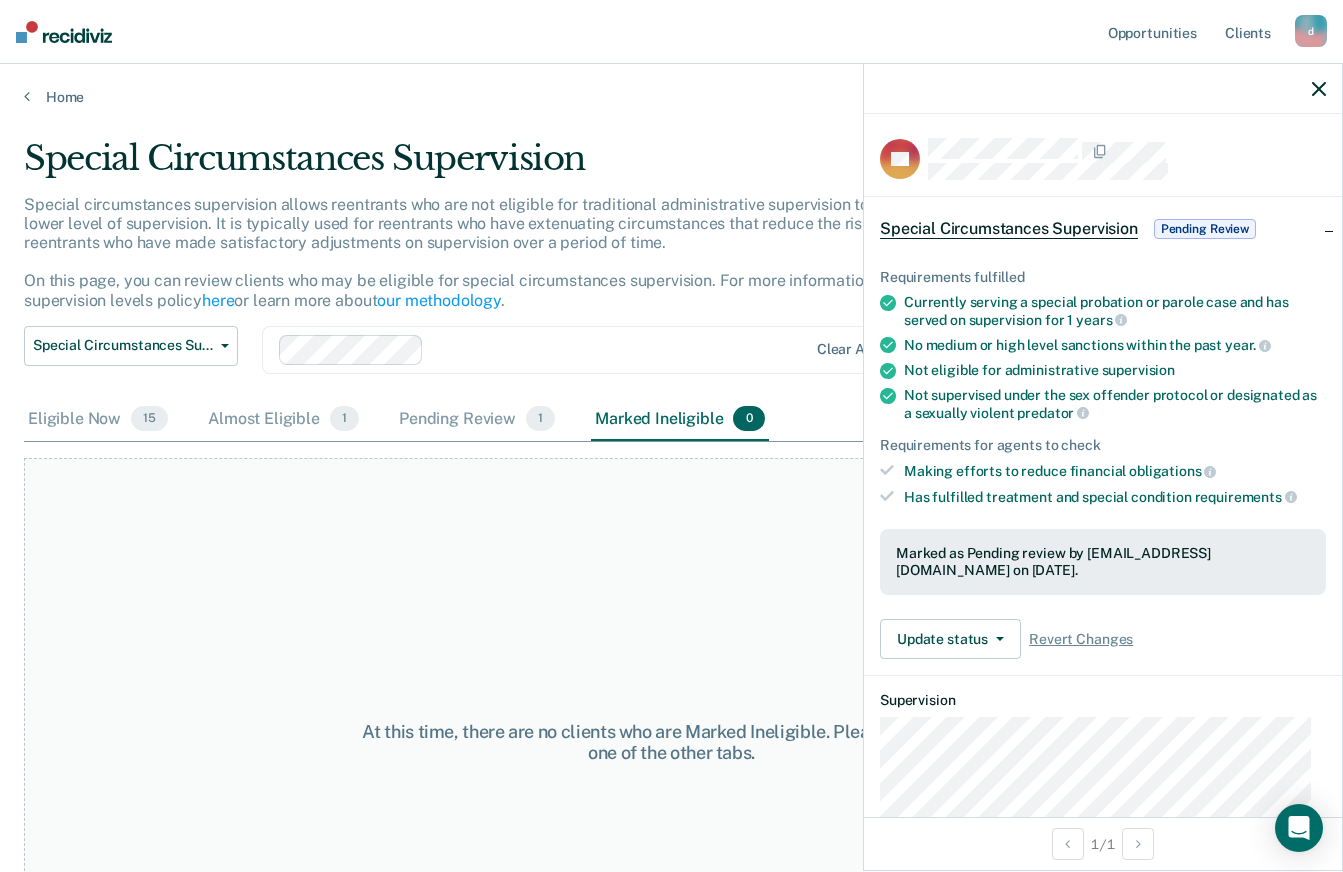 click on "Special Circumstances Supervision" at bounding box center (1009, 229) 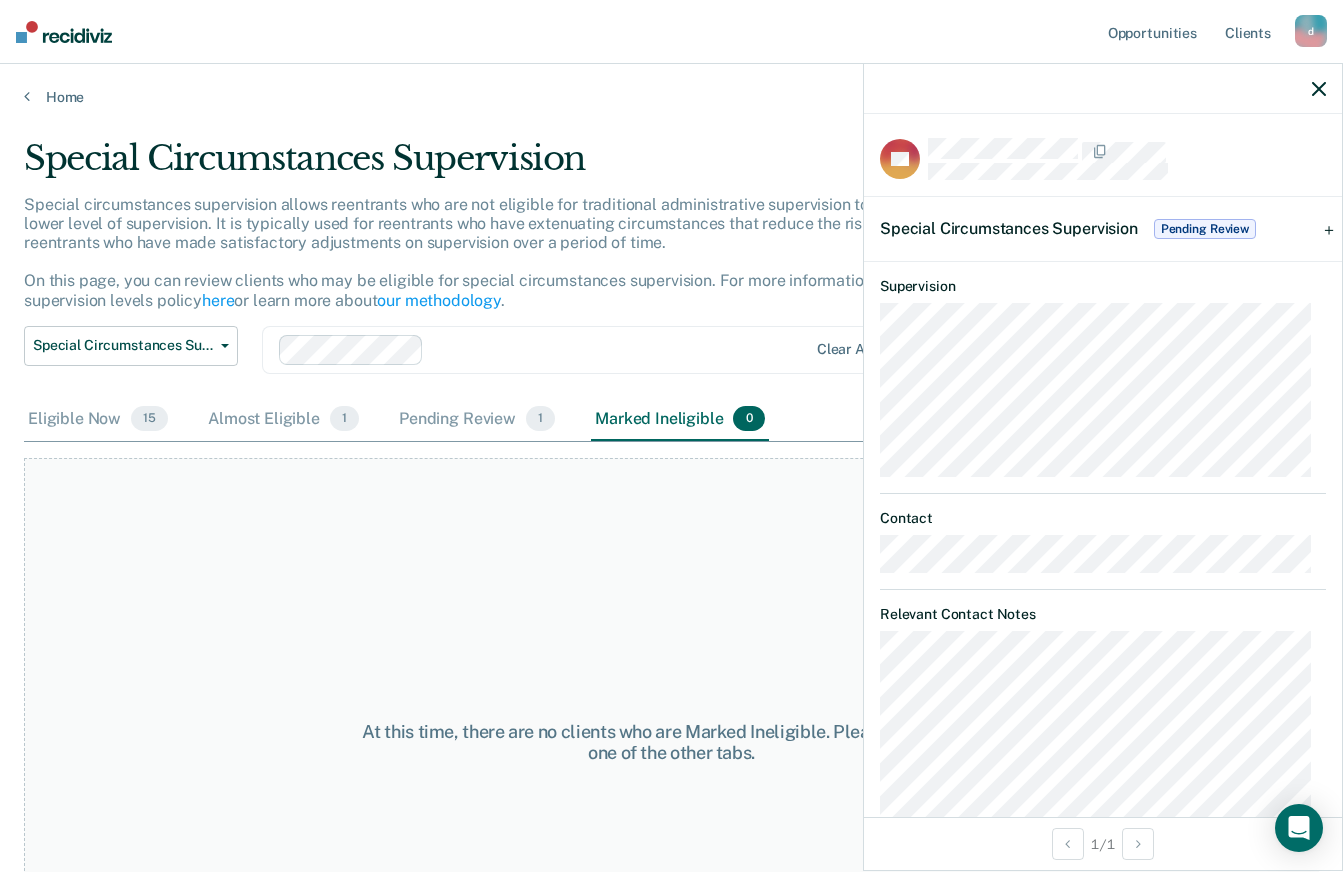 click on "Special Circumstances Supervision" at bounding box center [1009, 228] 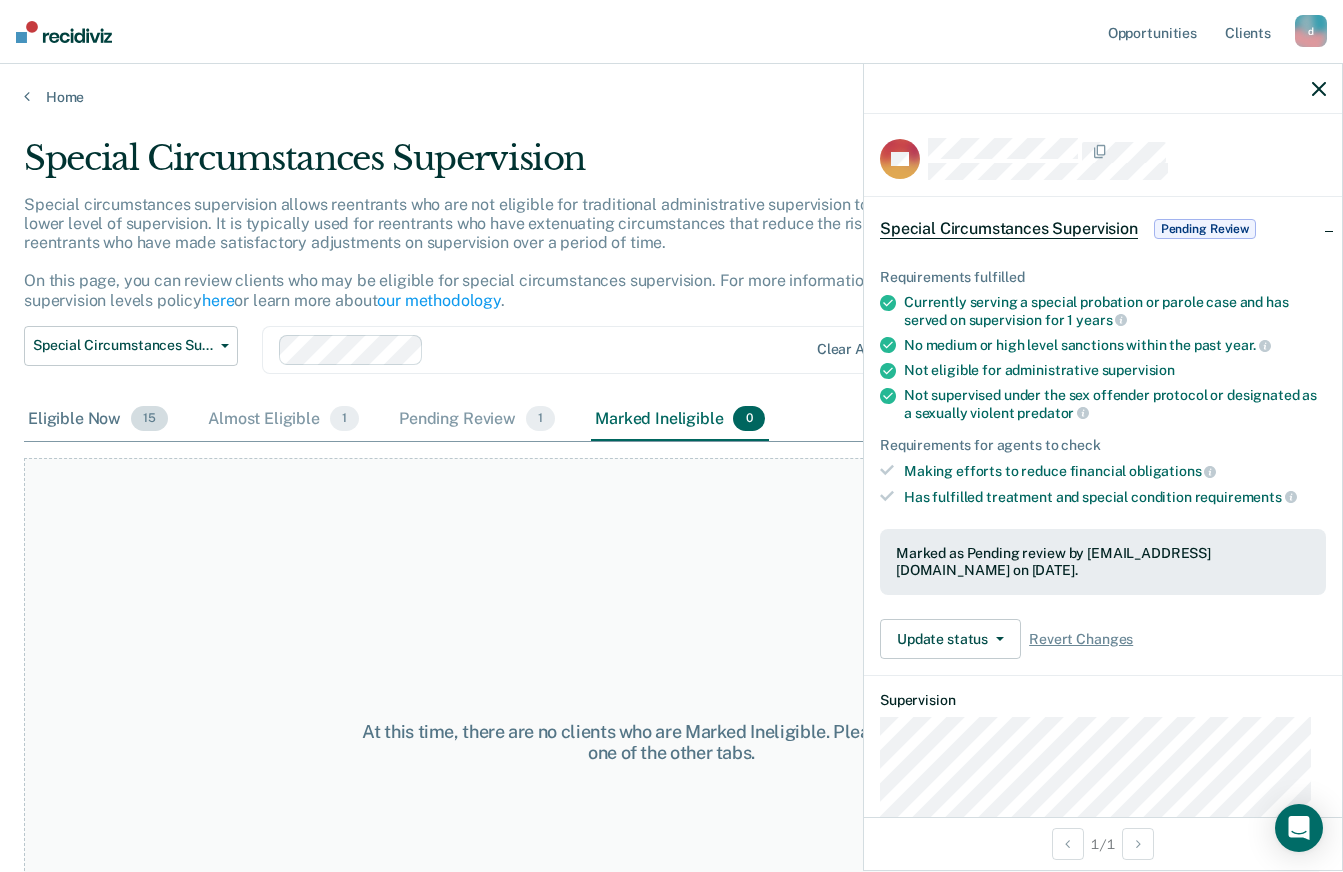 click on "Eligible Now 15" at bounding box center [98, 420] 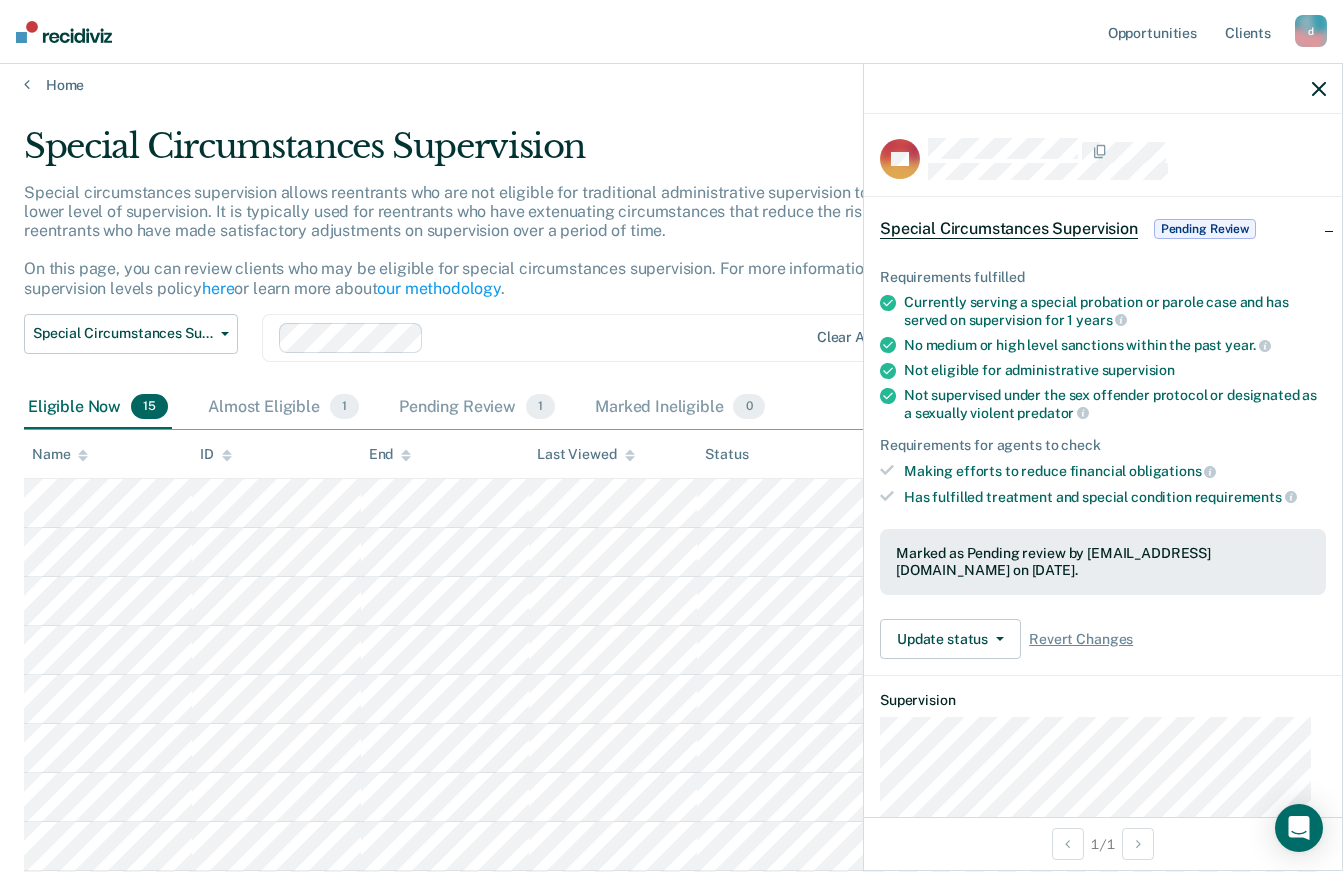 scroll, scrollTop: 0, scrollLeft: 0, axis: both 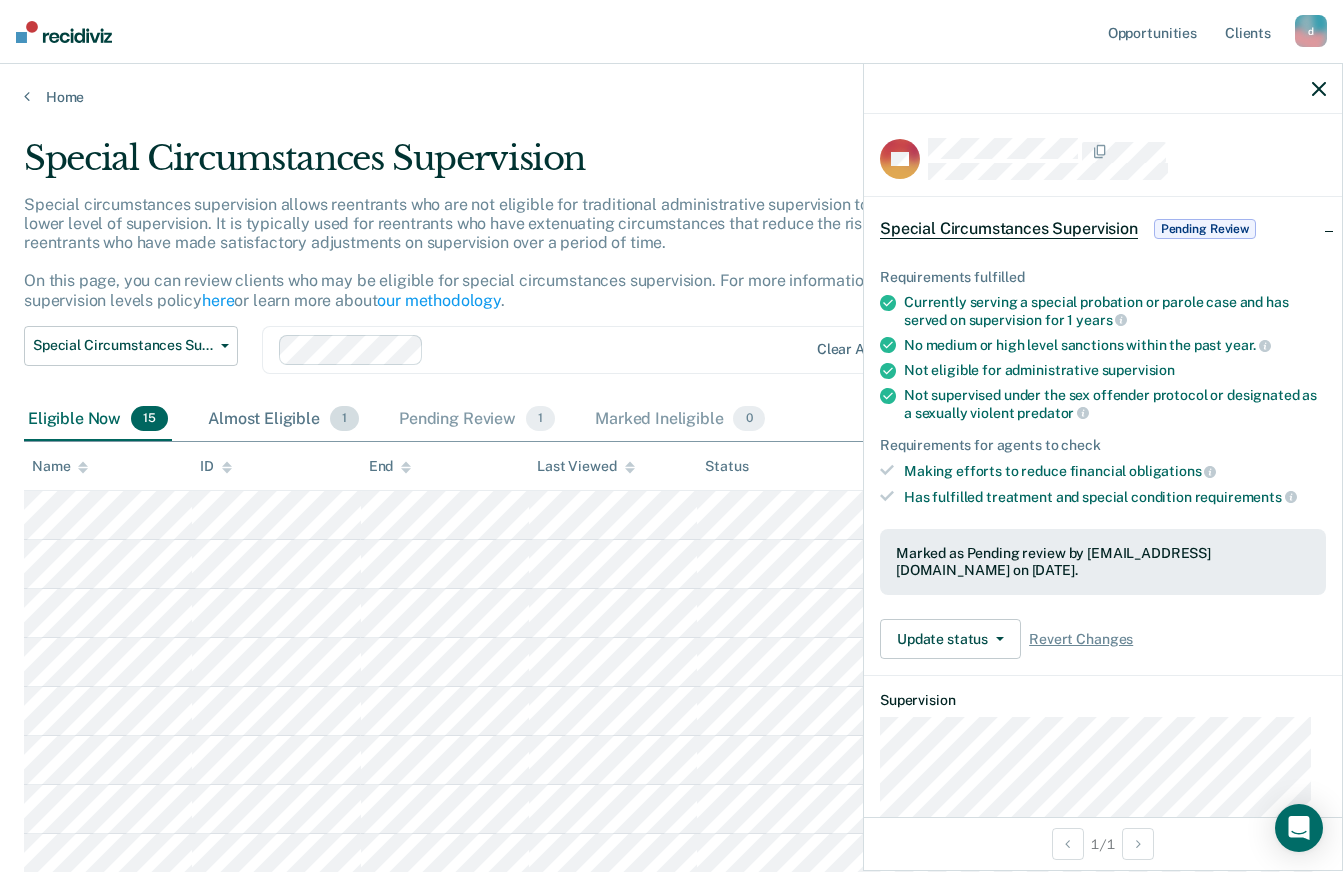 click on "Almost Eligible 1" at bounding box center (283, 420) 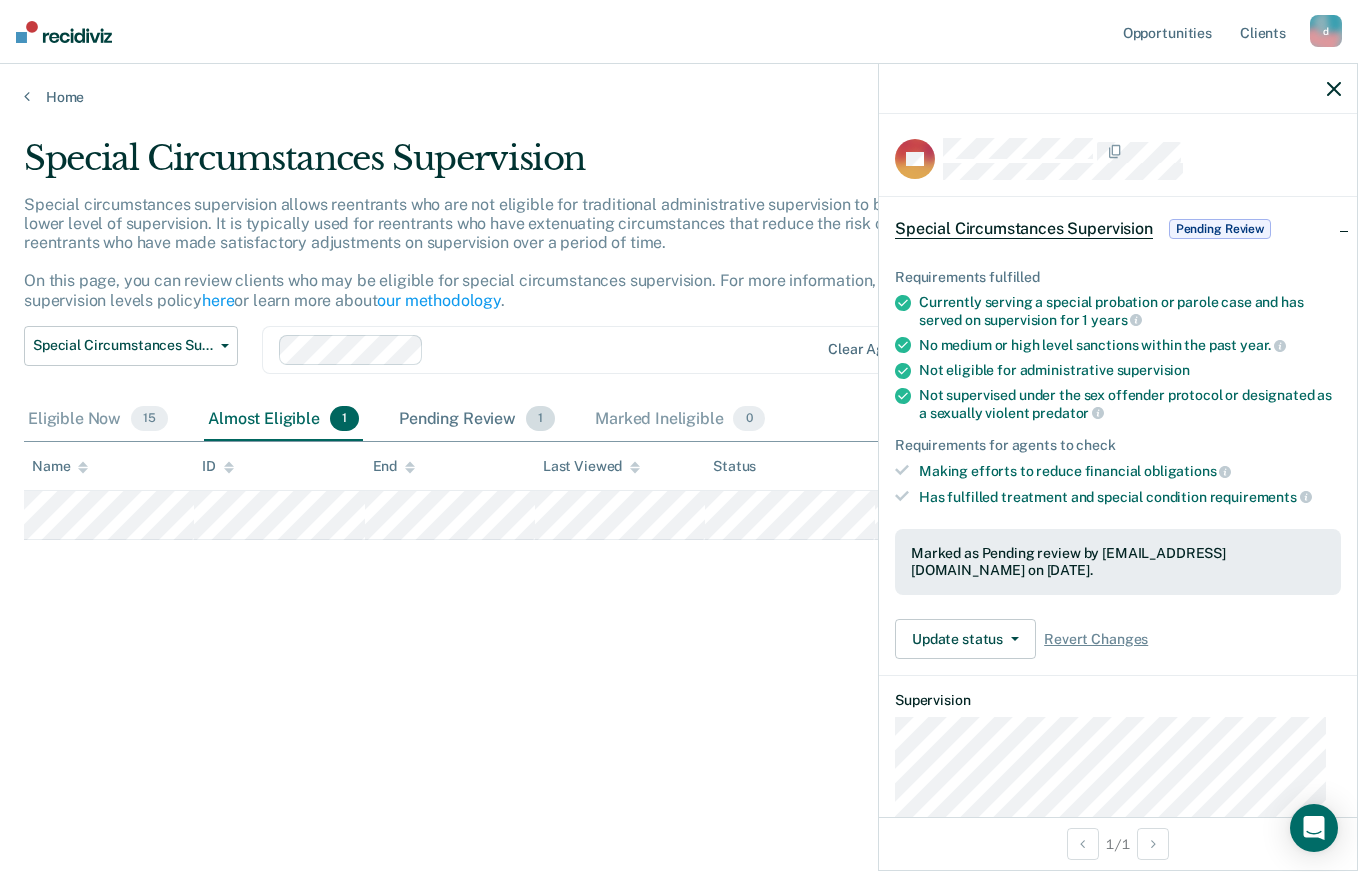 click on "Pending Review 1" at bounding box center [477, 420] 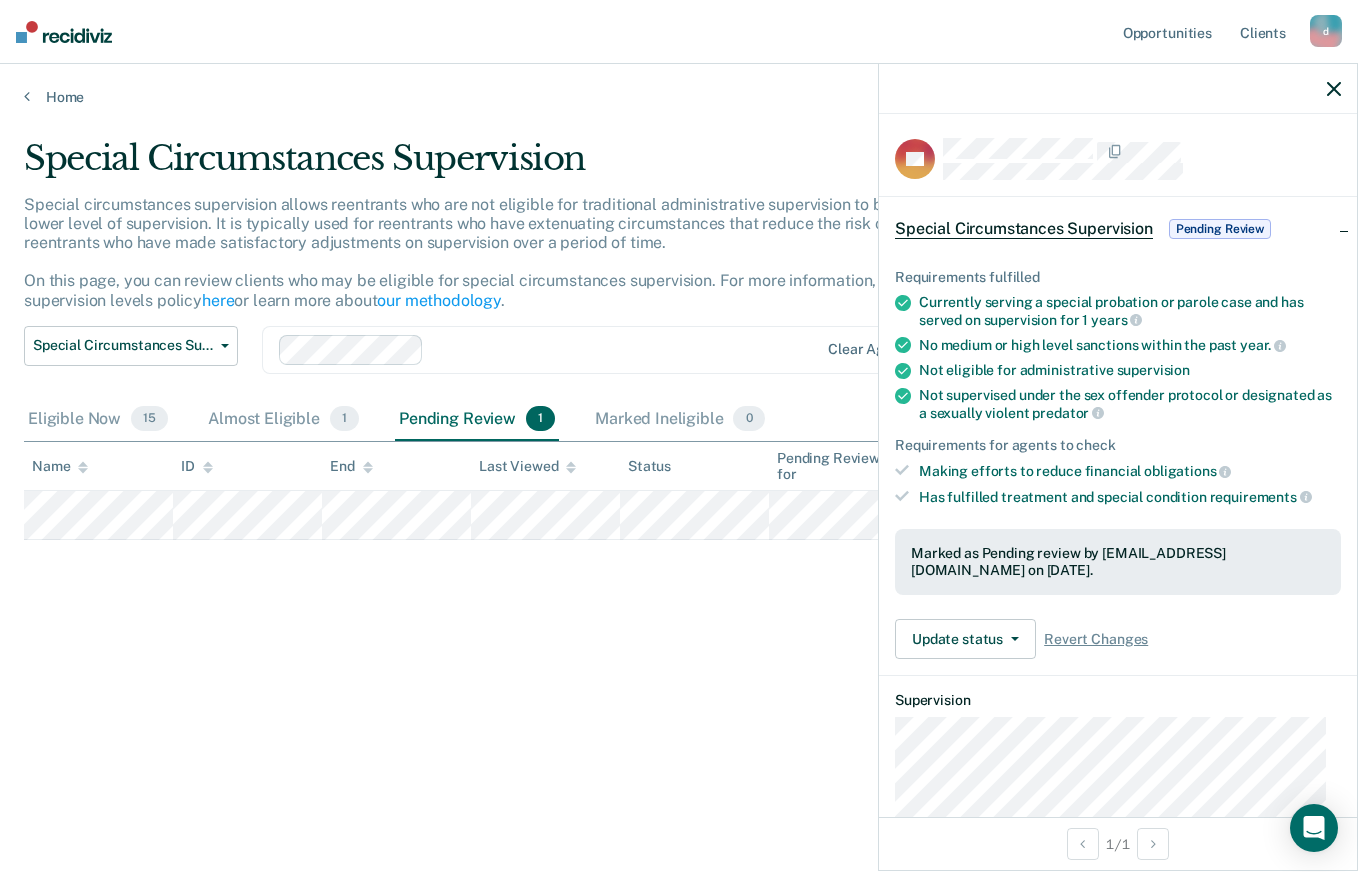 click at bounding box center [1118, 89] 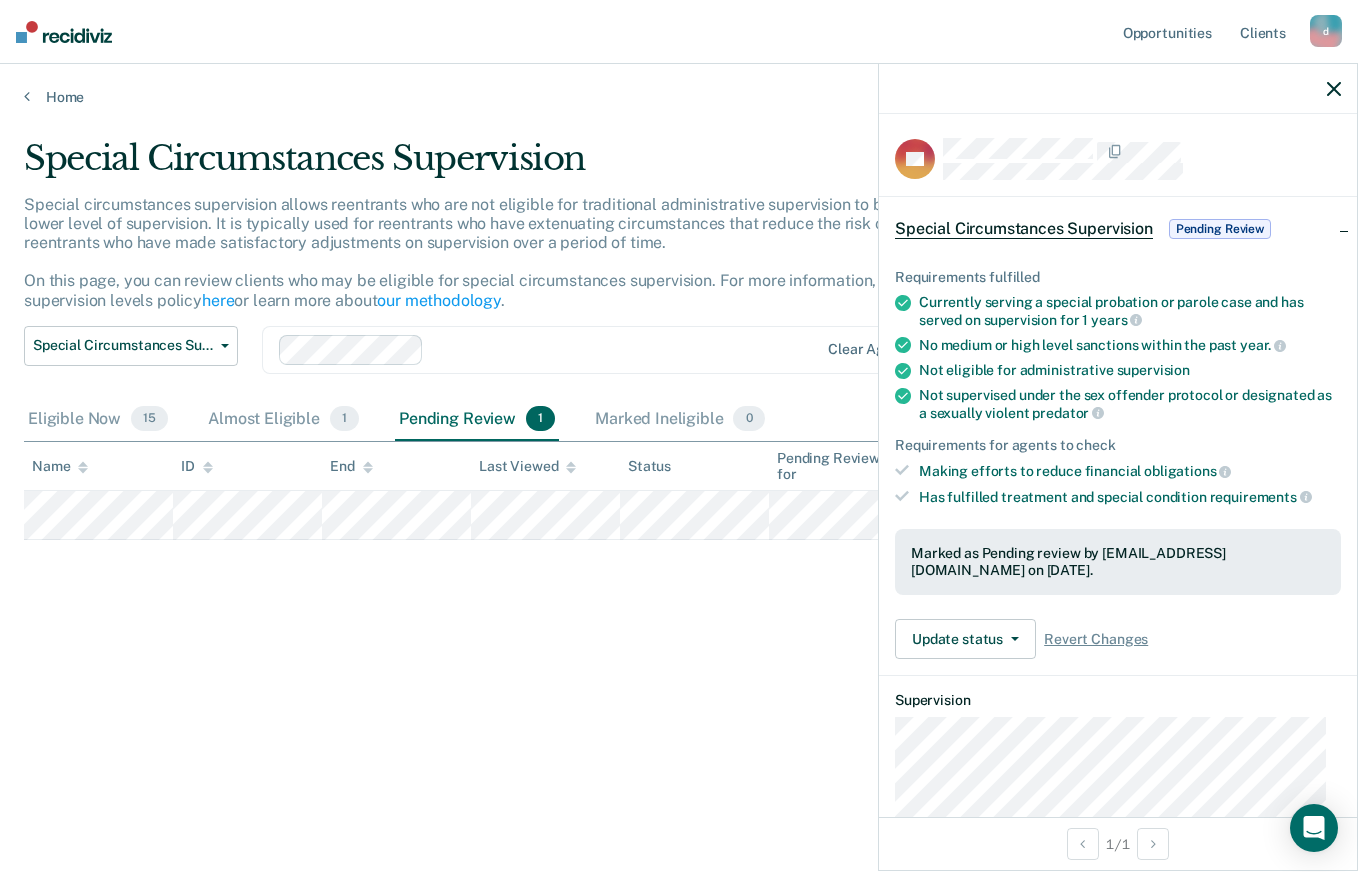 click 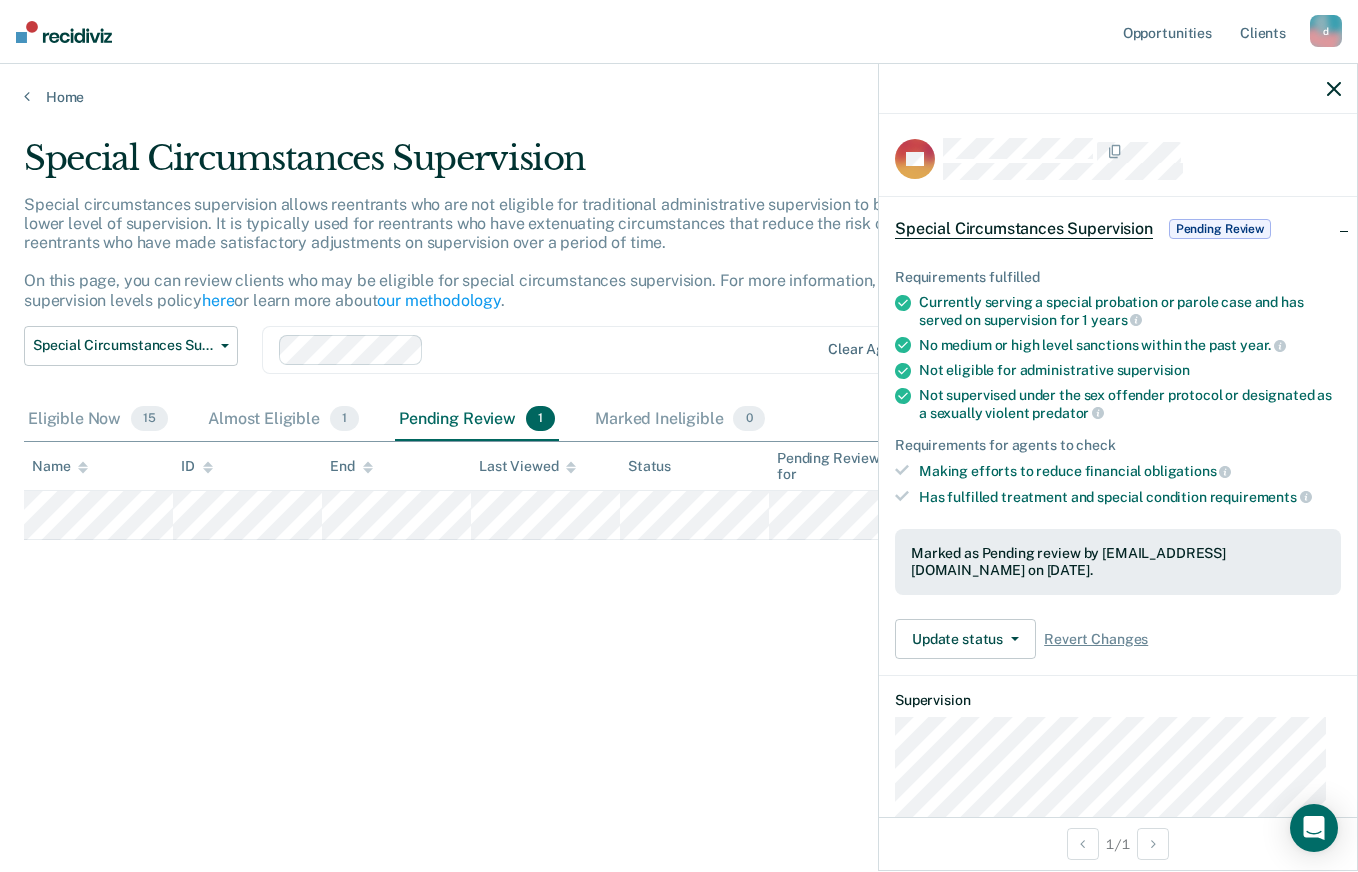 click on "Special Circumstances Supervision   Special circumstances supervision allows reentrants who are not eligible for traditional administrative supervision to be supervised at a lower level of supervision. It is typically used for reentrants who have extenuating circumstances that reduce the risk of re-offending or reentrants who have made satisfactory adjustments on supervision over a period of time. On this page, you can review clients who may be eligible for special circumstances supervision. For more information, please refer to the supervision levels policy  here  or learn more about  our methodology .  Special Circumstances Supervision Administrative Supervision Special Circumstances Supervision Clear   agents Eligible Now 15 Almost Eligible 1 Pending Review 1 Marked Ineligible 0
To pick up a draggable item, press the space bar.
While dragging, use the arrow keys to move the item.
Press space again to drop the item in its new position, or press escape to cancel.
Name ID End Last Viewed" at bounding box center [679, 430] 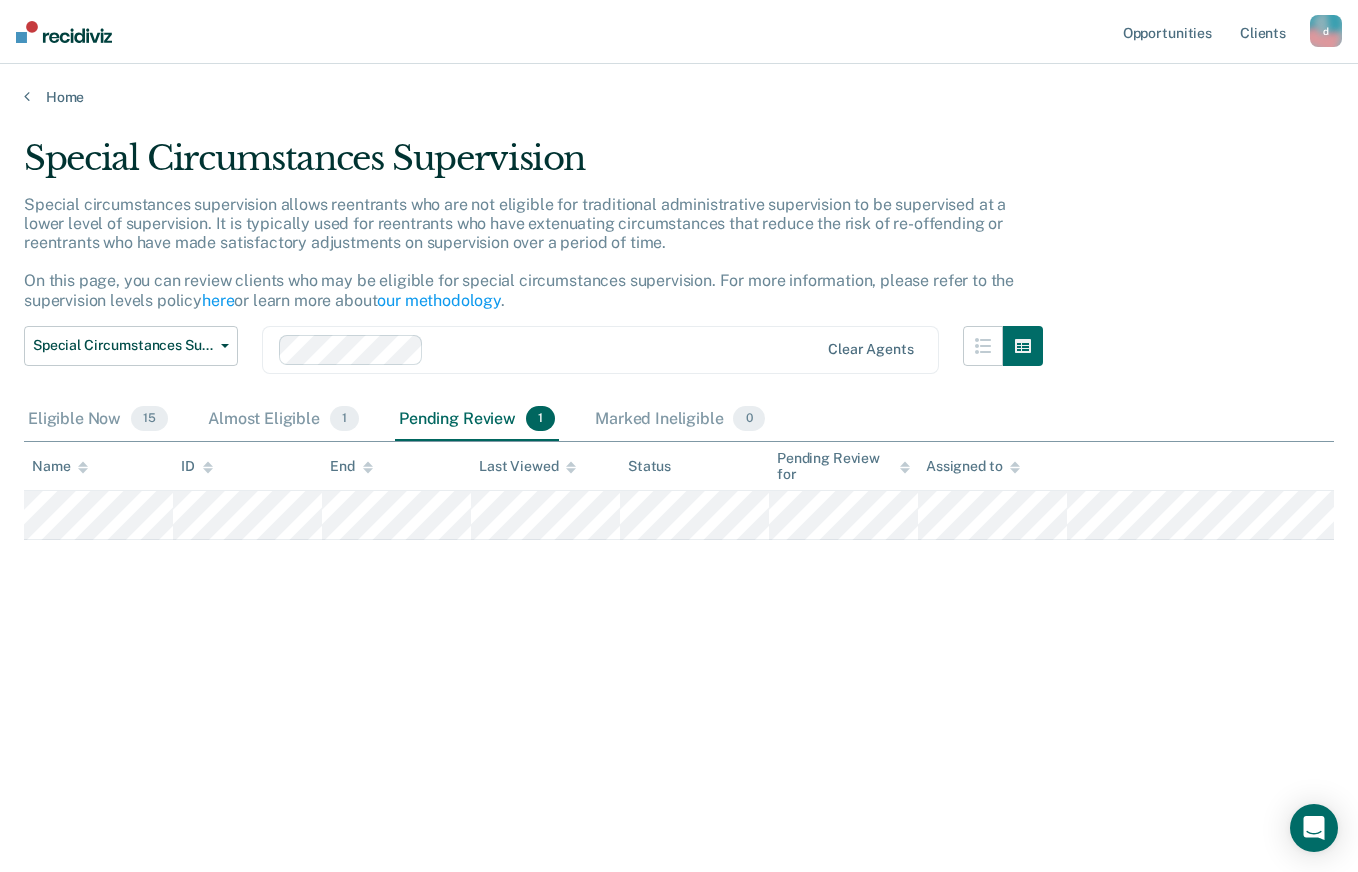click on "Special Circumstances Supervision Administrative Supervision Special Circumstances Supervision" at bounding box center [131, 362] 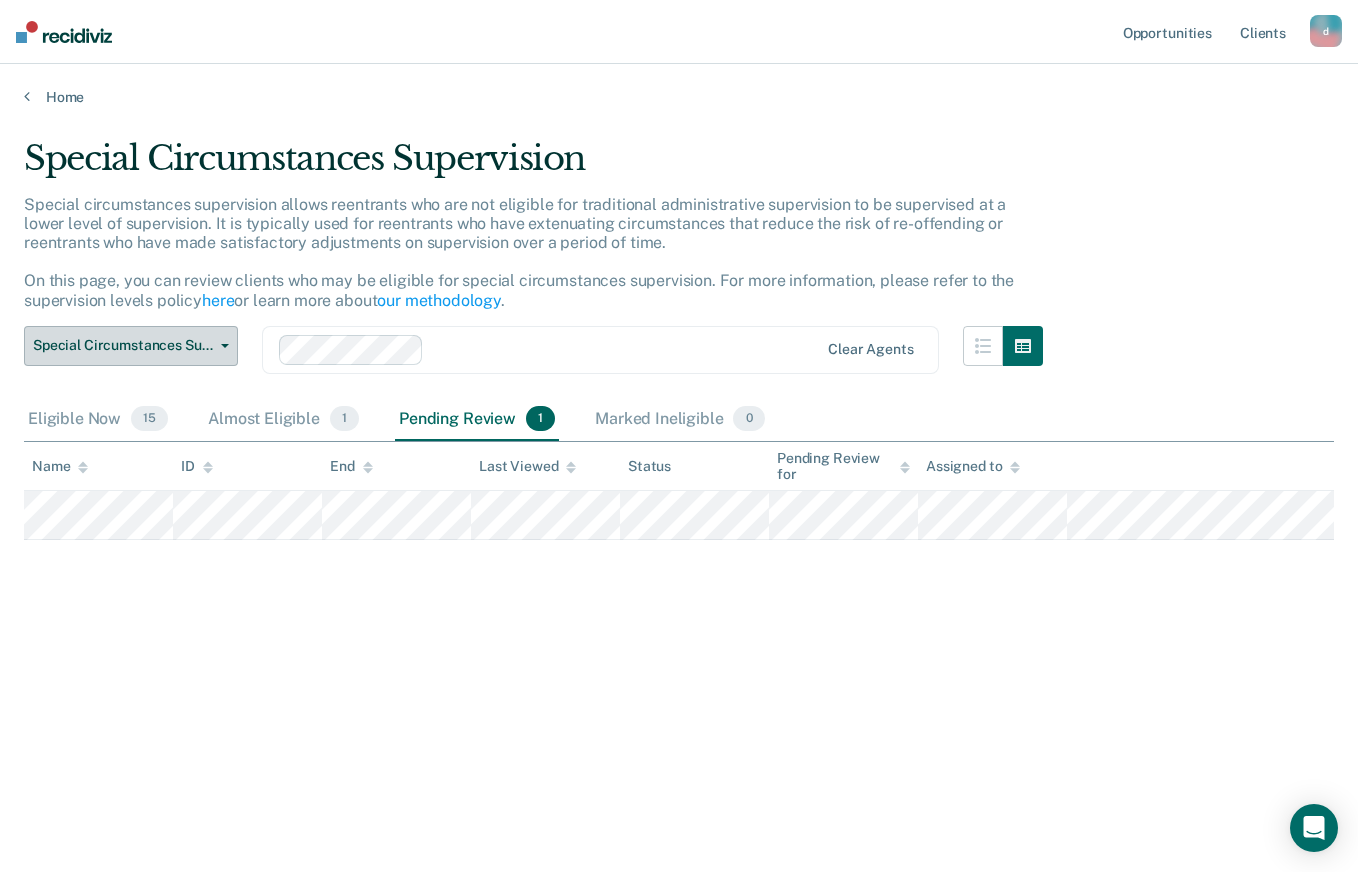 click on "Special Circumstances Supervision" at bounding box center (131, 346) 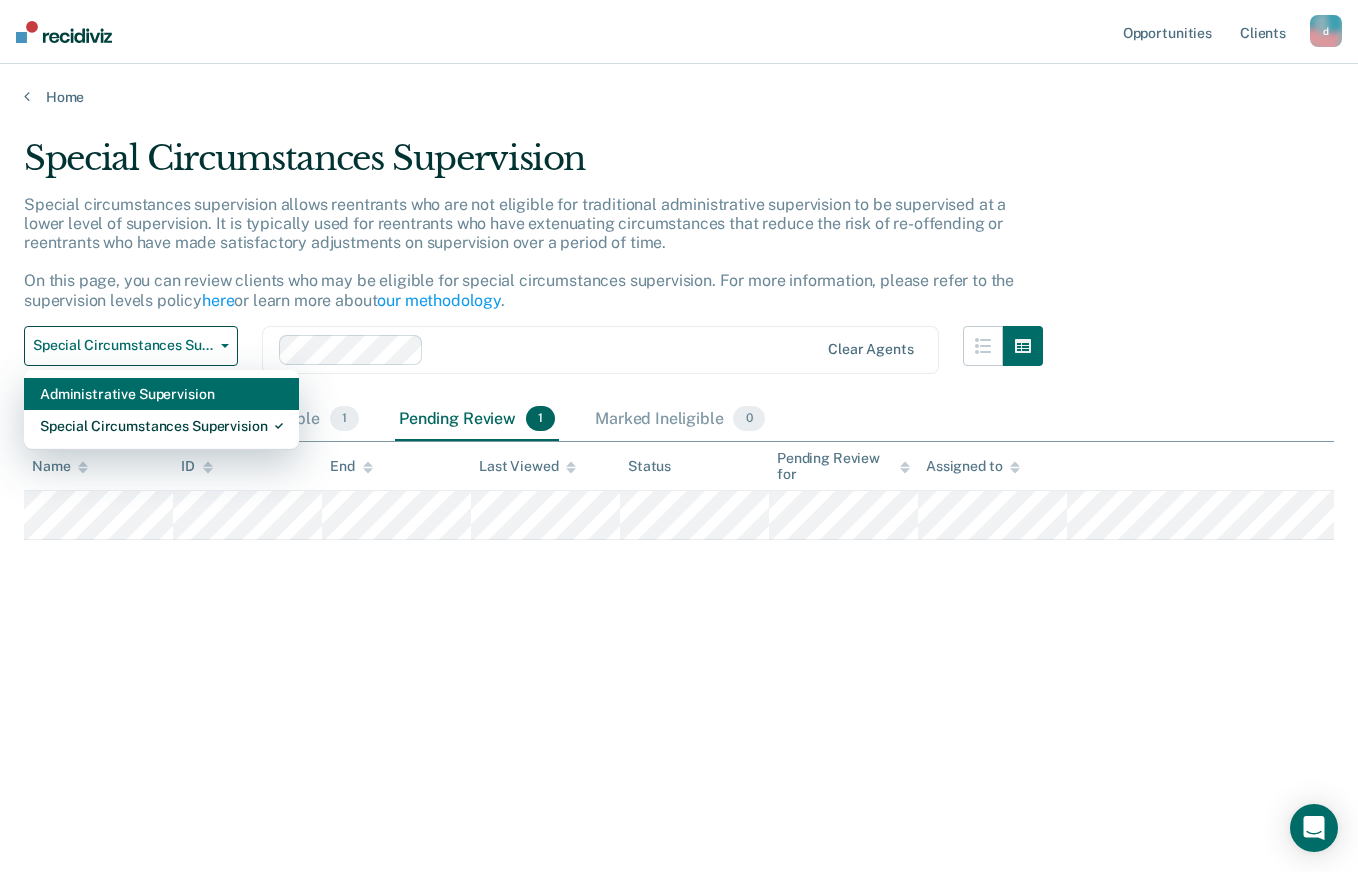 click on "Administrative Supervision" at bounding box center [161, 394] 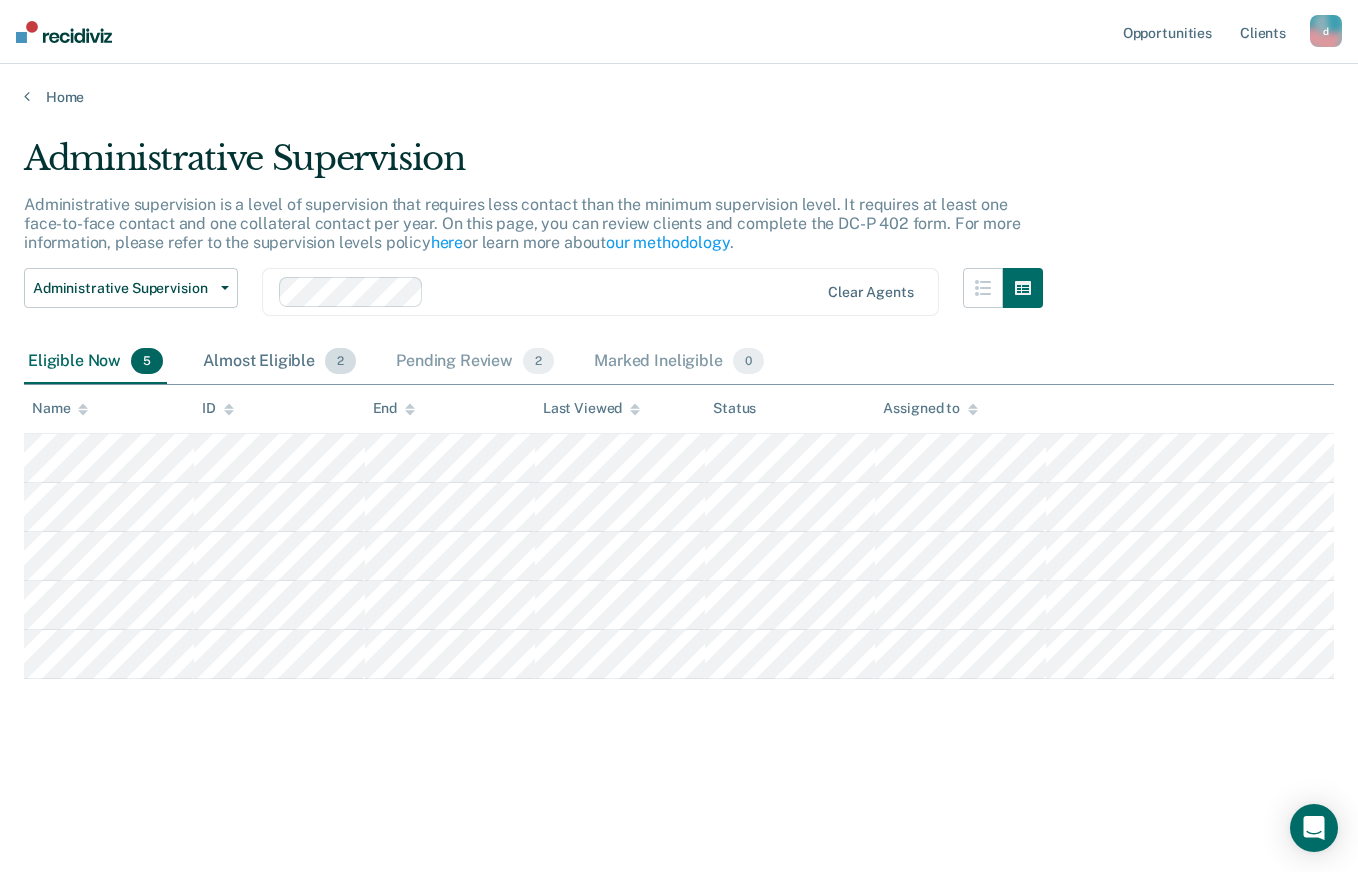click on "Almost Eligible 2" at bounding box center (279, 362) 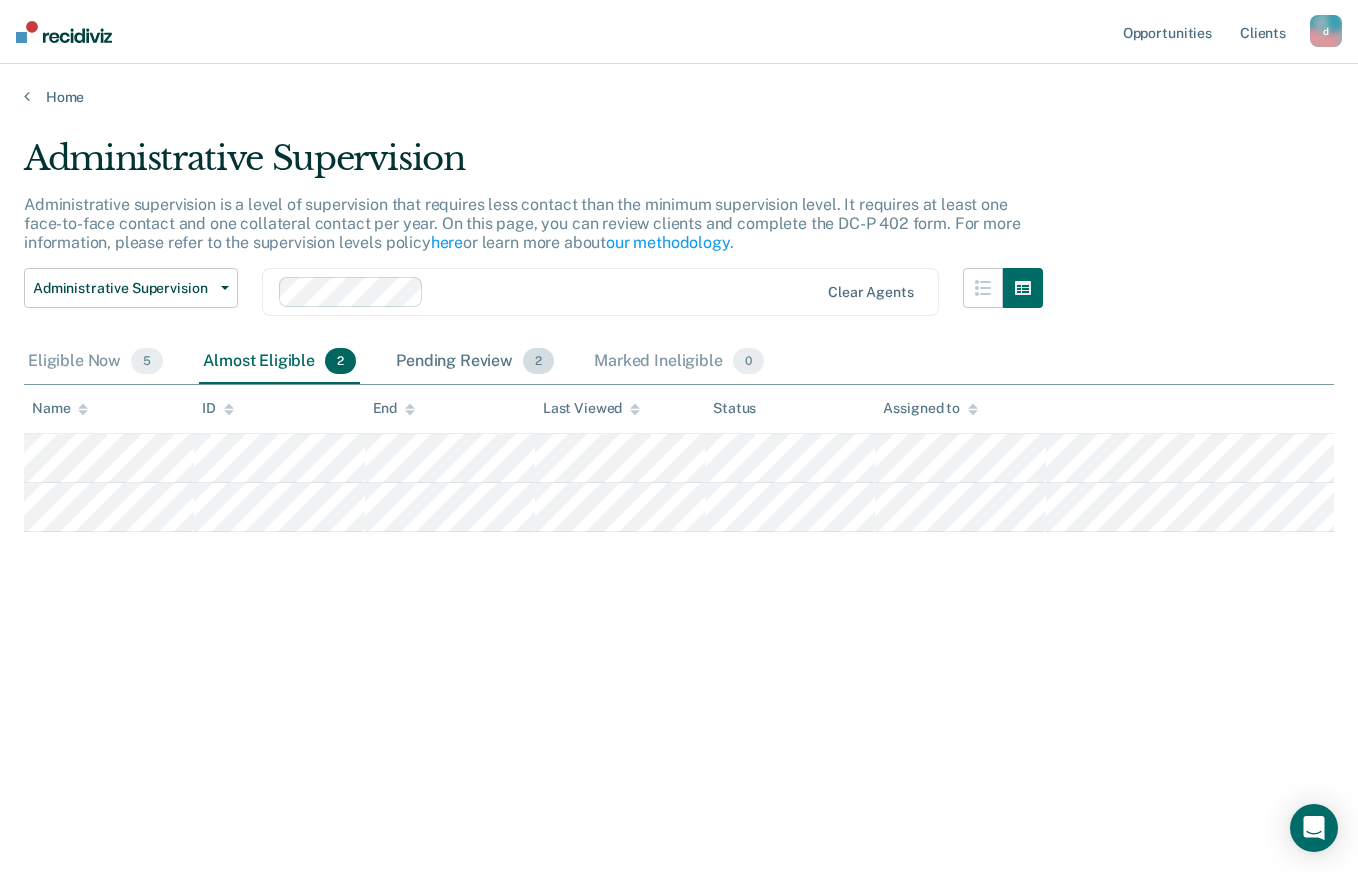 click on "Pending Review 2" at bounding box center (475, 362) 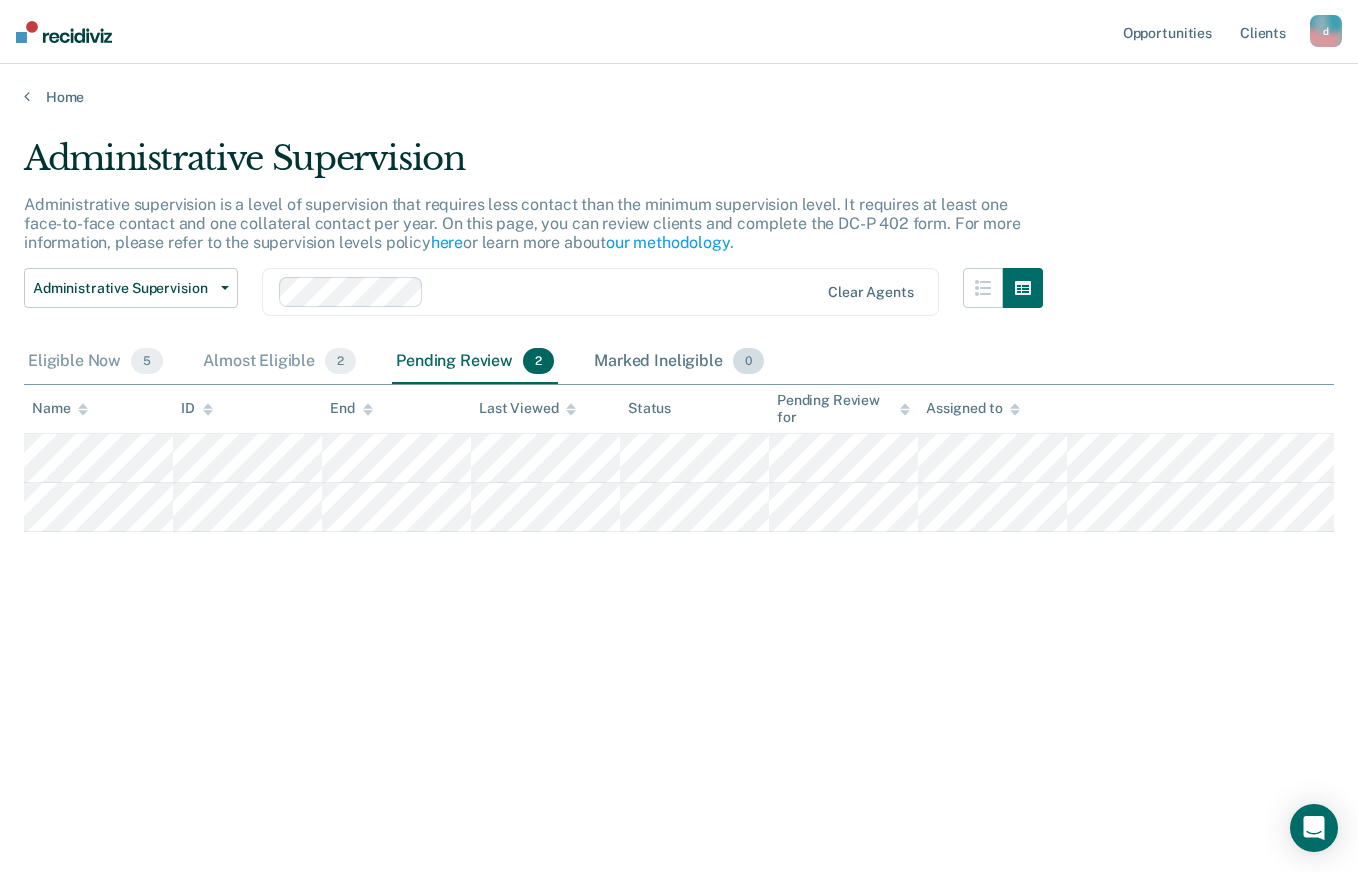 click on "Marked Ineligible 0" at bounding box center [679, 362] 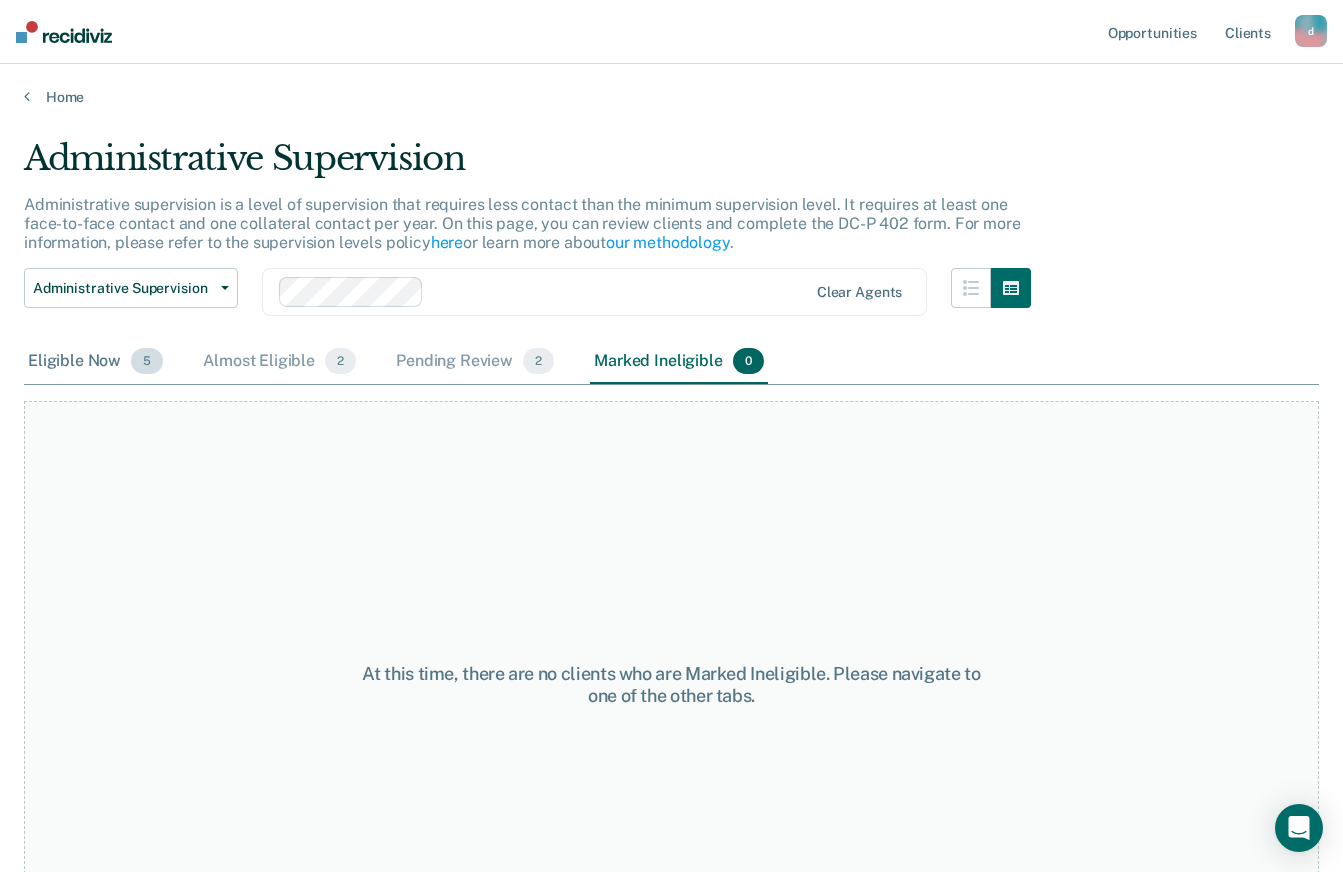 click on "Eligible Now 5" at bounding box center [95, 362] 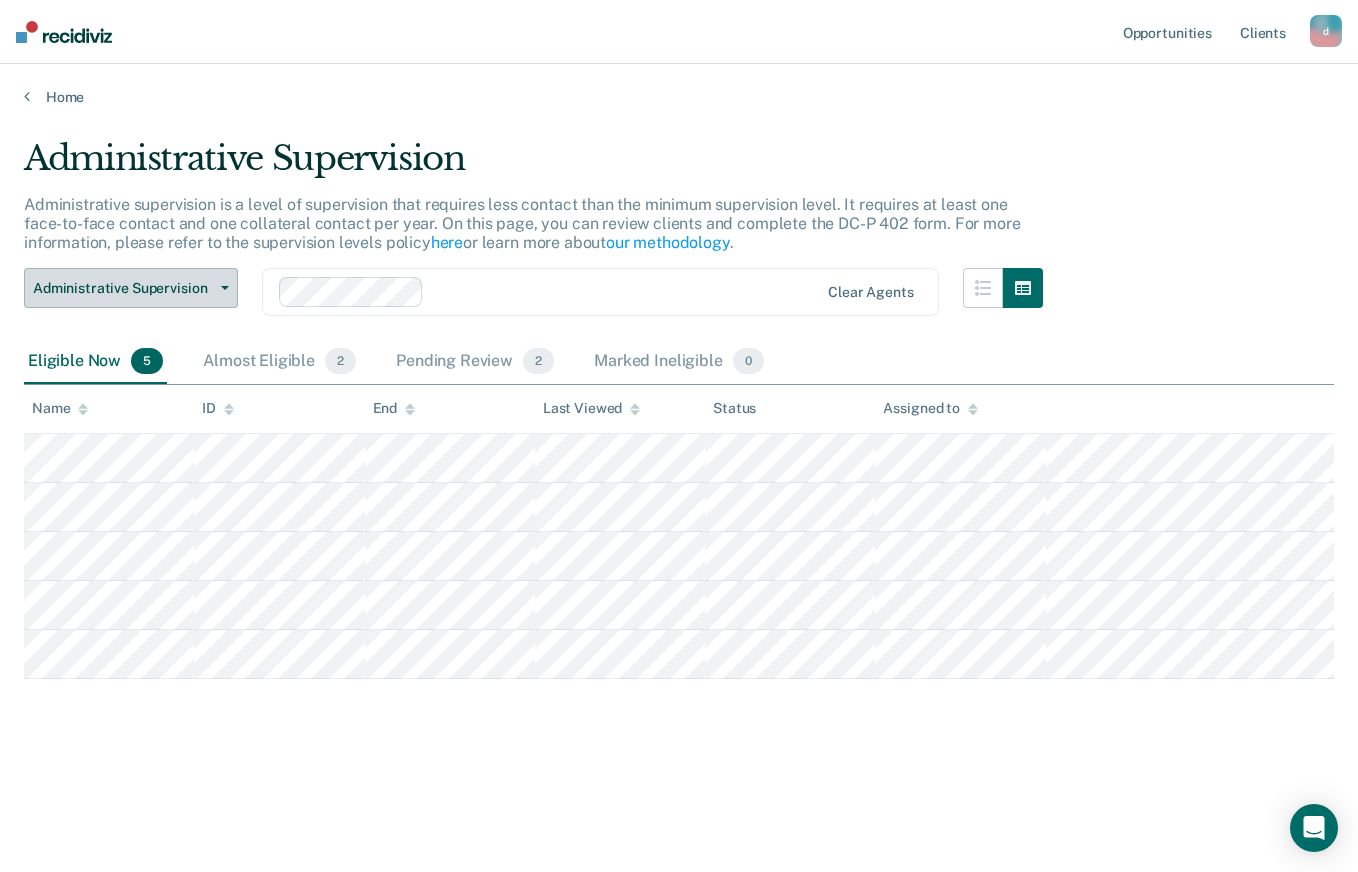 click on "Administrative Supervision" at bounding box center [131, 288] 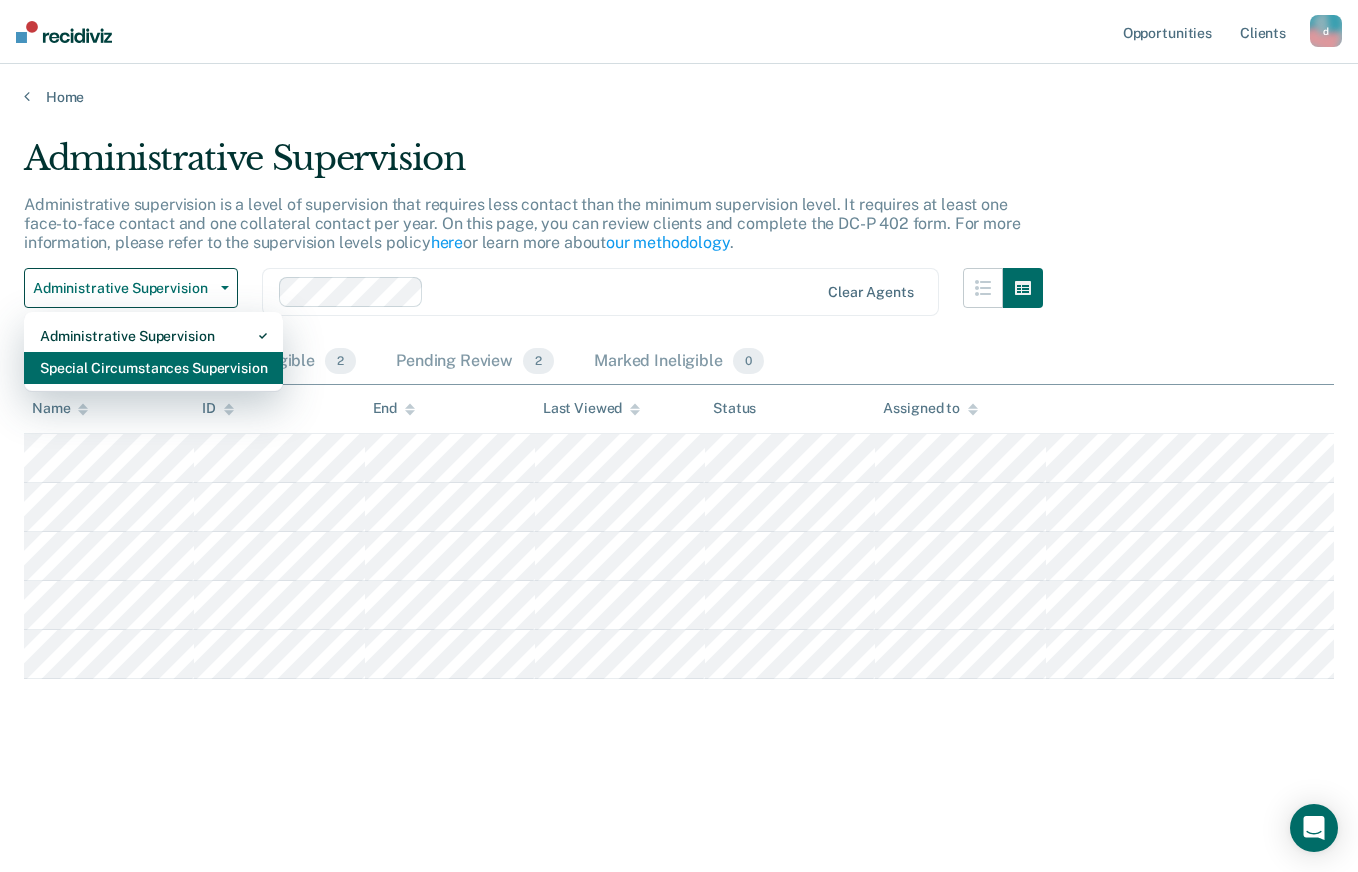 click on "Special Circumstances Supervision" at bounding box center [153, 368] 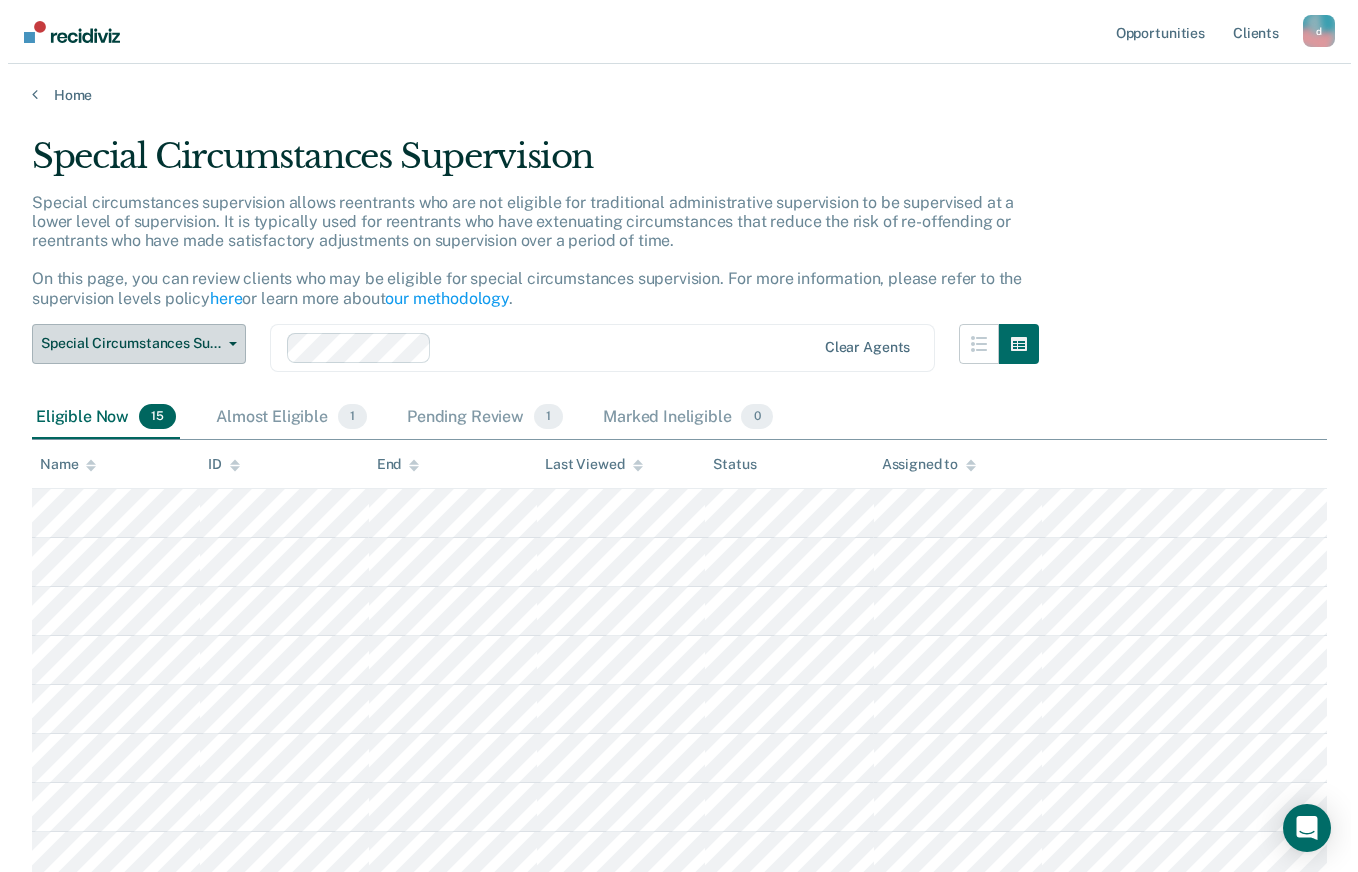 scroll, scrollTop: 0, scrollLeft: 0, axis: both 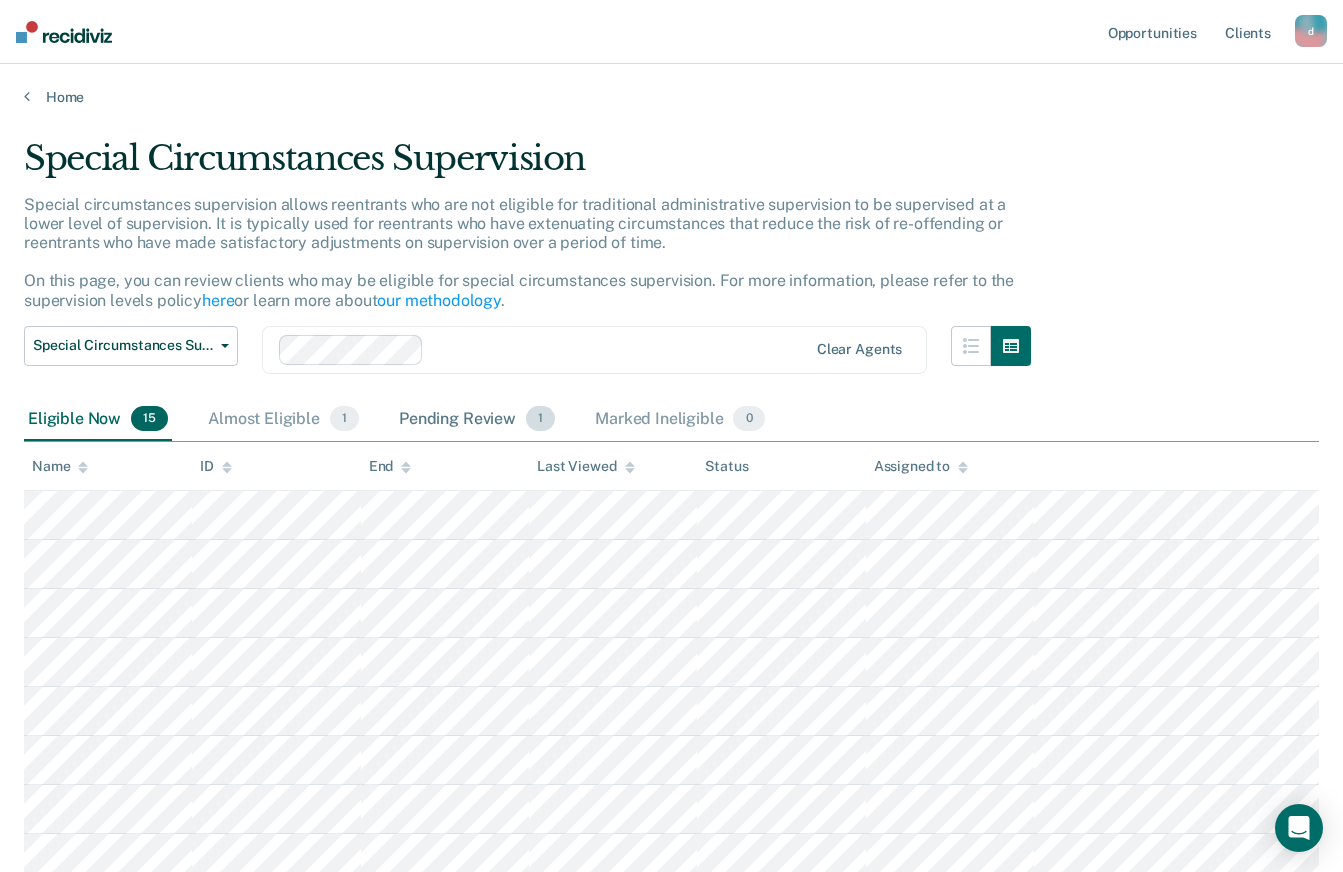 click on "Pending Review 1" at bounding box center [477, 420] 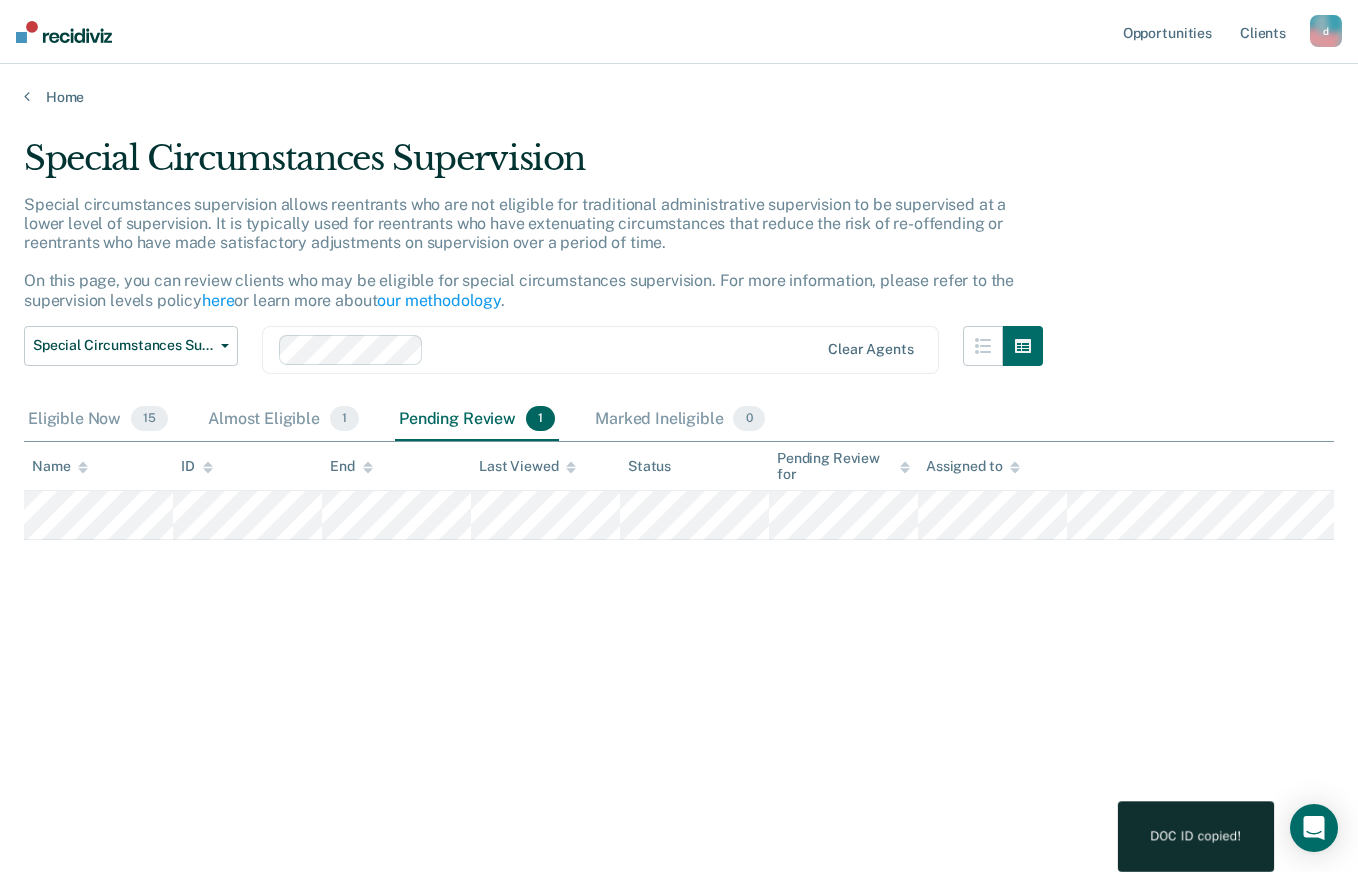 click on "DOC ID copied!" at bounding box center (1196, 819) 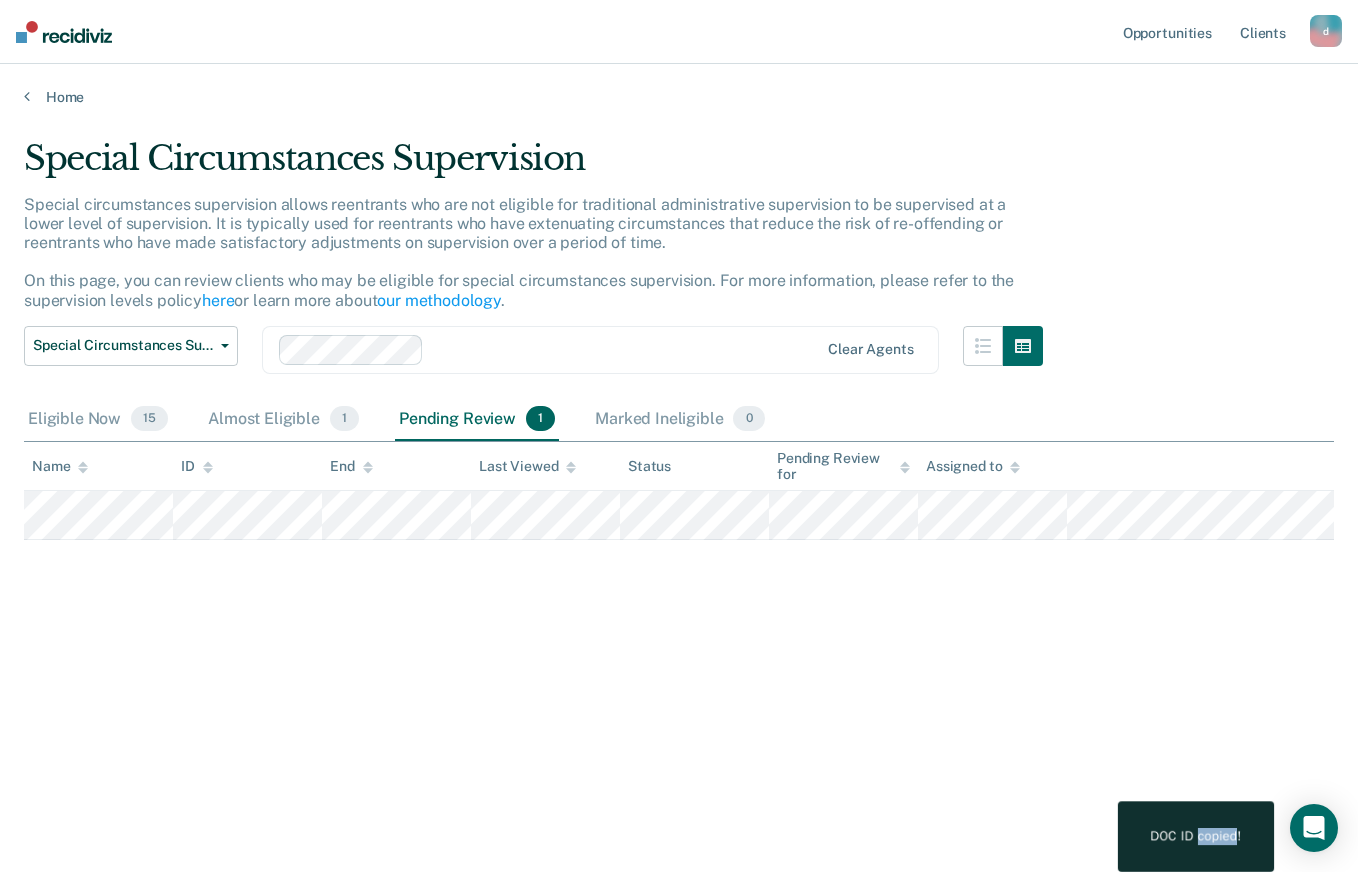 click on "DOC ID copied!" at bounding box center [1196, 819] 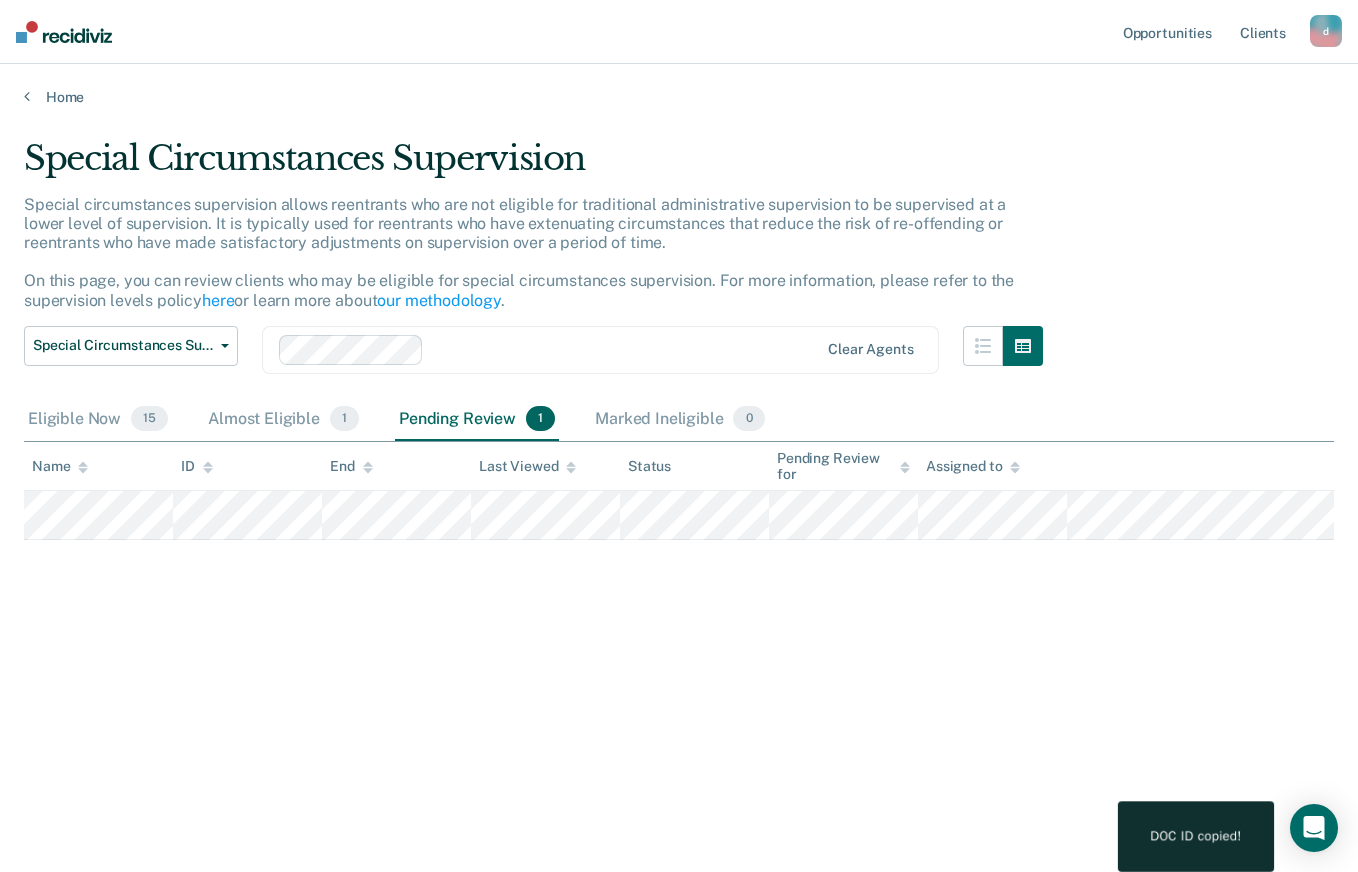 click on "DOC ID copied!" at bounding box center [1196, 819] 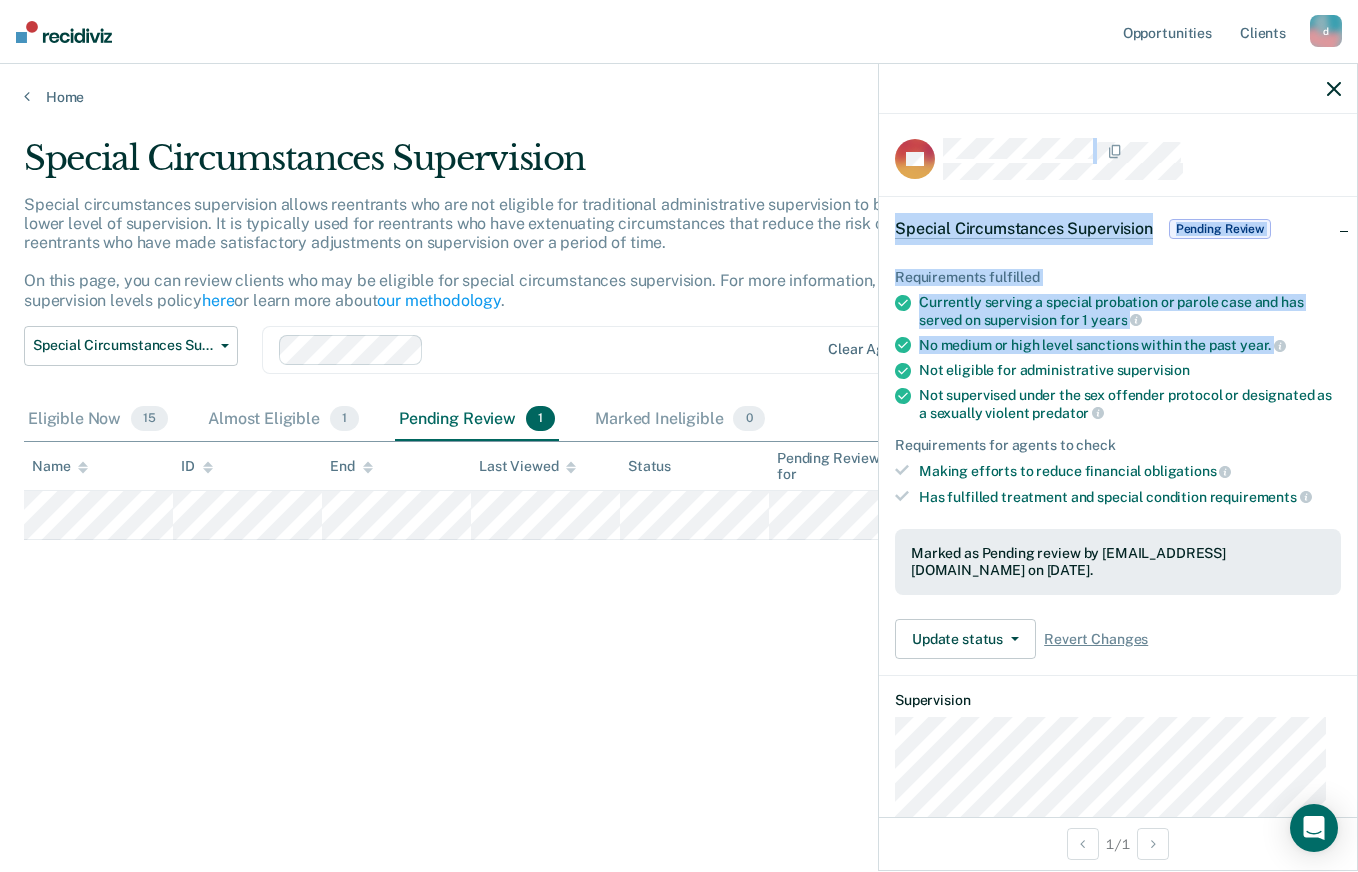 drag, startPoint x: 1357, startPoint y: 340, endPoint x: 1360, endPoint y: 547, distance: 207.02174 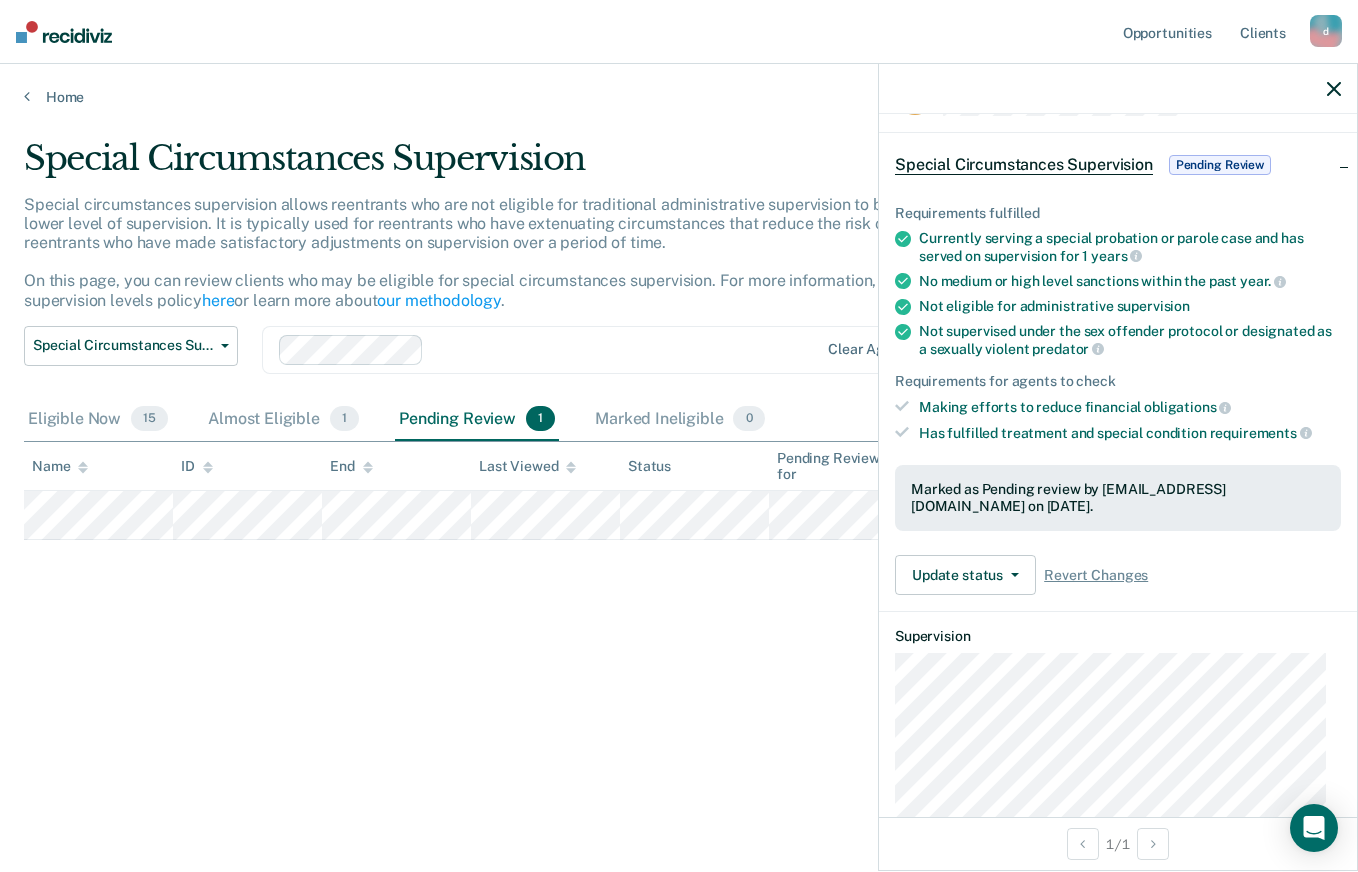 scroll, scrollTop: 0, scrollLeft: 0, axis: both 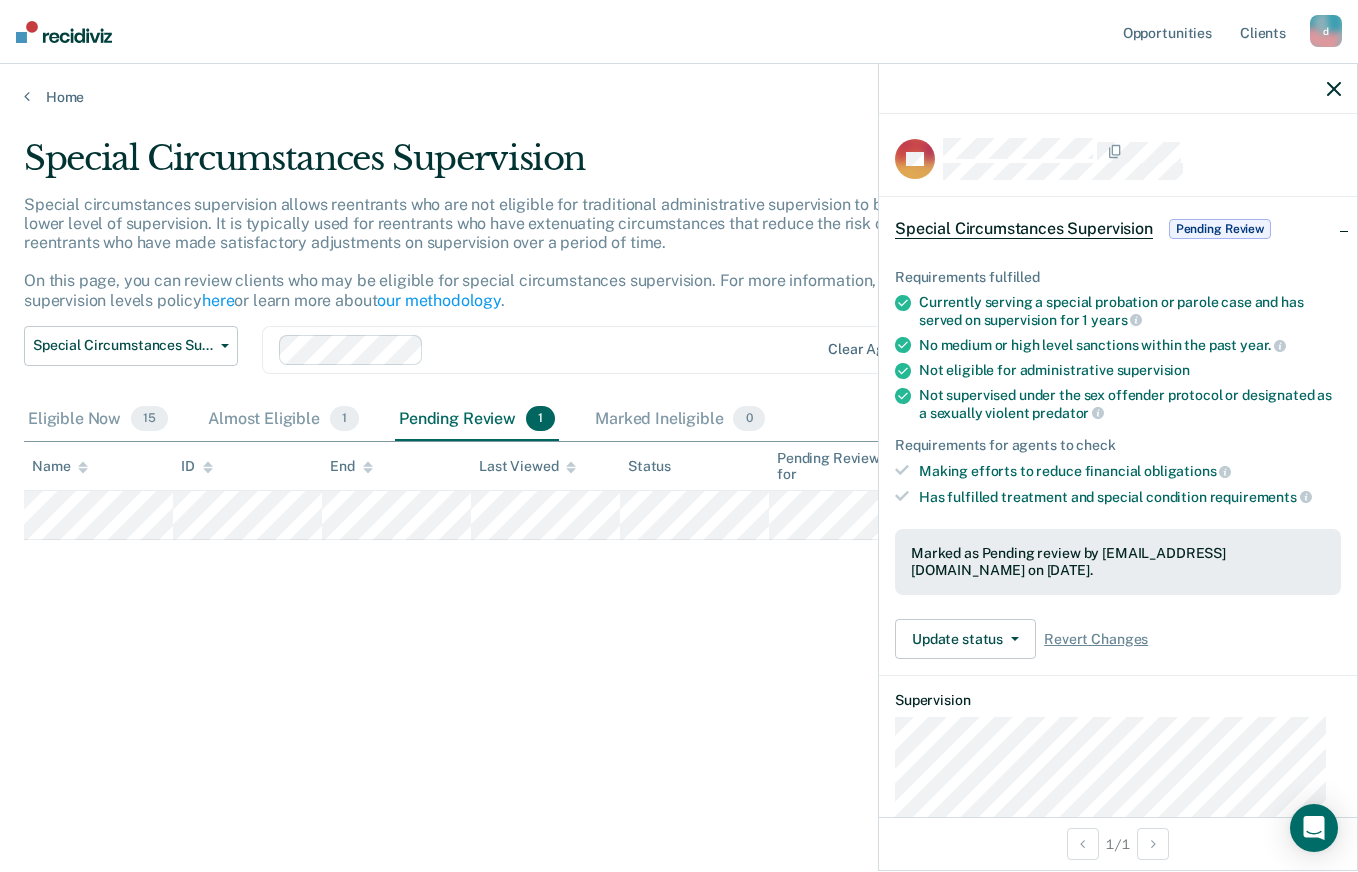 click on "Special Circumstances Supervision" at bounding box center (1024, 229) 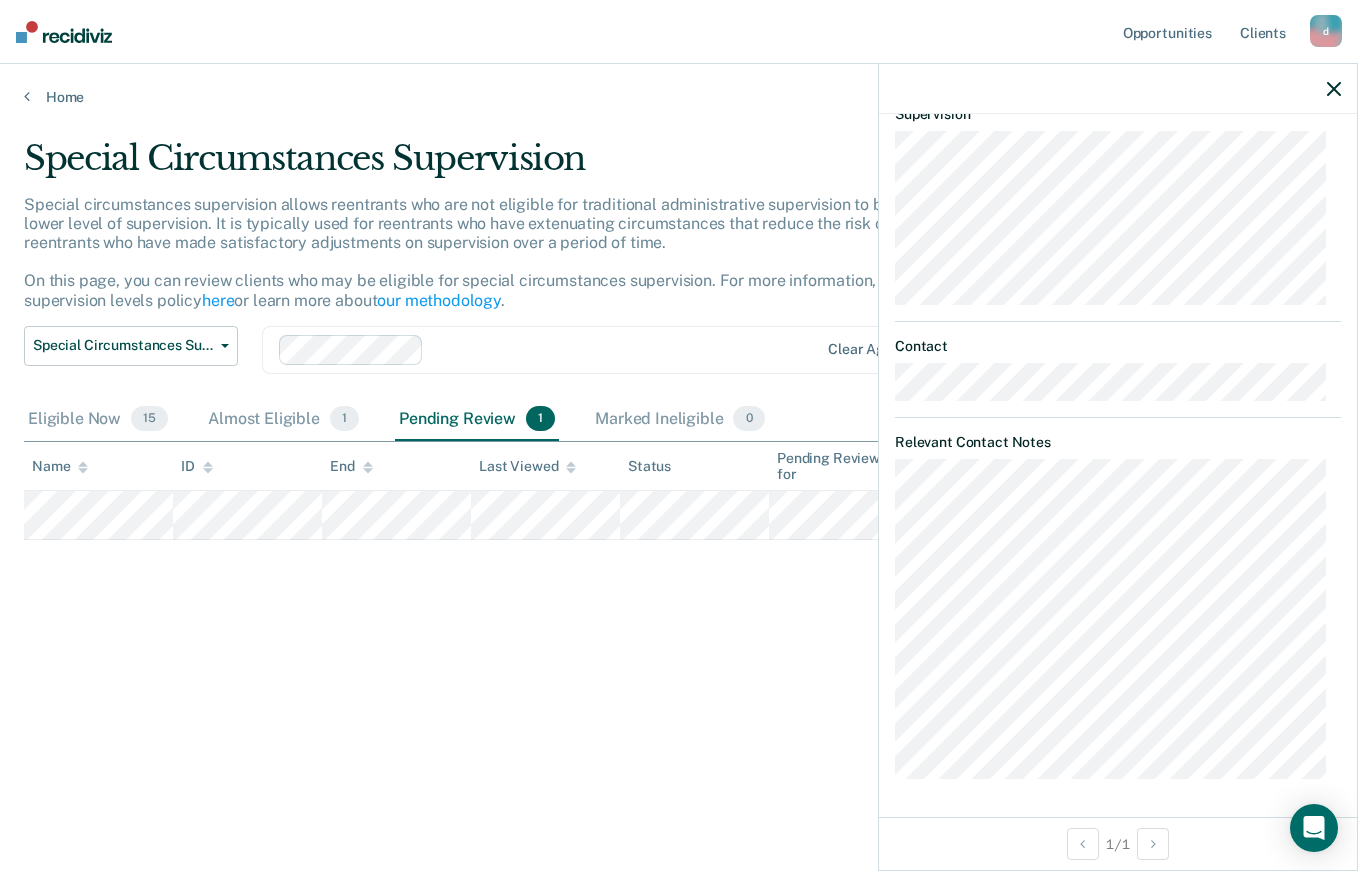 scroll, scrollTop: 0, scrollLeft: 0, axis: both 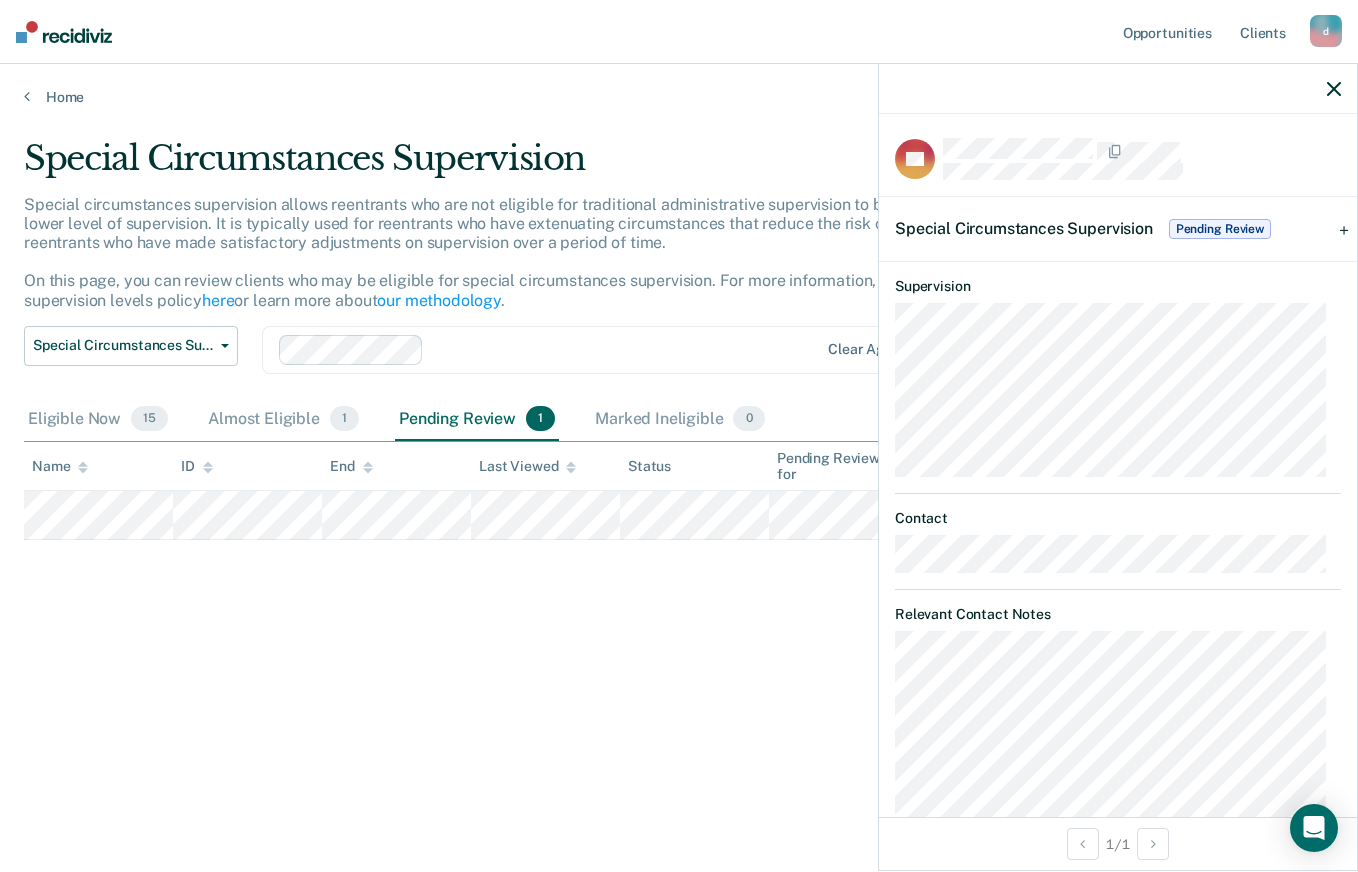 click at bounding box center [1118, 89] 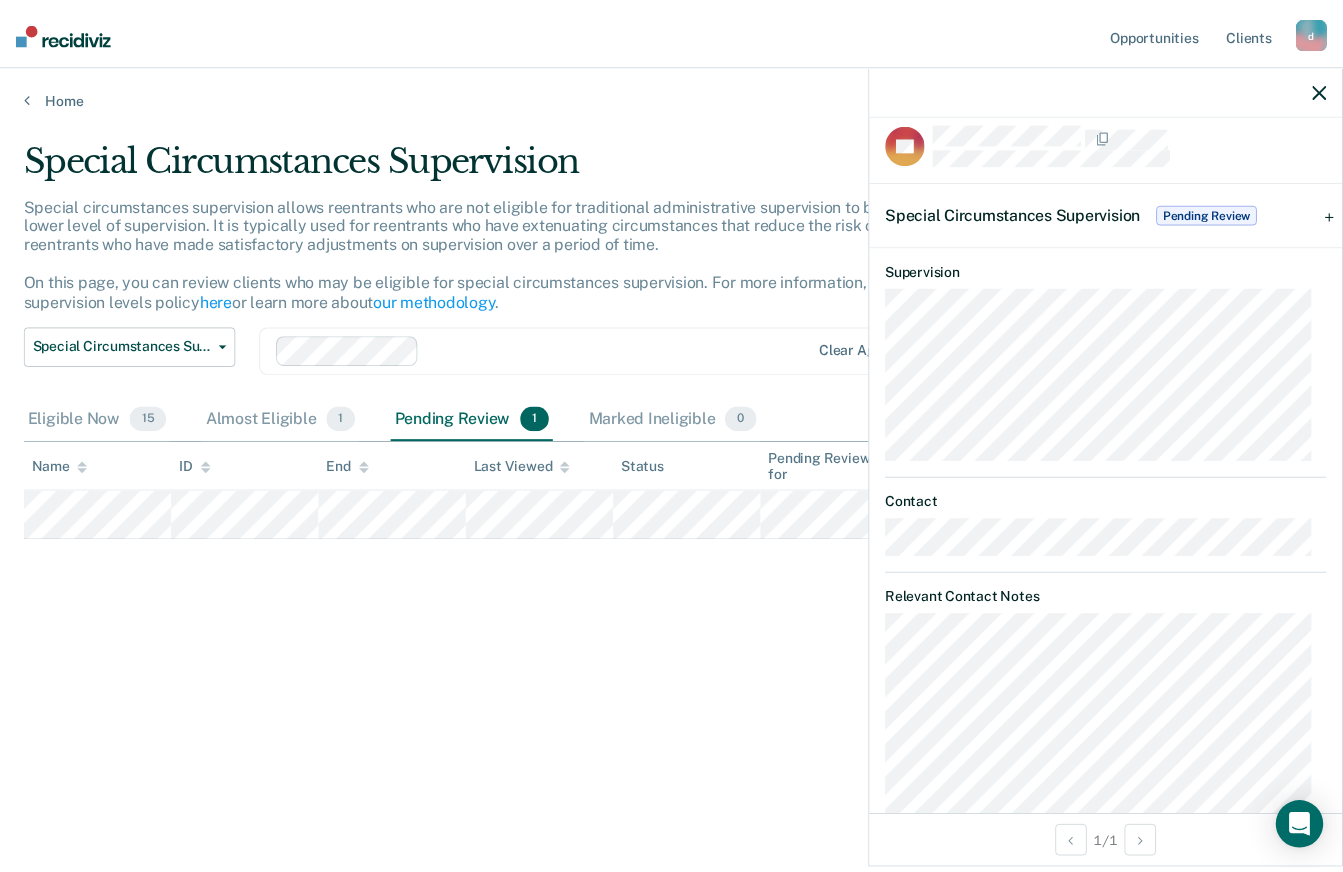 scroll, scrollTop: 0, scrollLeft: 0, axis: both 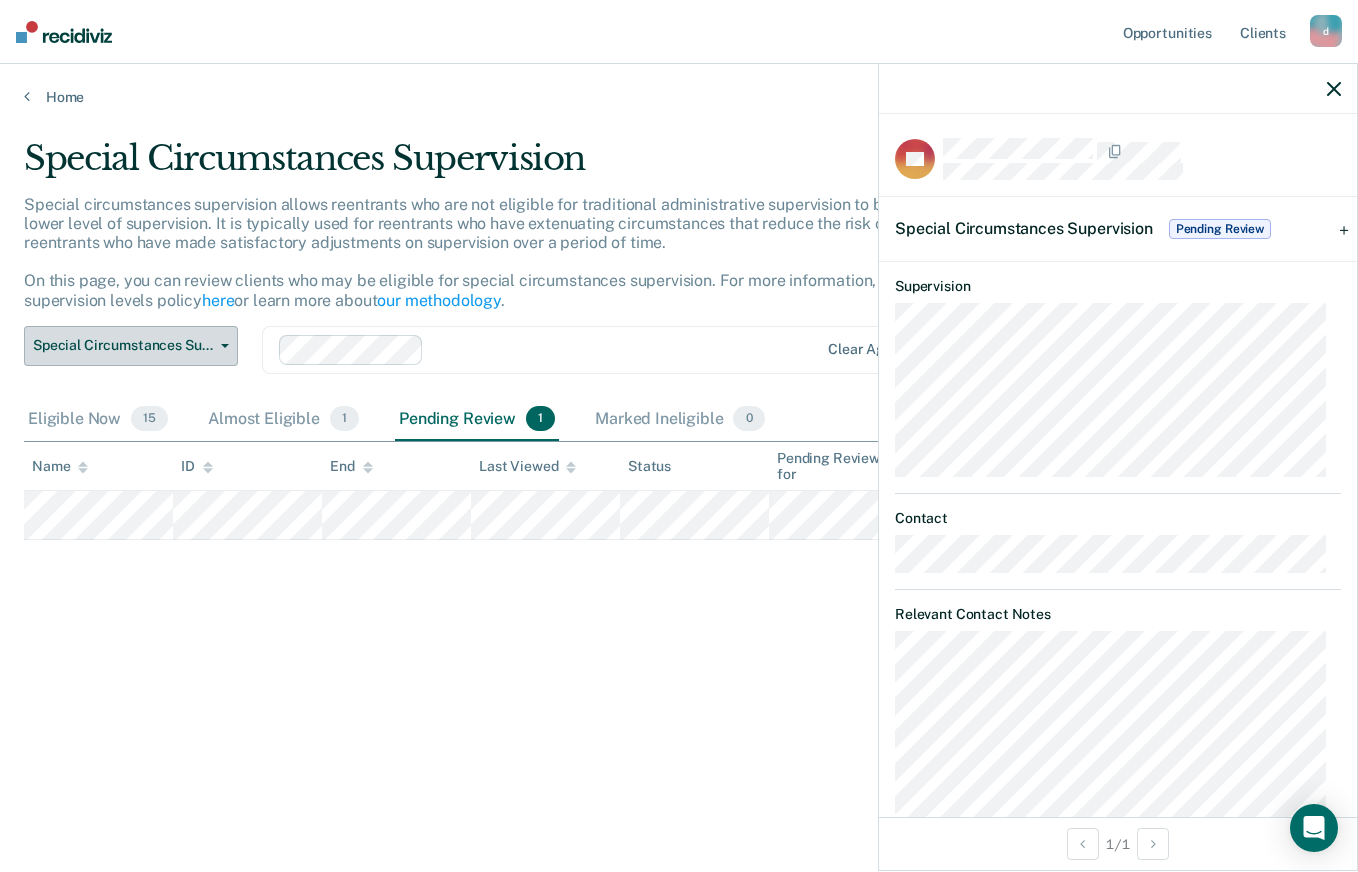 click on "Special Circumstances Supervision" at bounding box center (123, 345) 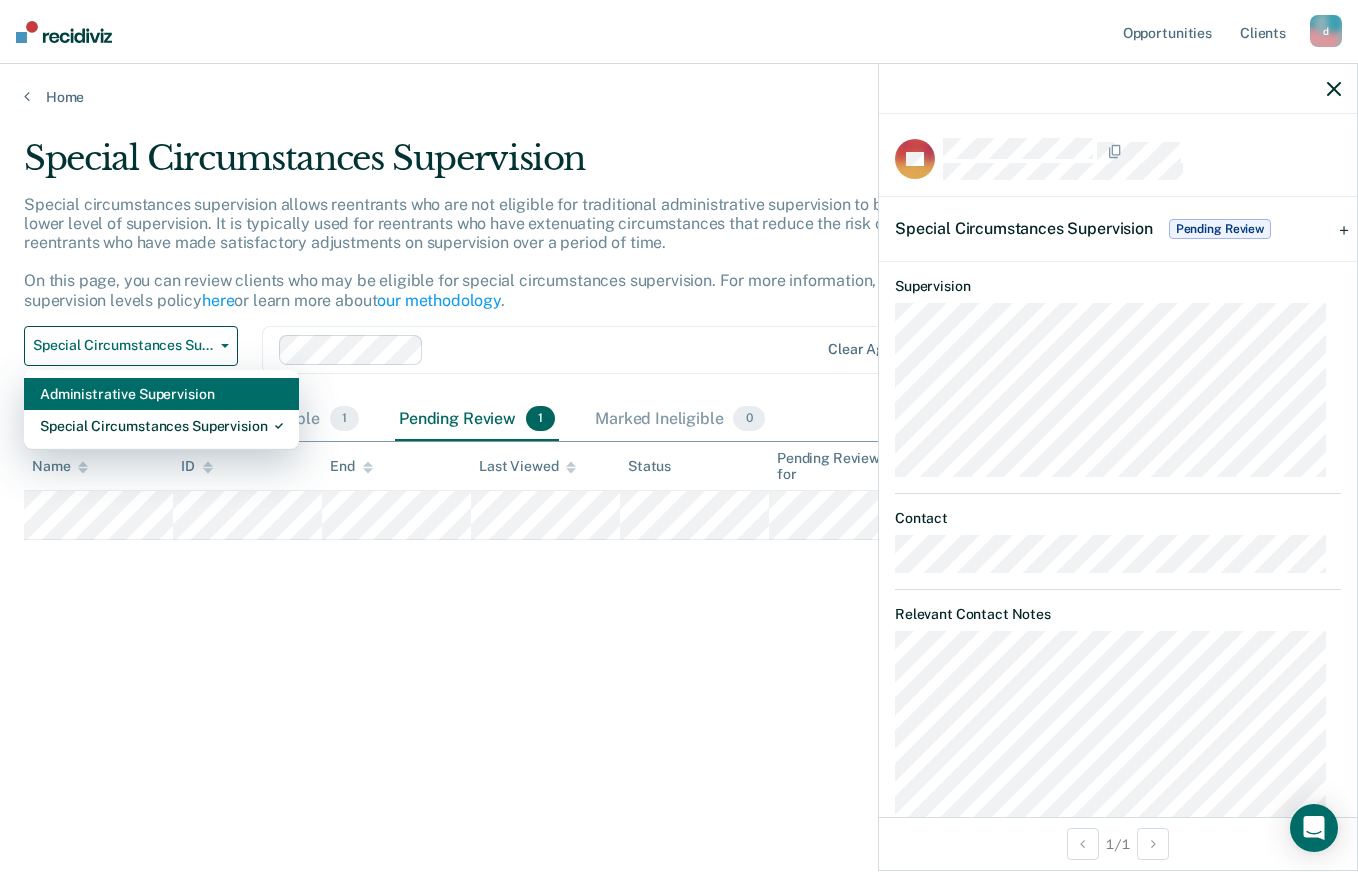click on "Administrative Supervision" at bounding box center (161, 394) 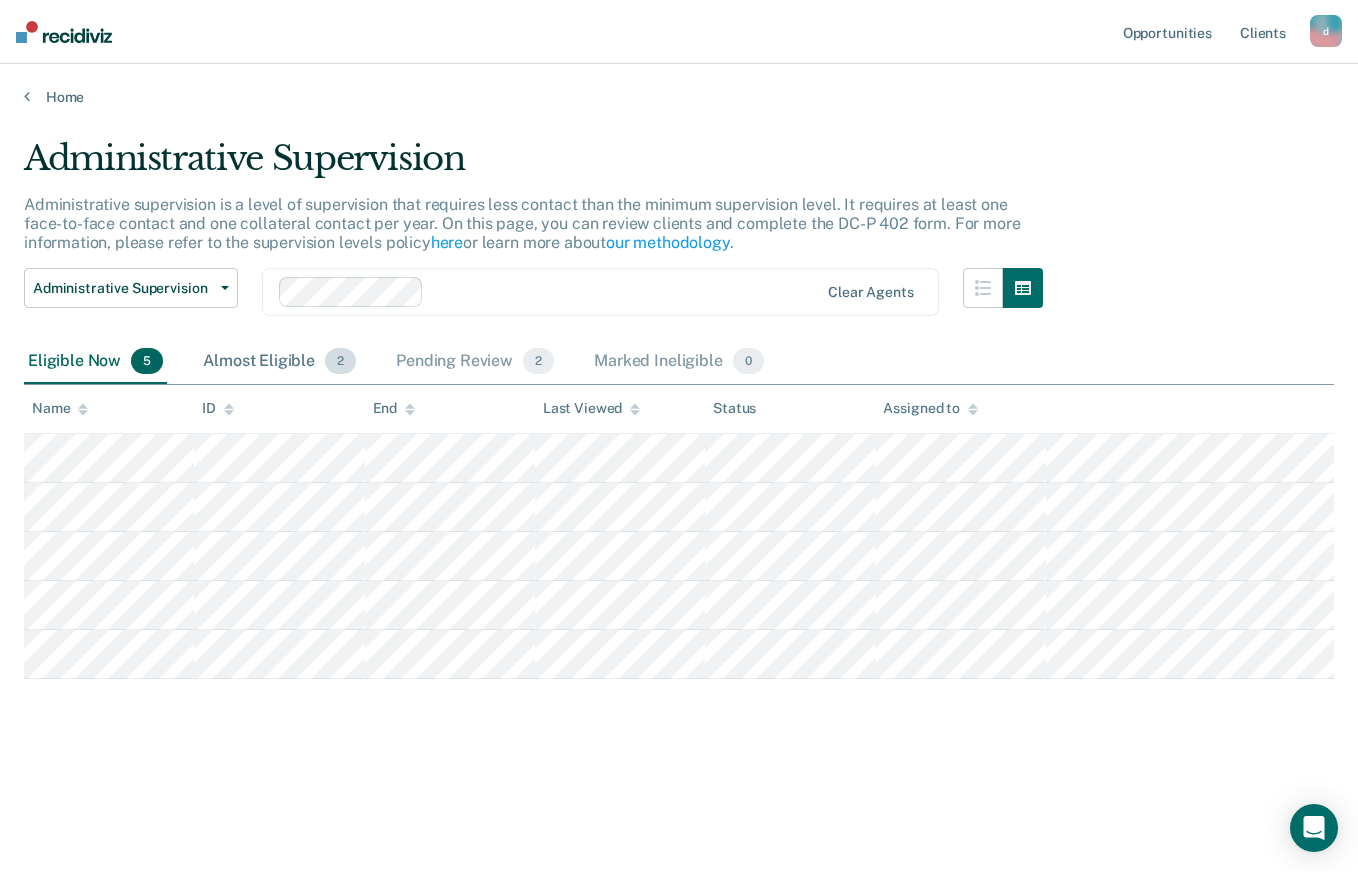 click on "Almost Eligible 2" at bounding box center (279, 362) 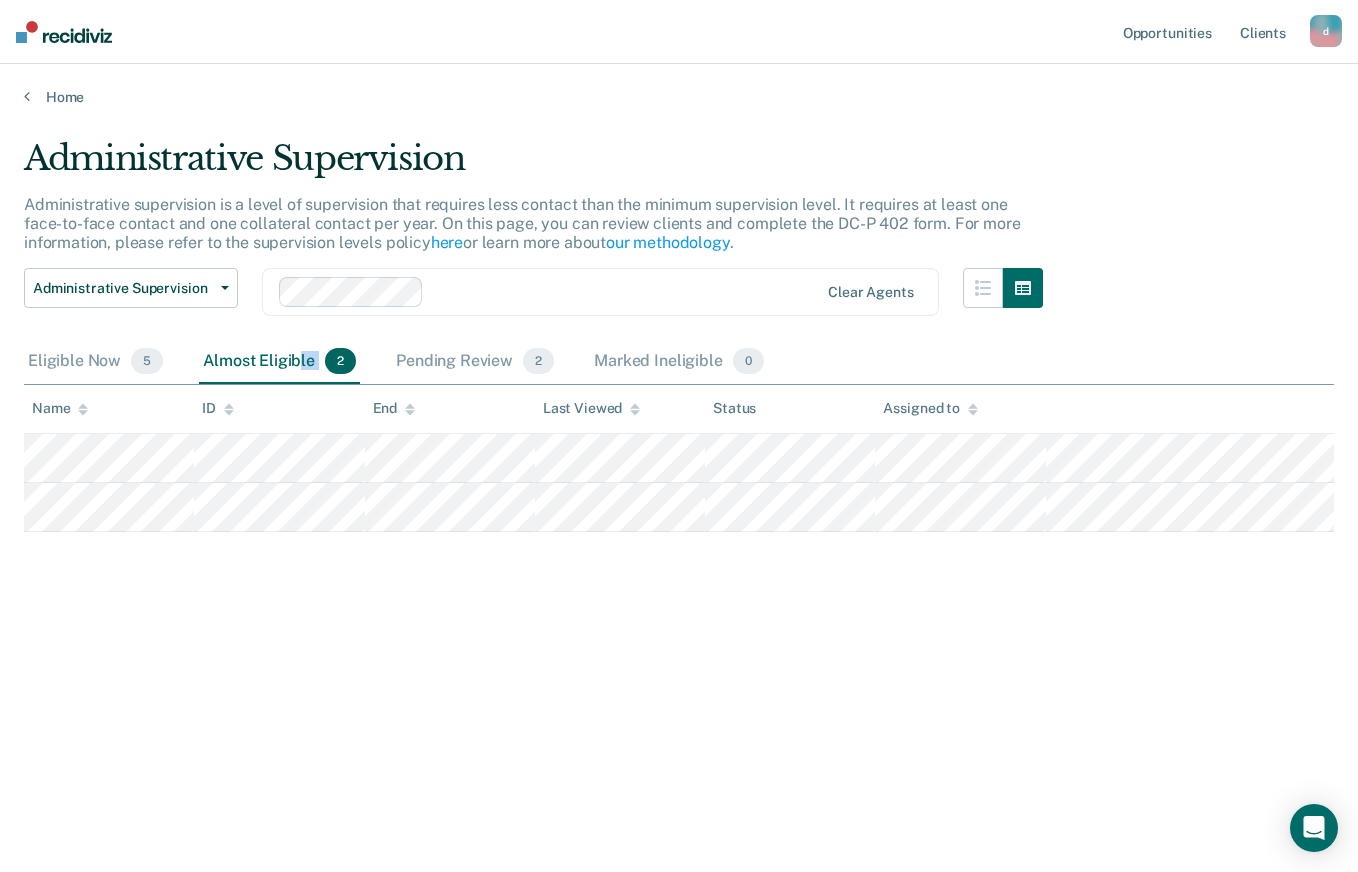 click on "Pending Review 2" at bounding box center (475, 362) 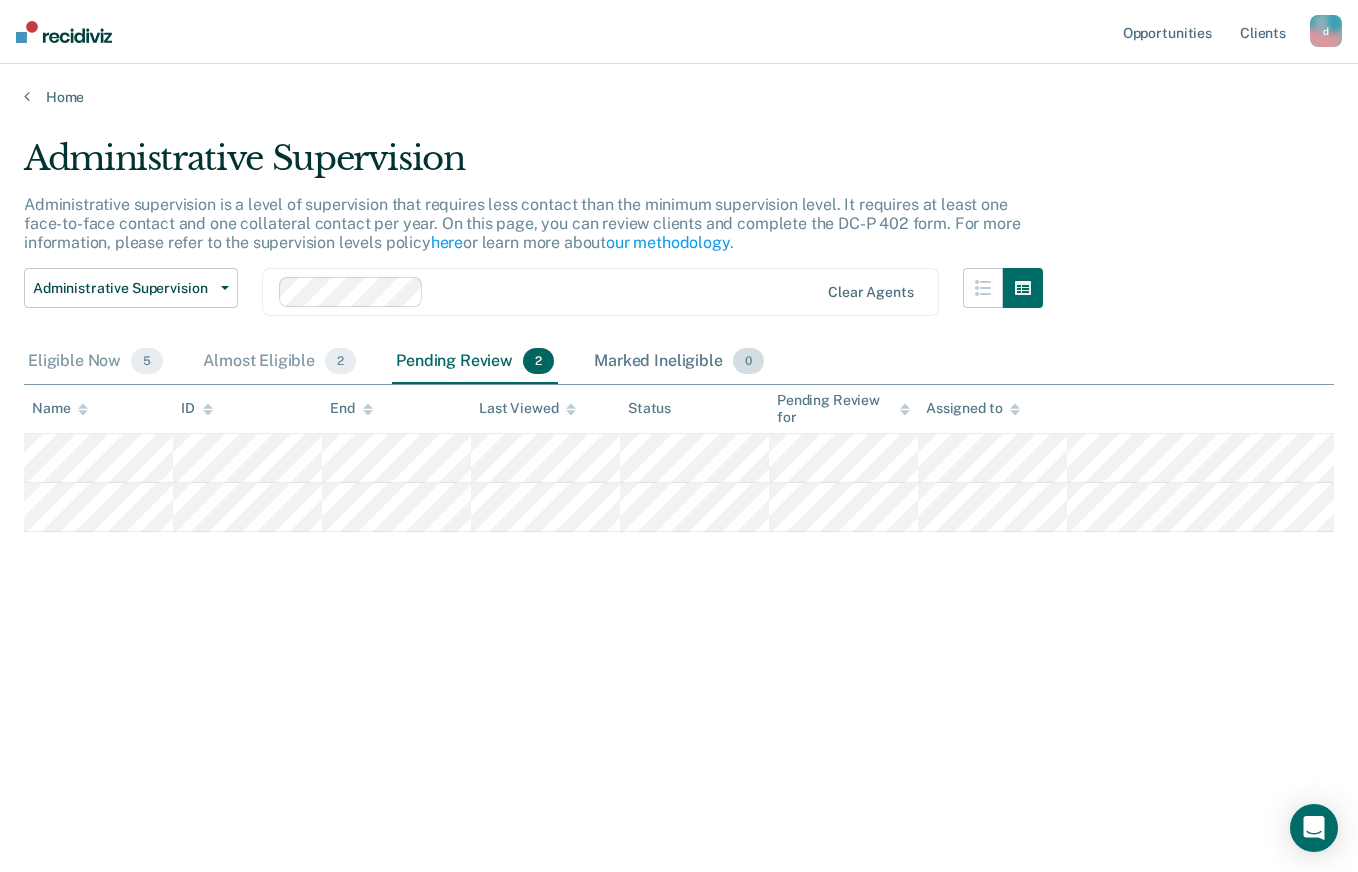 click on "Marked Ineligible 0" at bounding box center (679, 362) 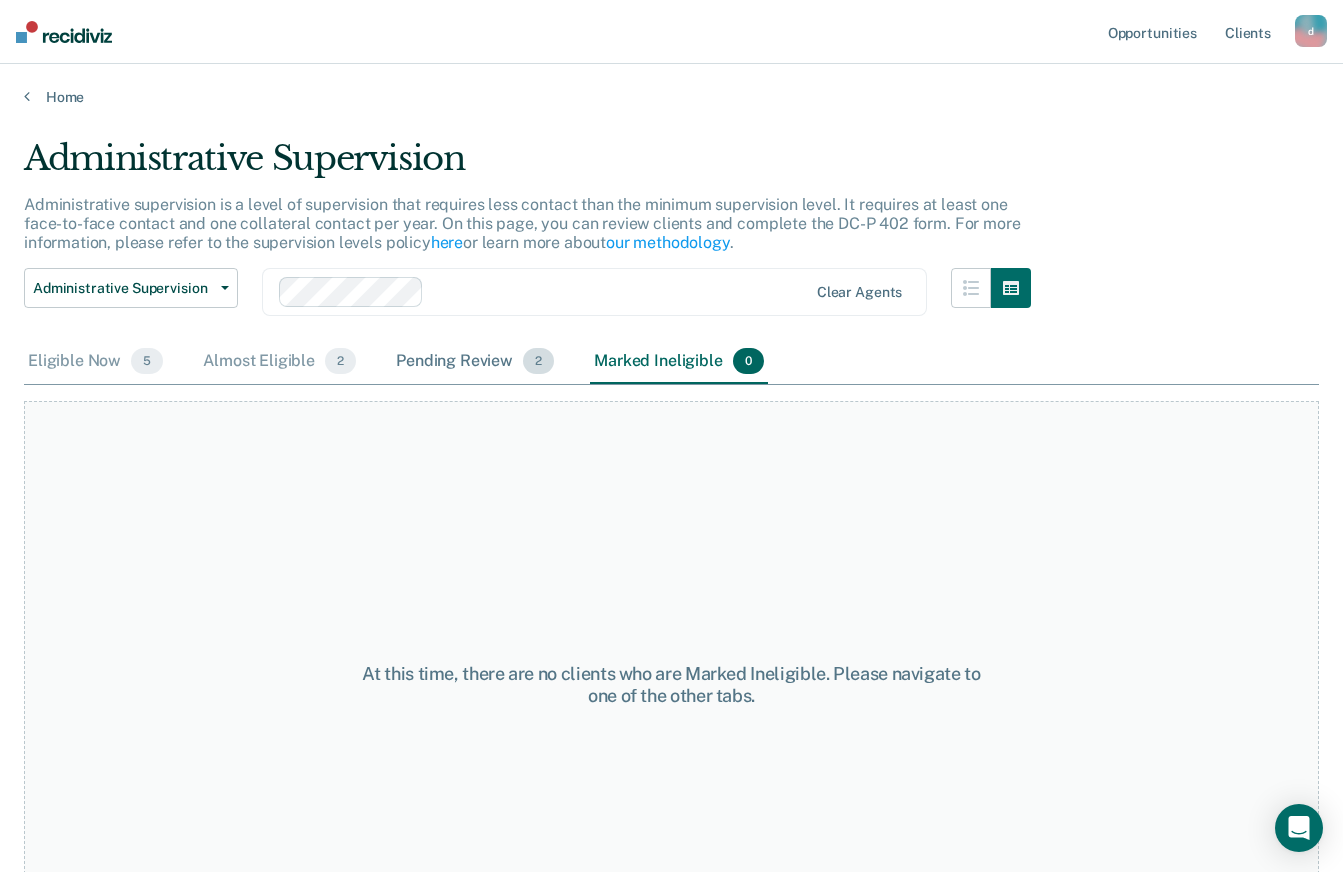 click on "Pending Review 2" at bounding box center [475, 362] 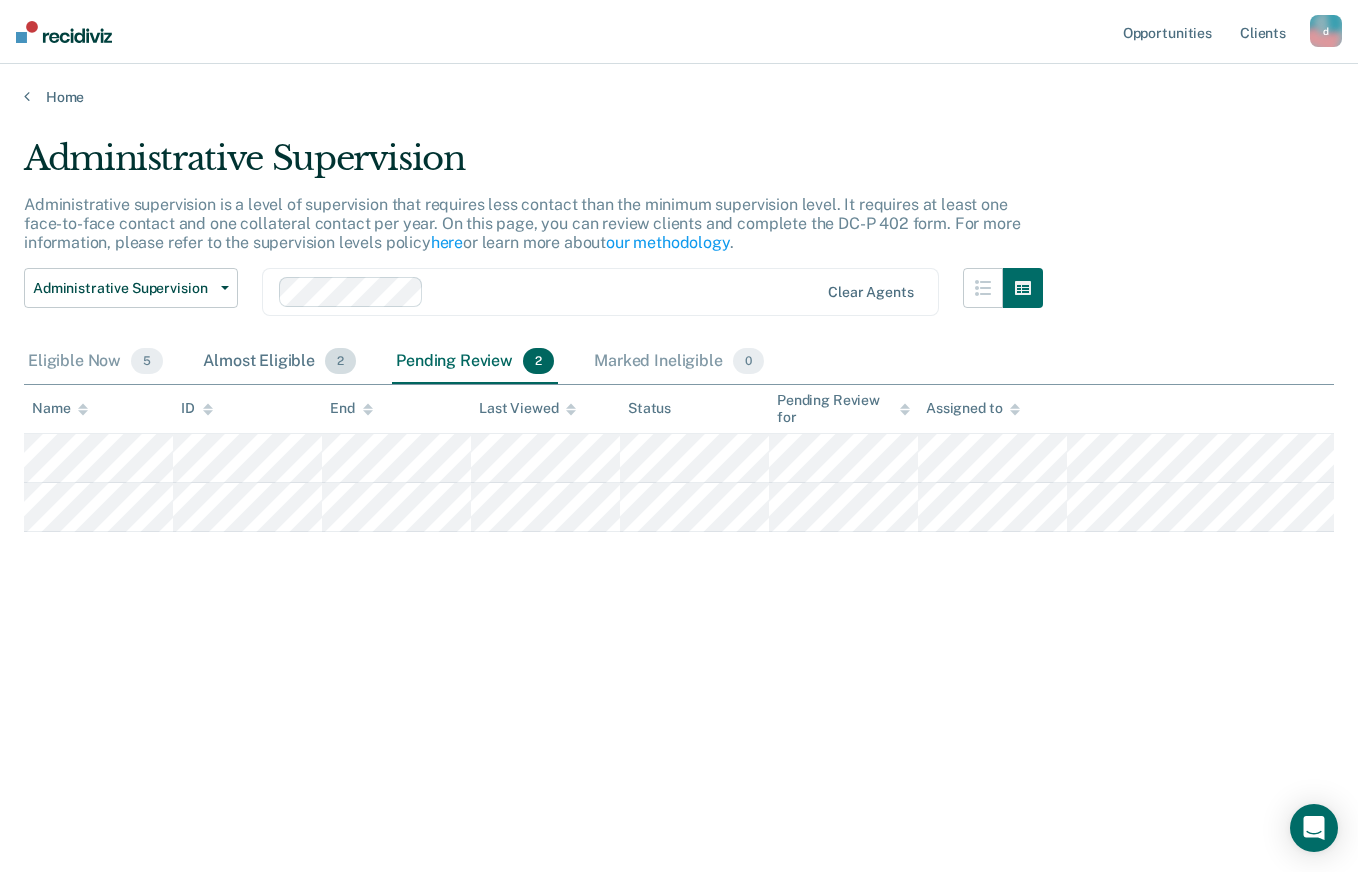 click on "Almost Eligible 2" at bounding box center [279, 362] 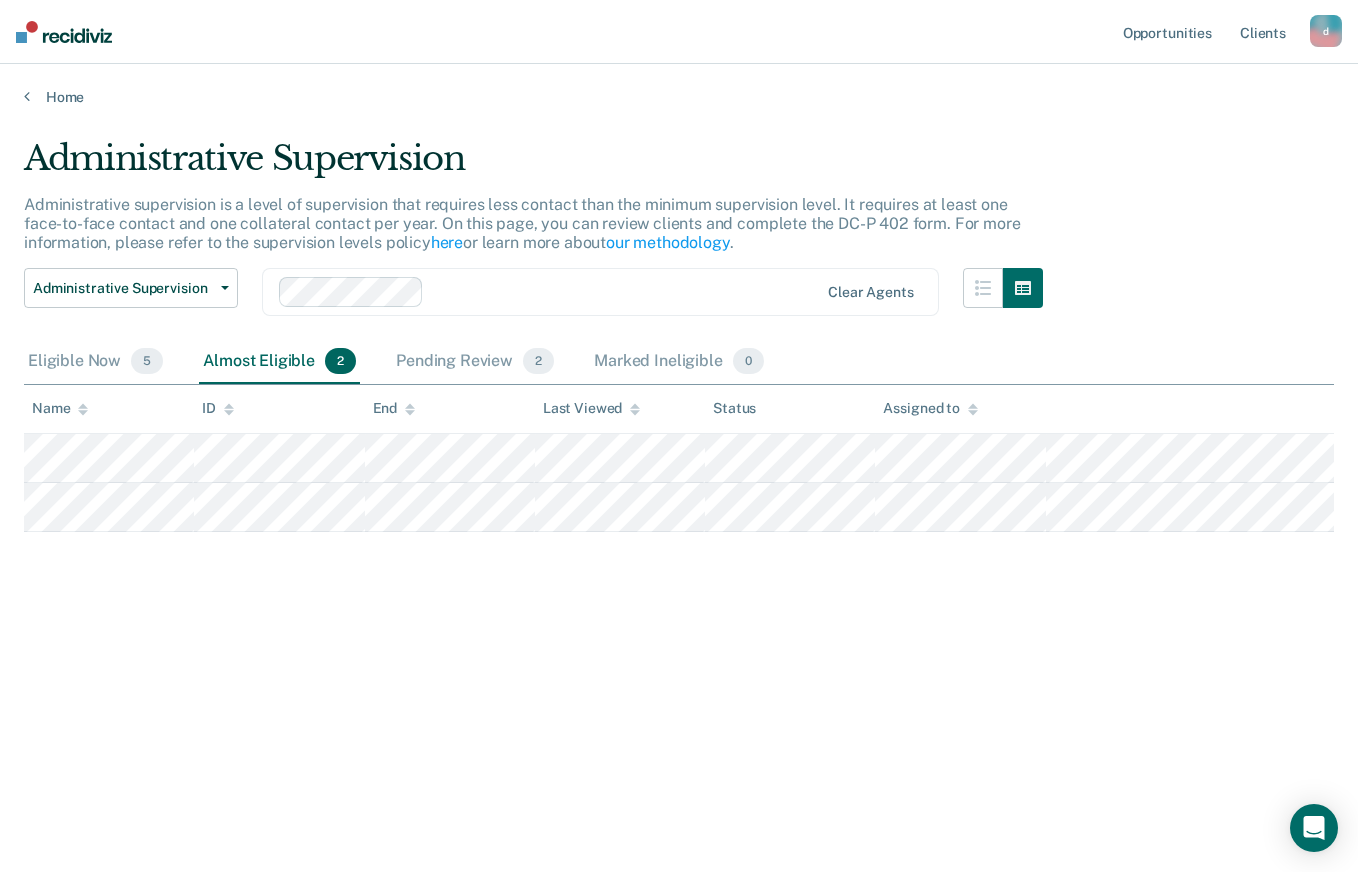 click on "Eligible Now 5" at bounding box center (95, 362) 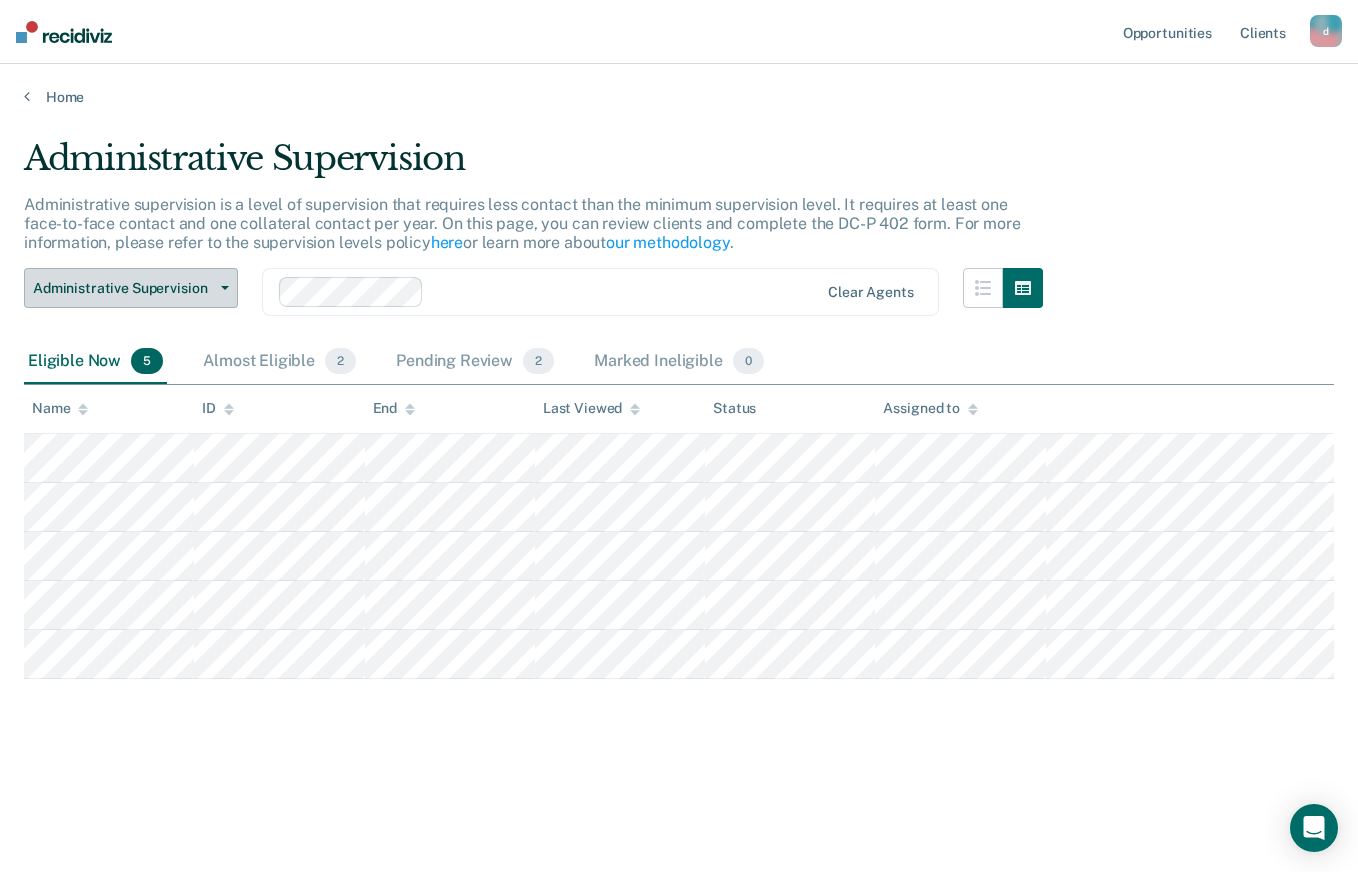 click on "Administrative Supervision" at bounding box center (123, 288) 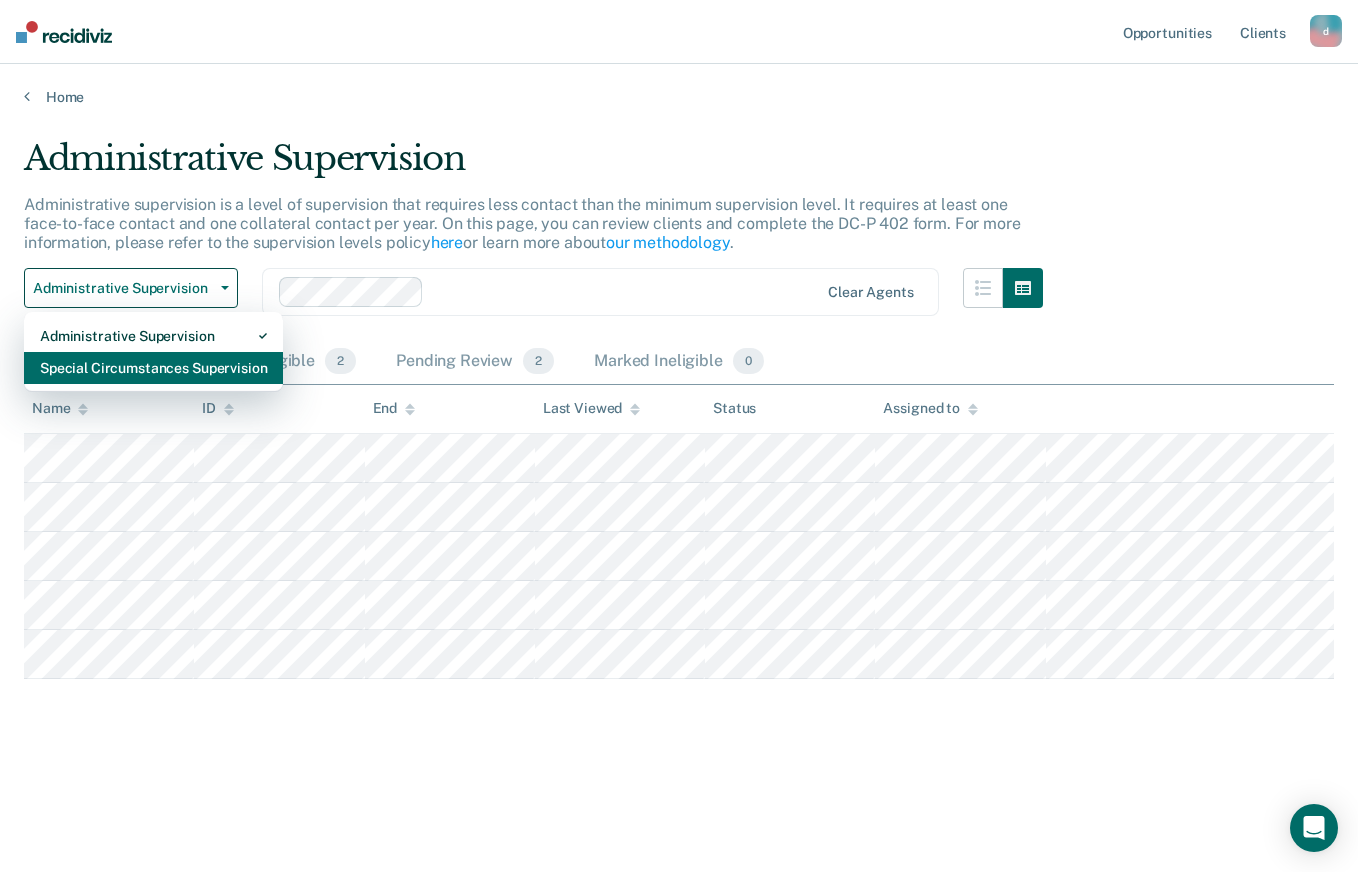 click on "Special Circumstances Supervision" at bounding box center (153, 368) 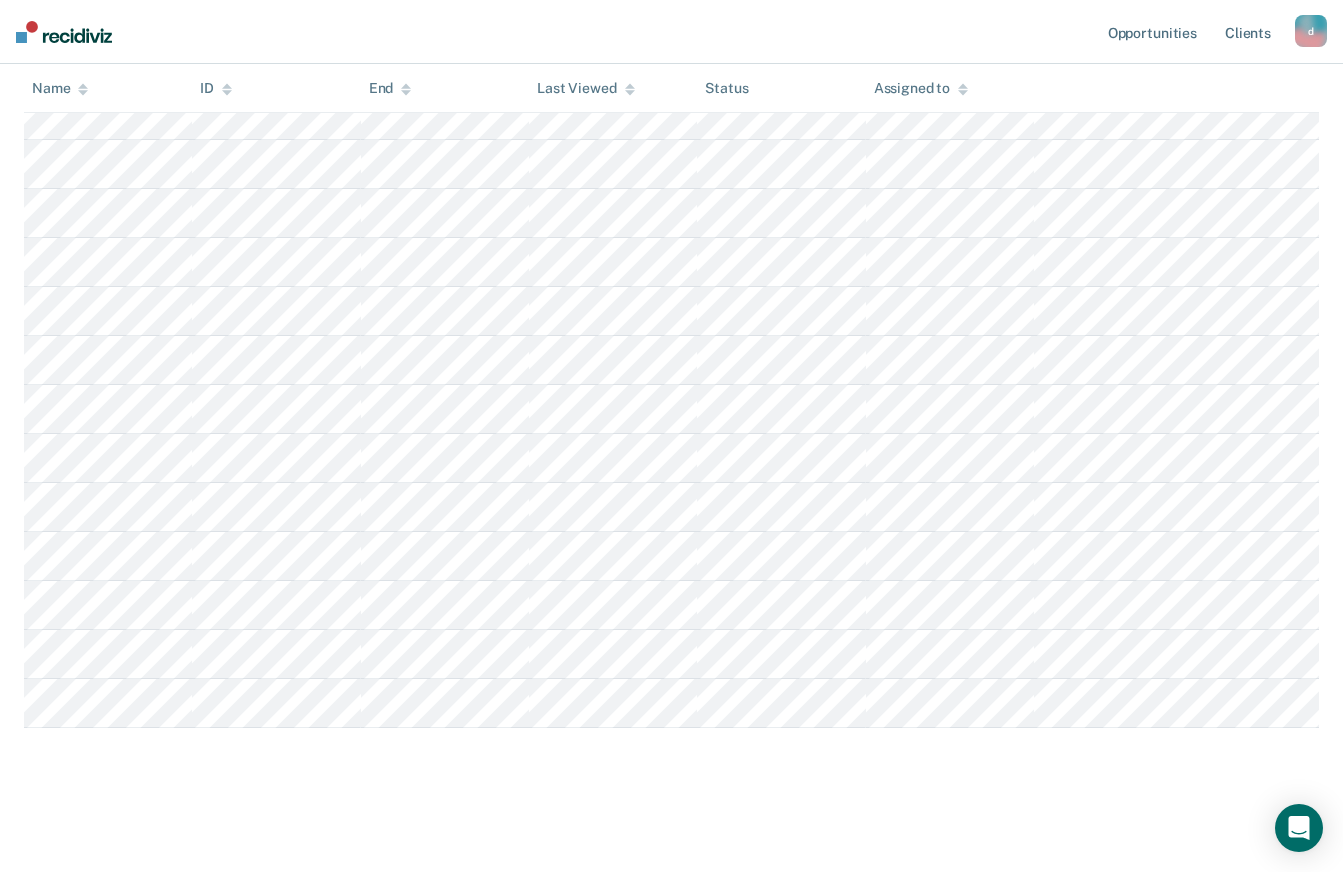 scroll, scrollTop: 0, scrollLeft: 0, axis: both 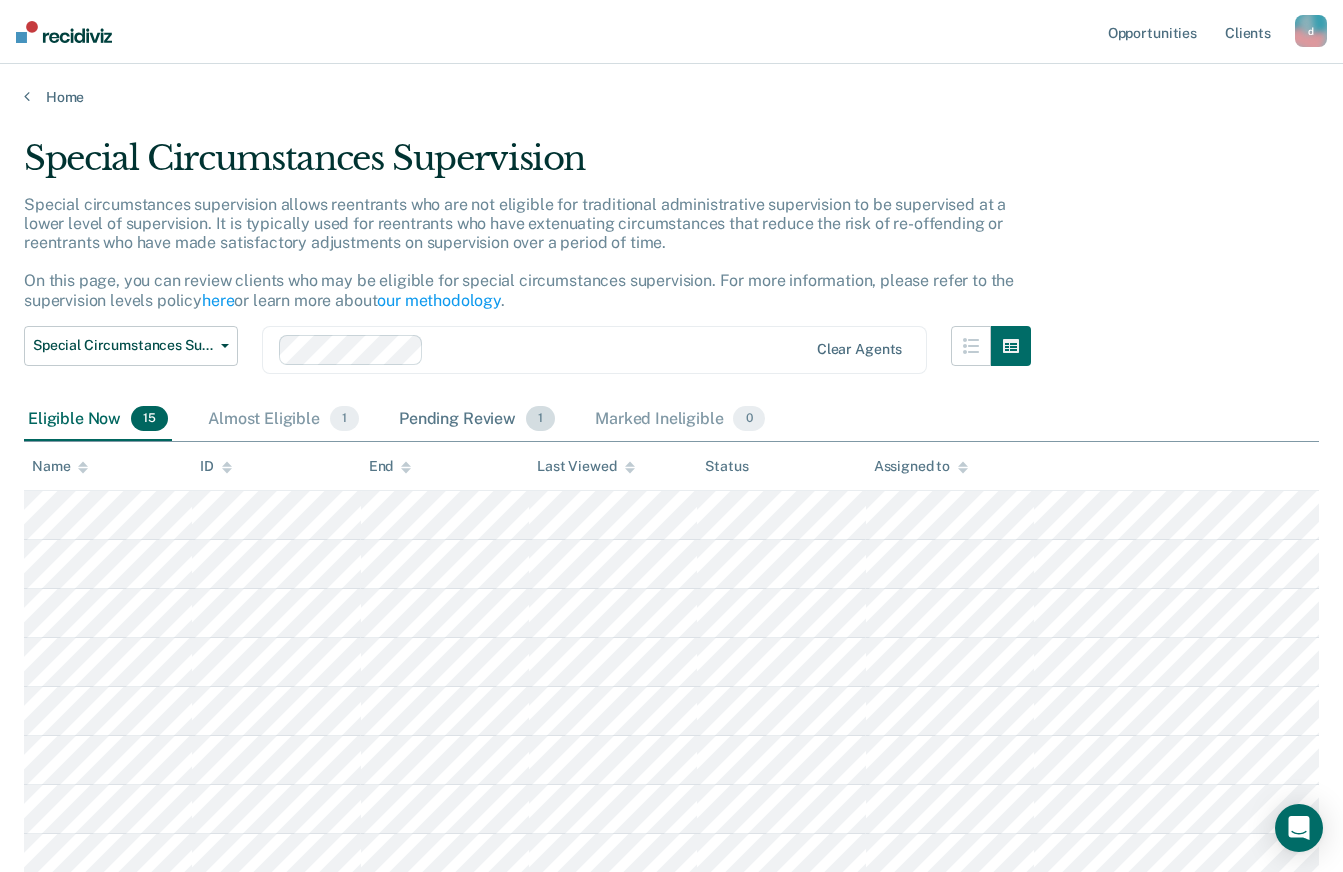 click on "Pending Review 1" at bounding box center [477, 420] 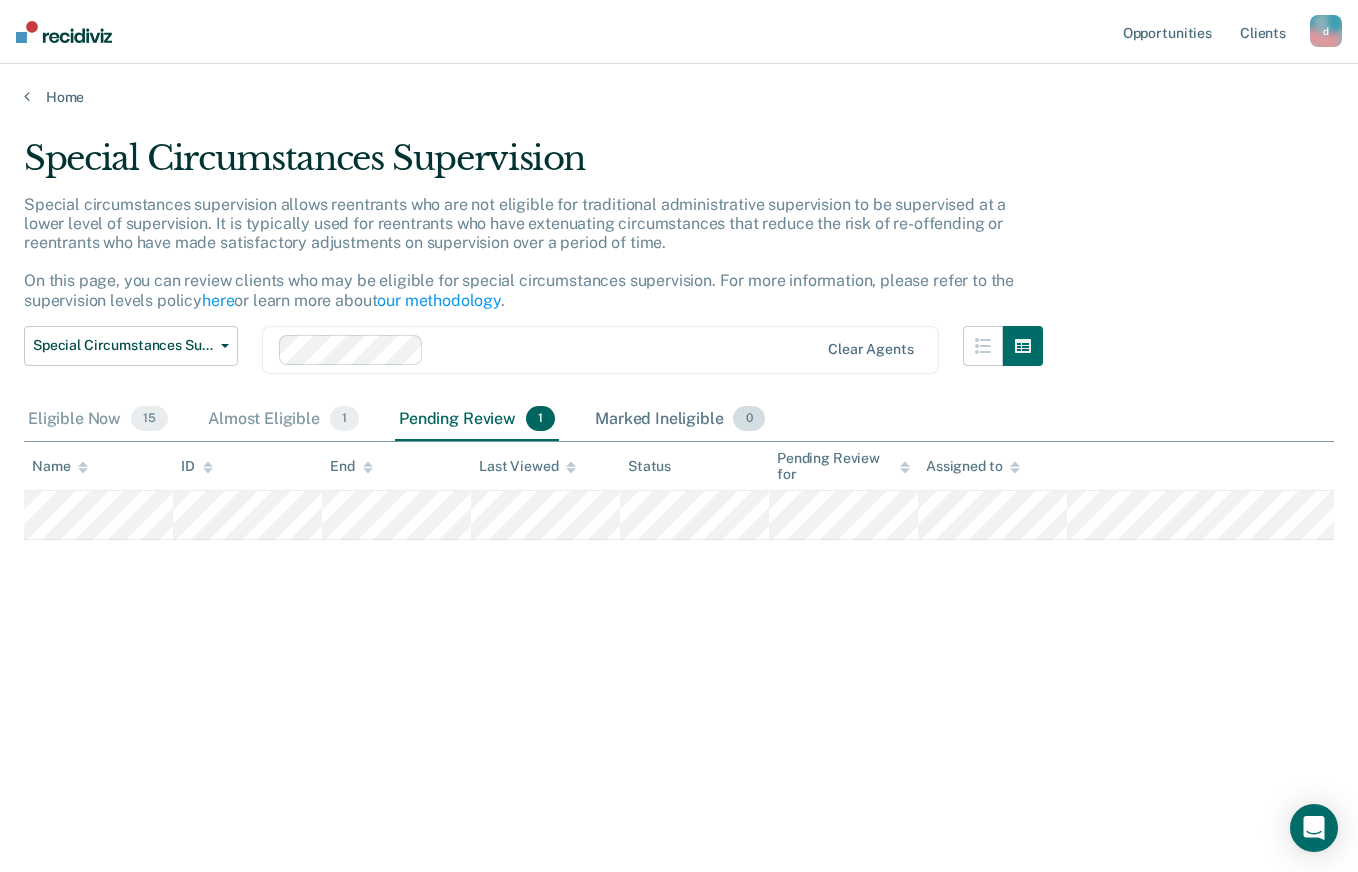 click on "Marked Ineligible 0" at bounding box center (680, 420) 